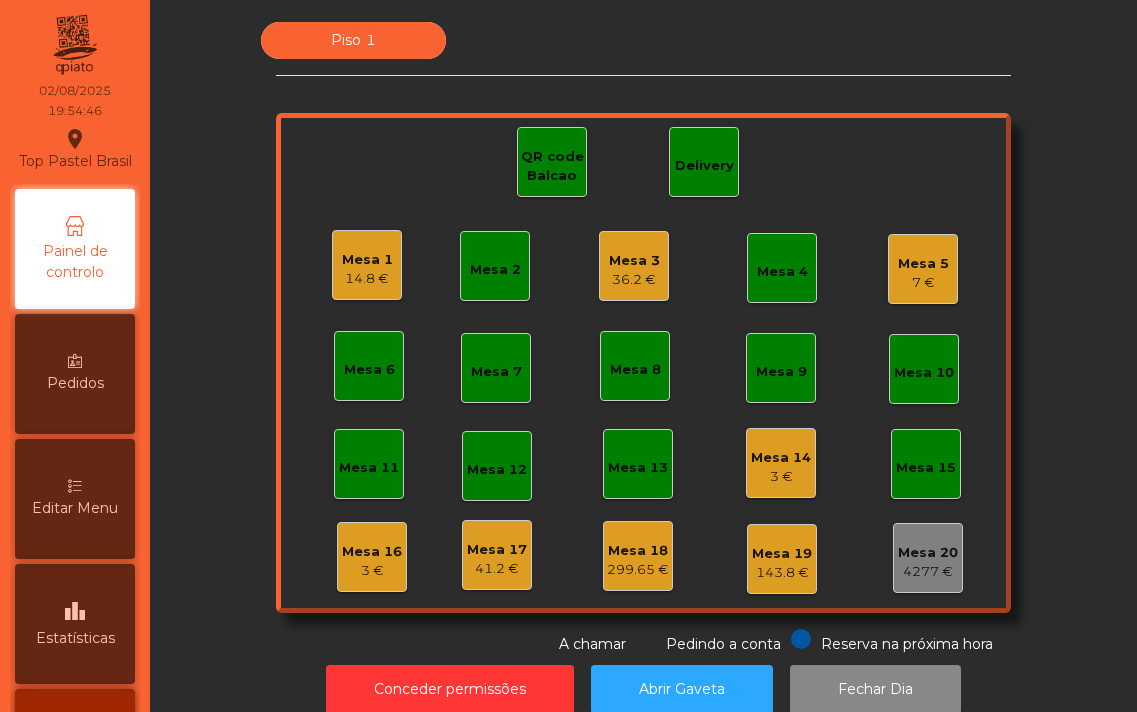 scroll, scrollTop: 0, scrollLeft: 0, axis: both 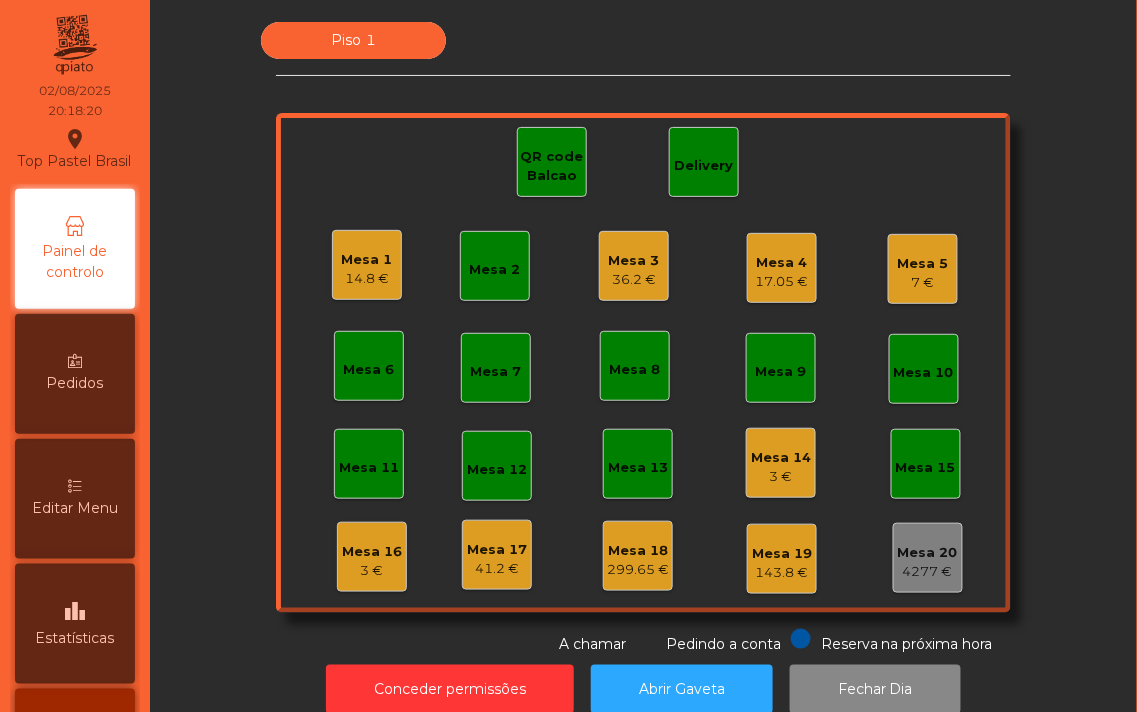 click on "41.2 €" 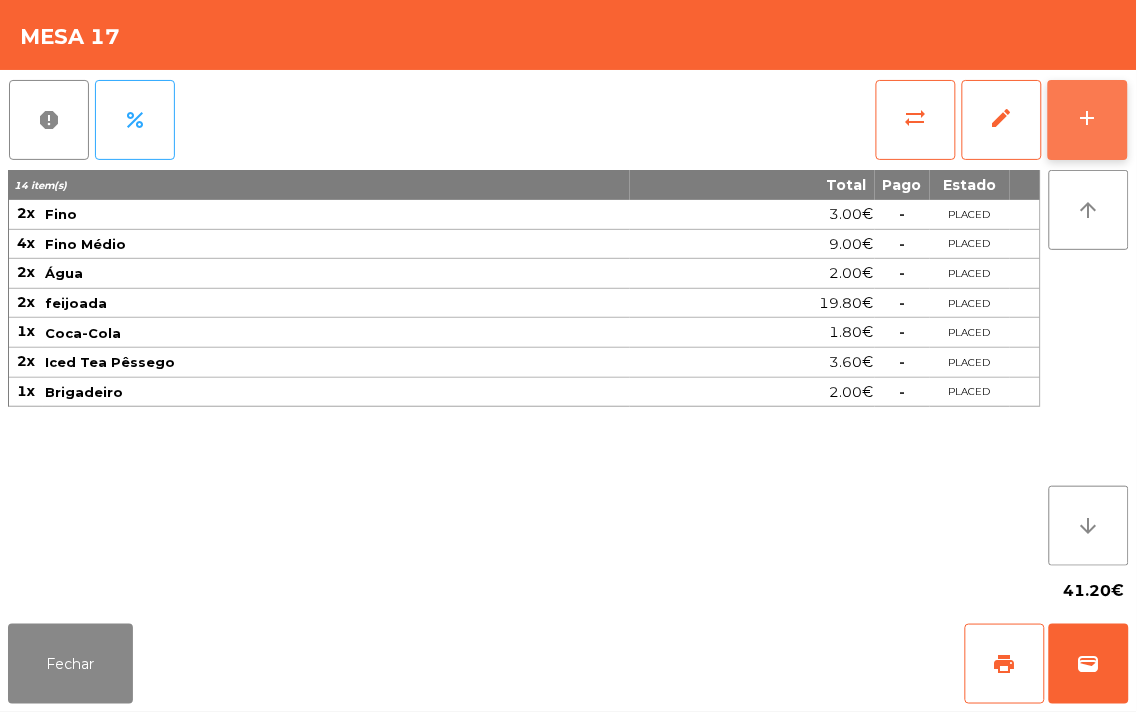 click on "add" 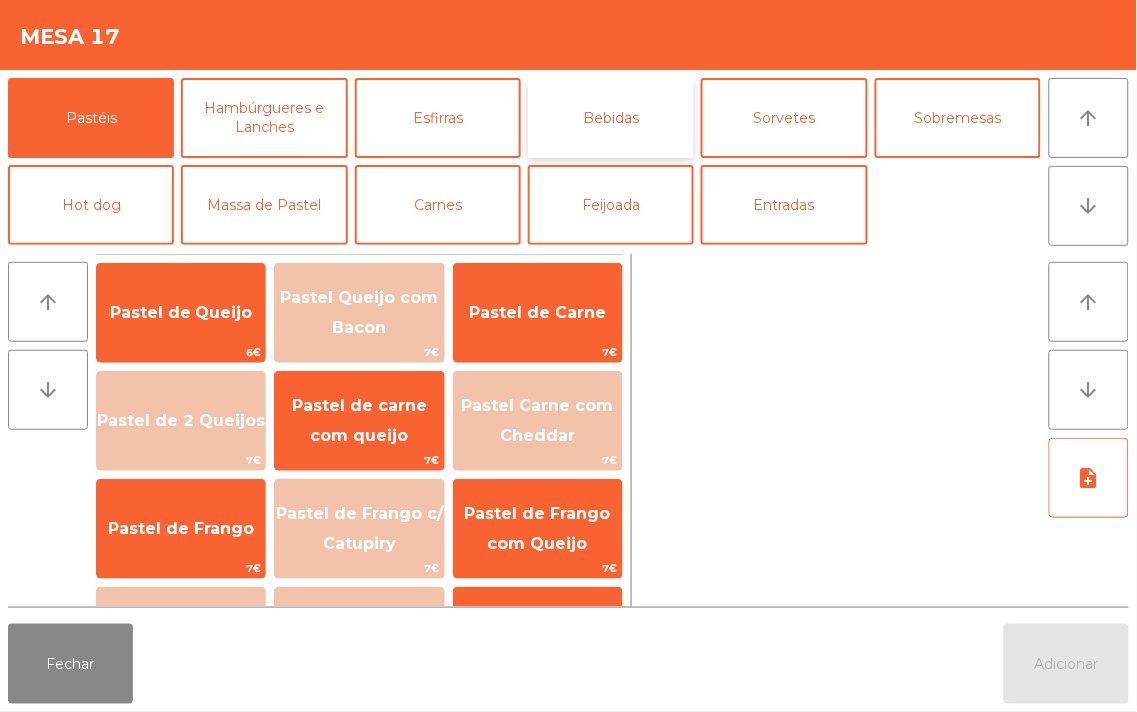 click on "Bebidas" 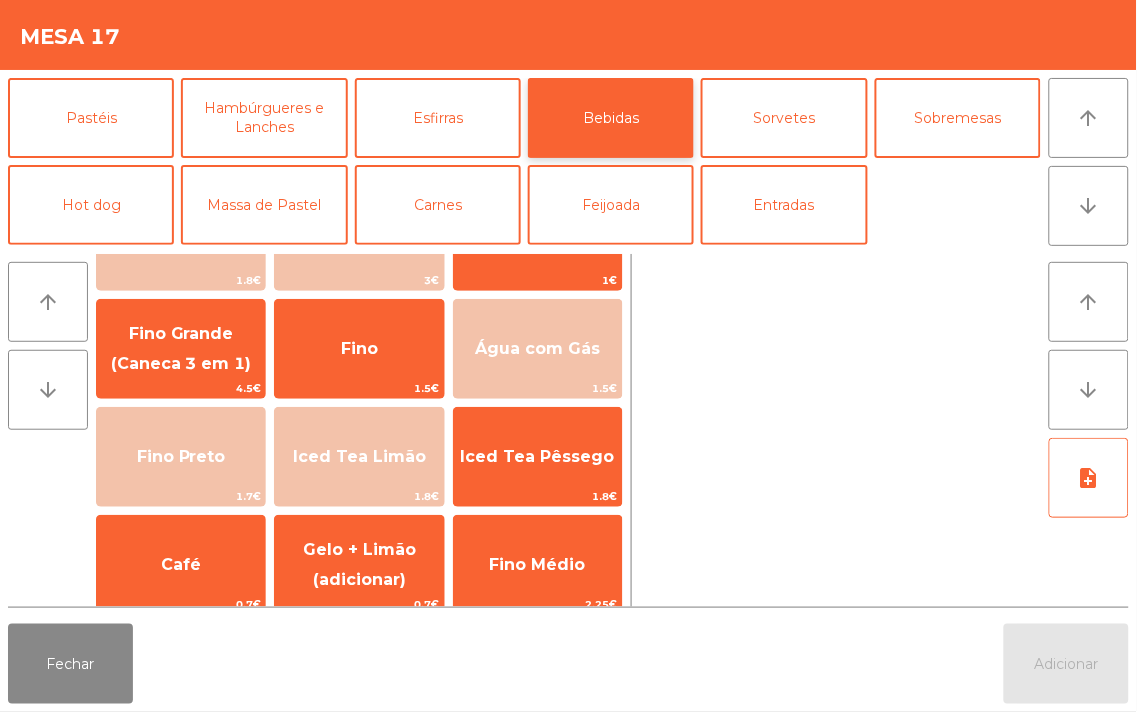 scroll, scrollTop: 174, scrollLeft: 0, axis: vertical 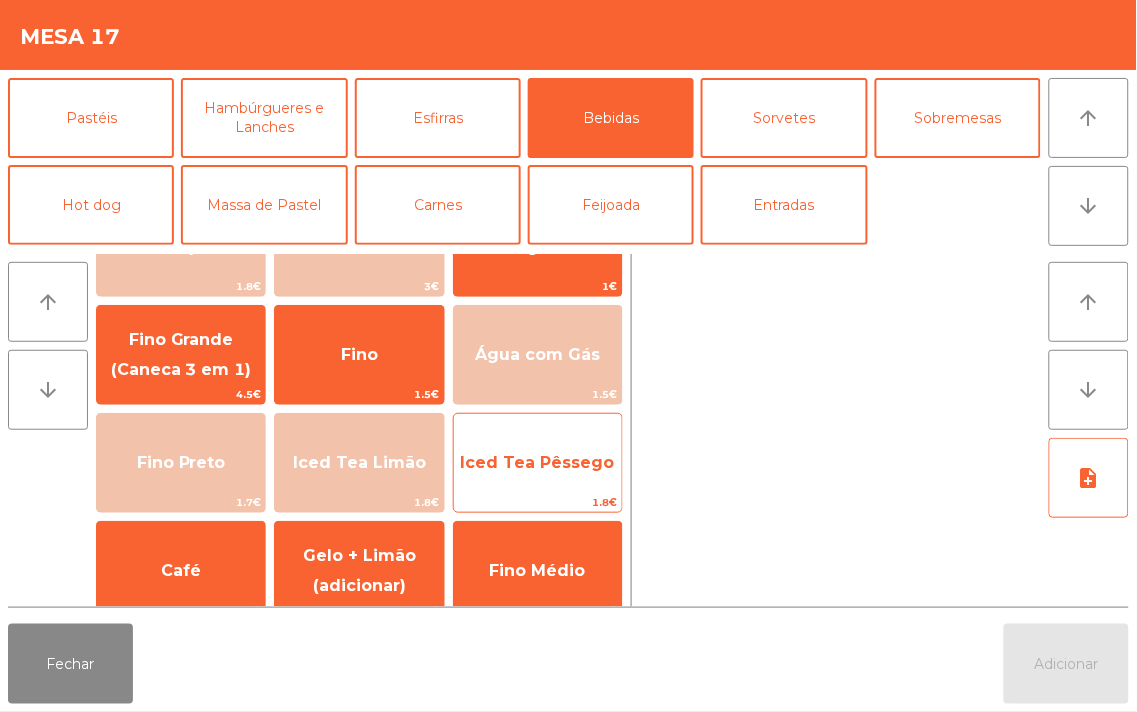 click on "Iced Tea Pêssego" 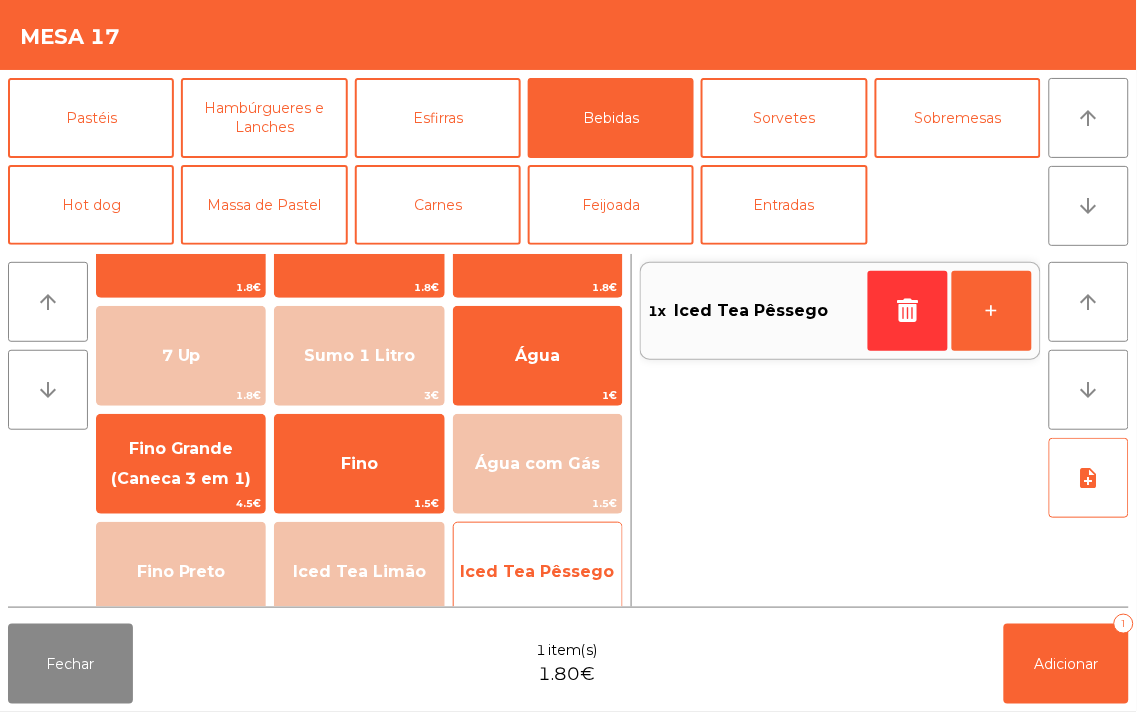 scroll, scrollTop: 76, scrollLeft: 0, axis: vertical 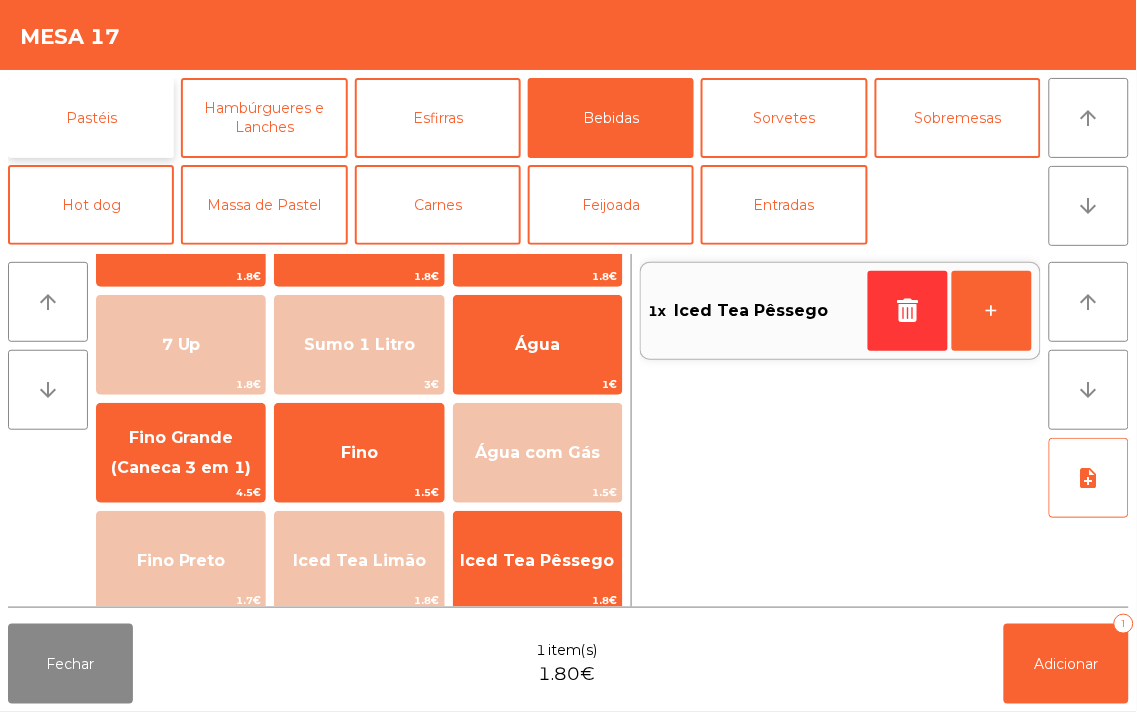 click on "Pastéis" 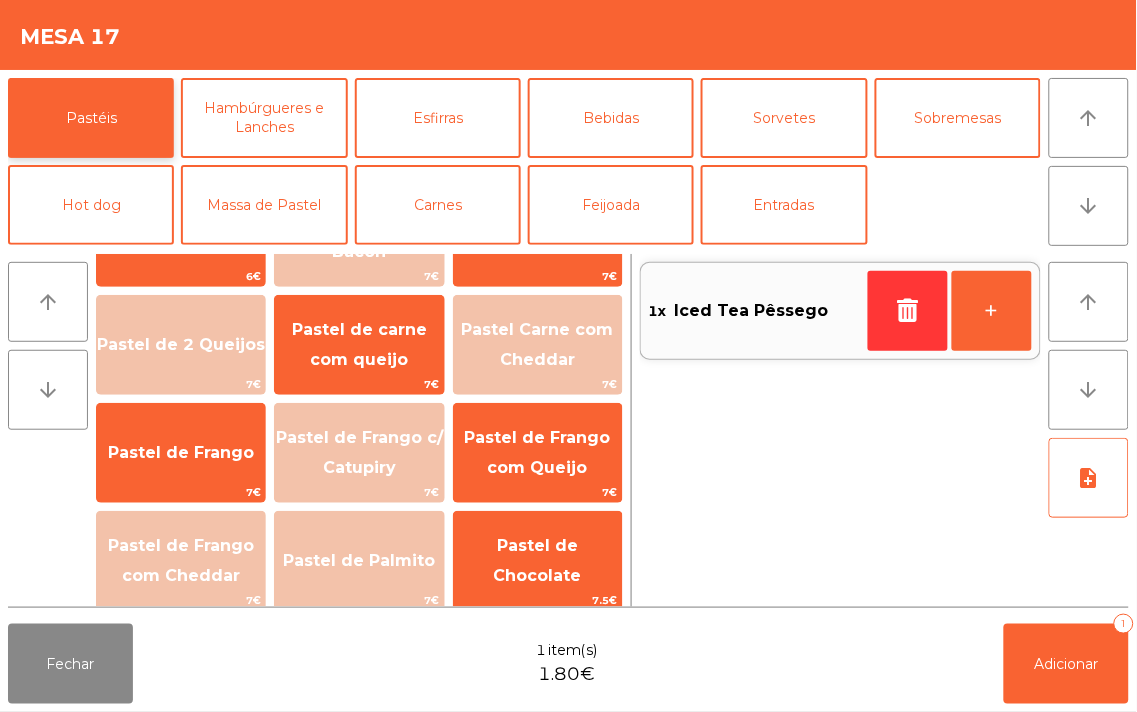scroll, scrollTop: 0, scrollLeft: 0, axis: both 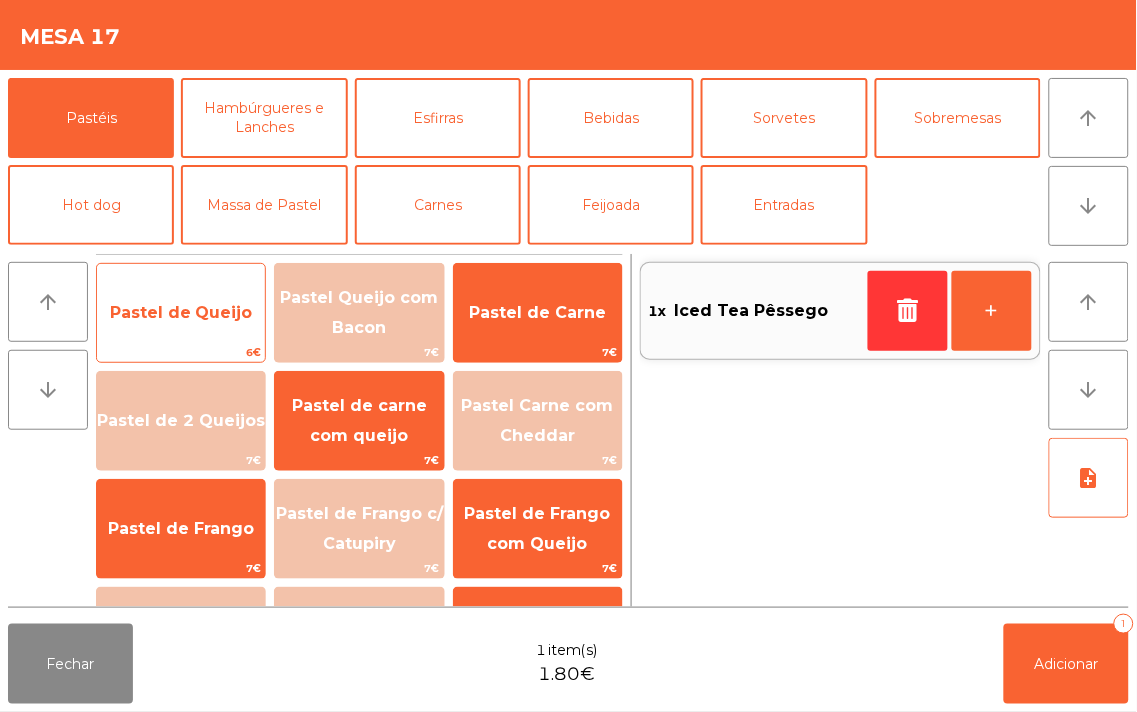 click on "Pastel de Queijo" 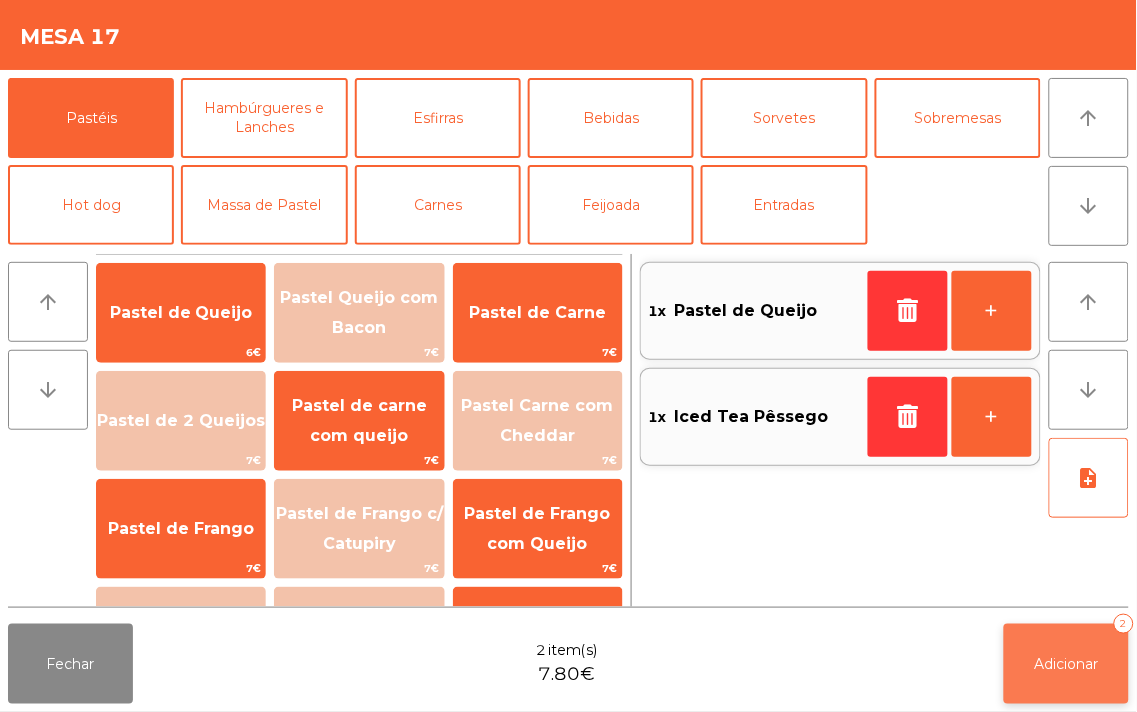 click on "Adicionar   2" 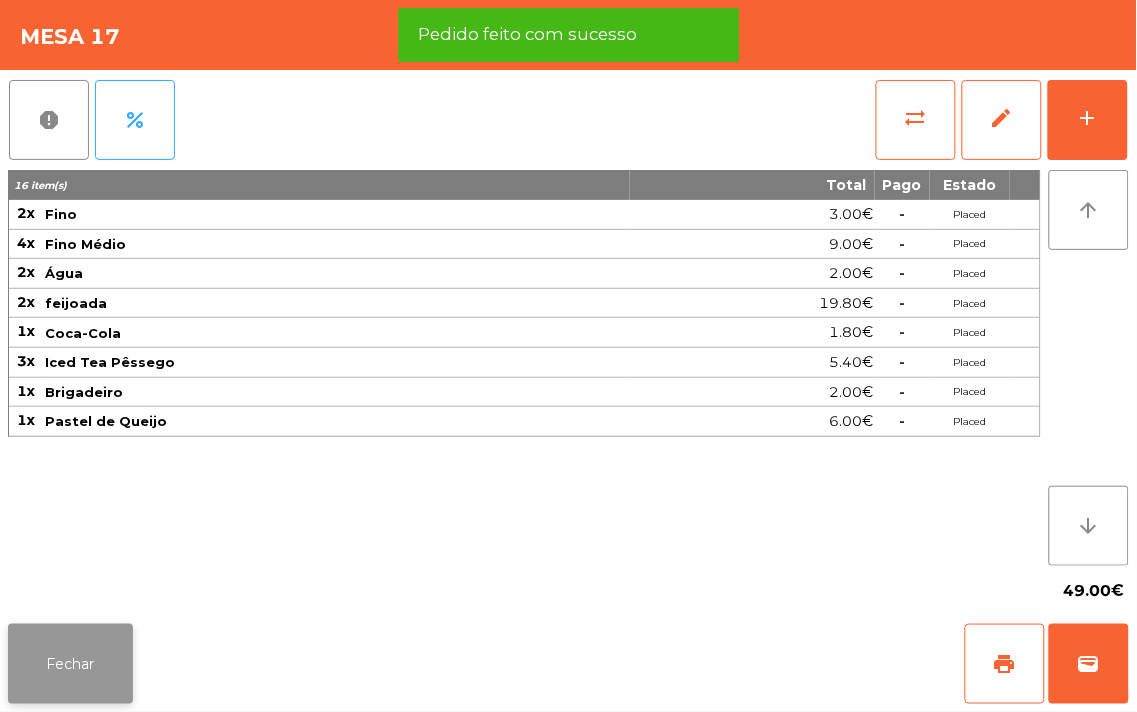 click on "Fechar" 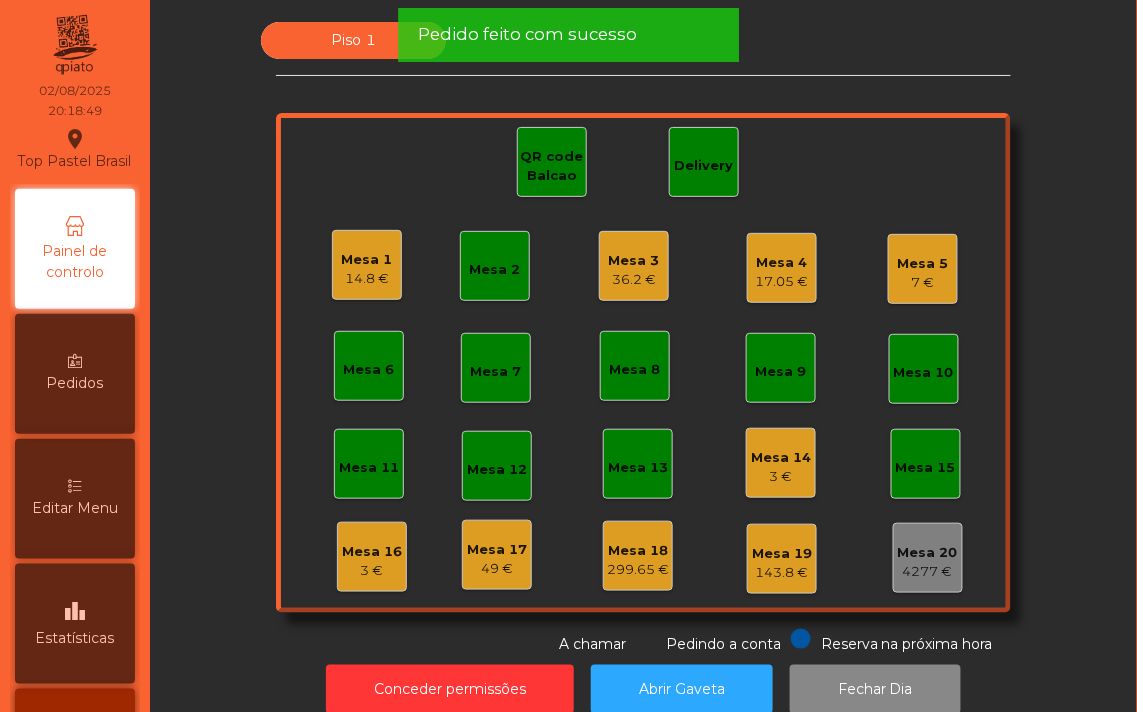 click on "Mesa 2" 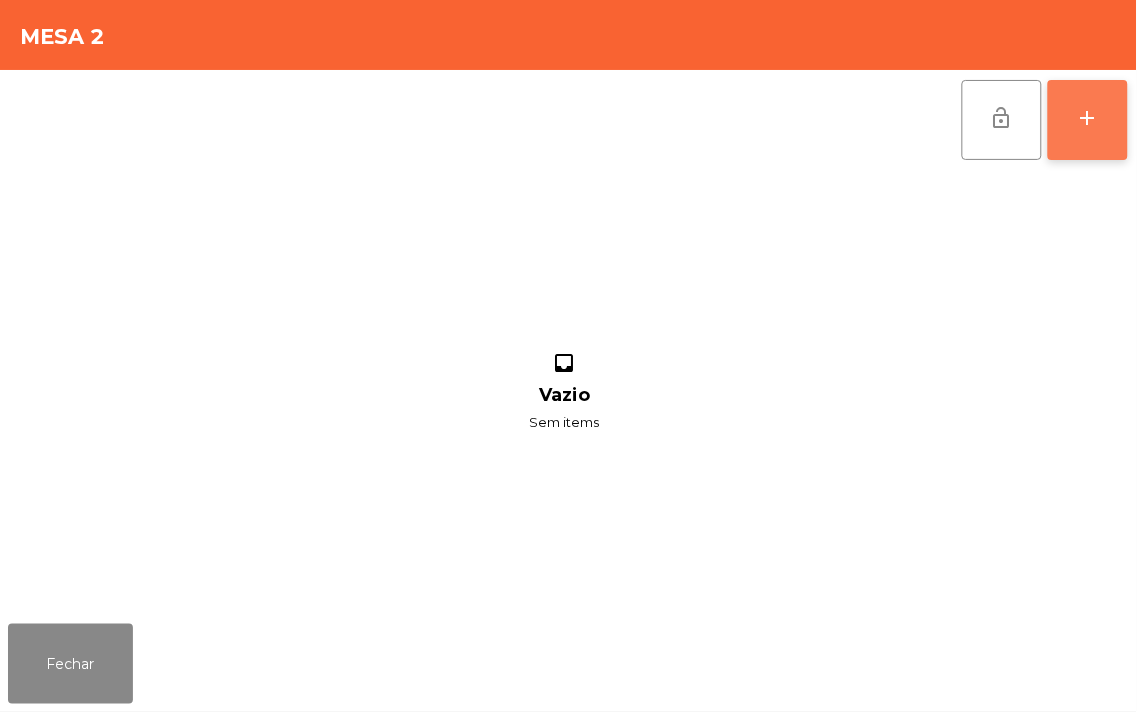 click on "add" 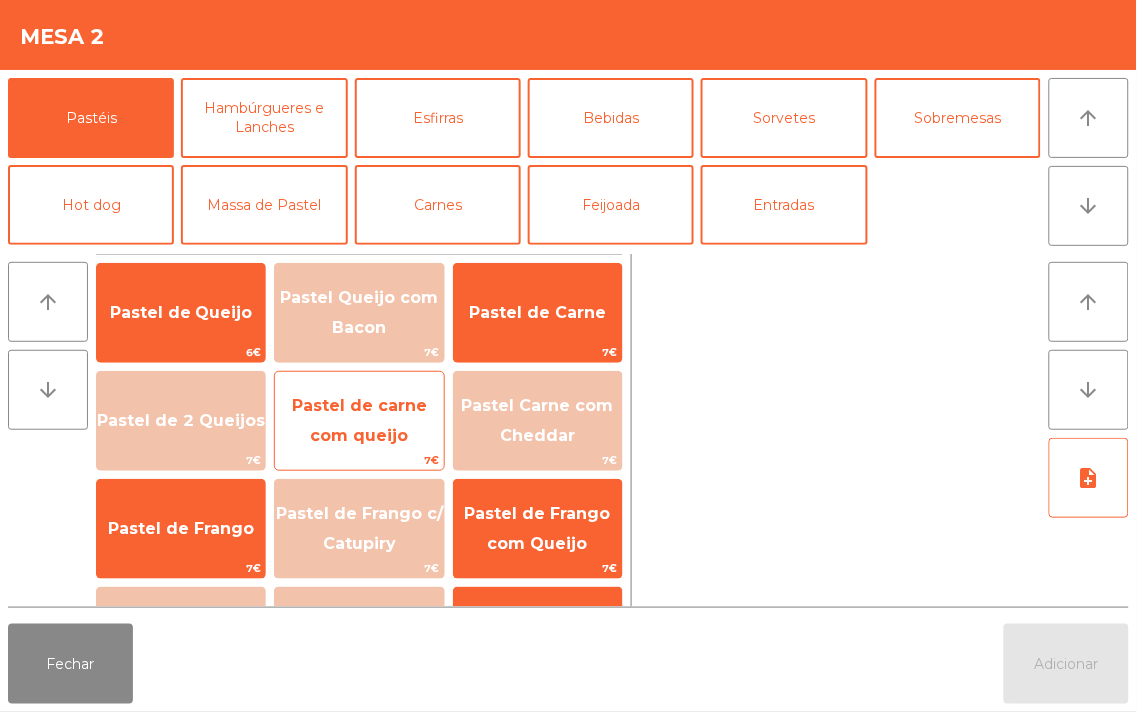click on "Pastel de carne com queijo" 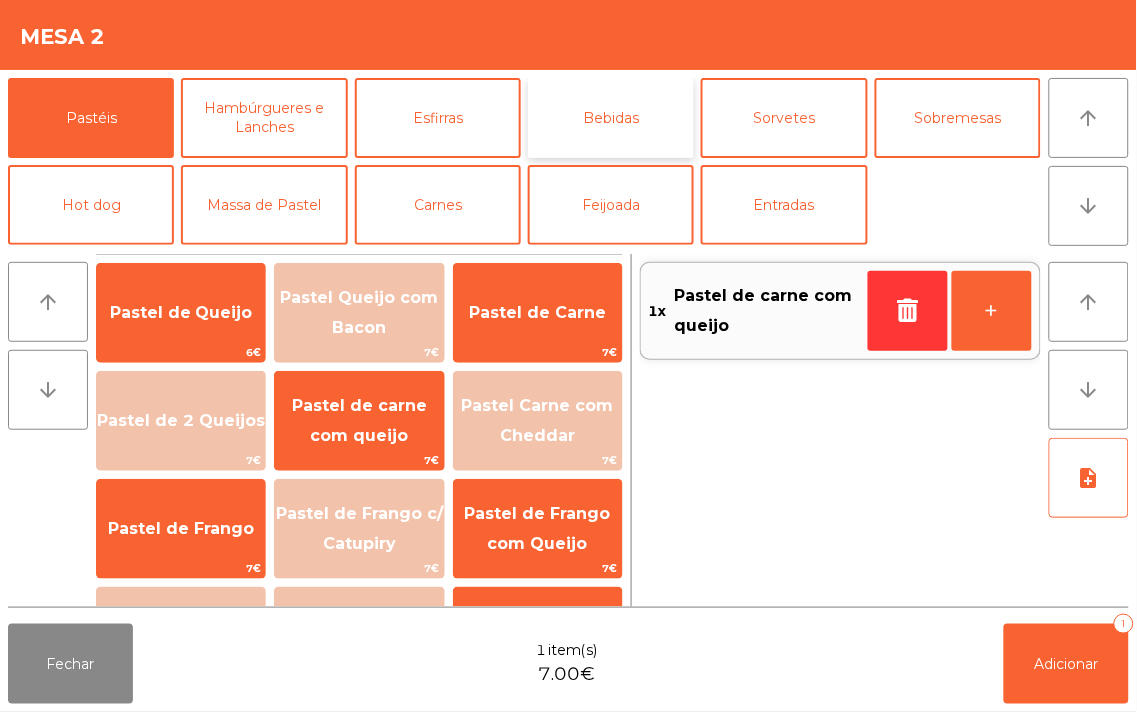 click on "Bebidas" 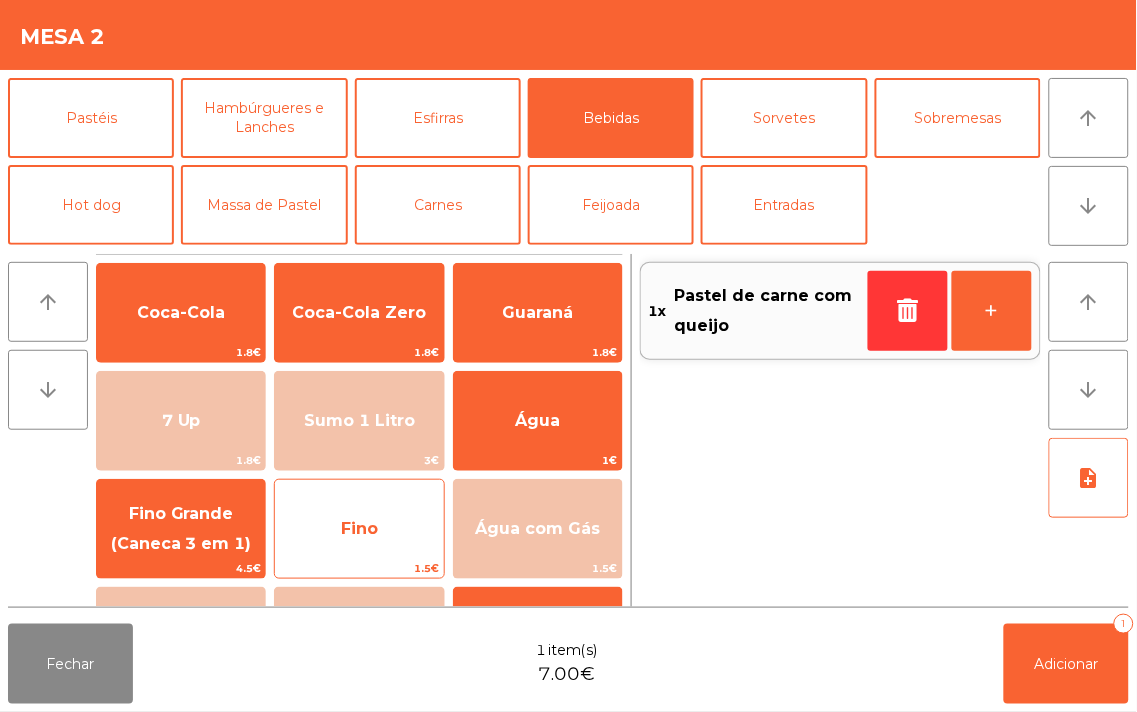 click on "Fino" 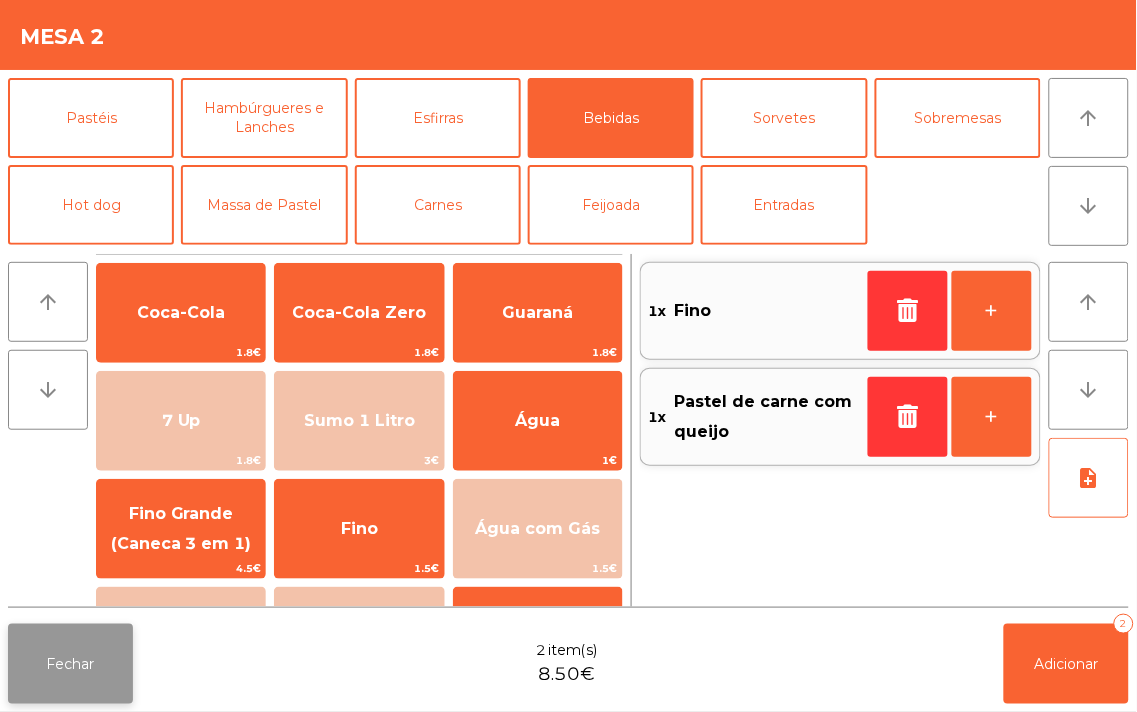 click on "Fechar" 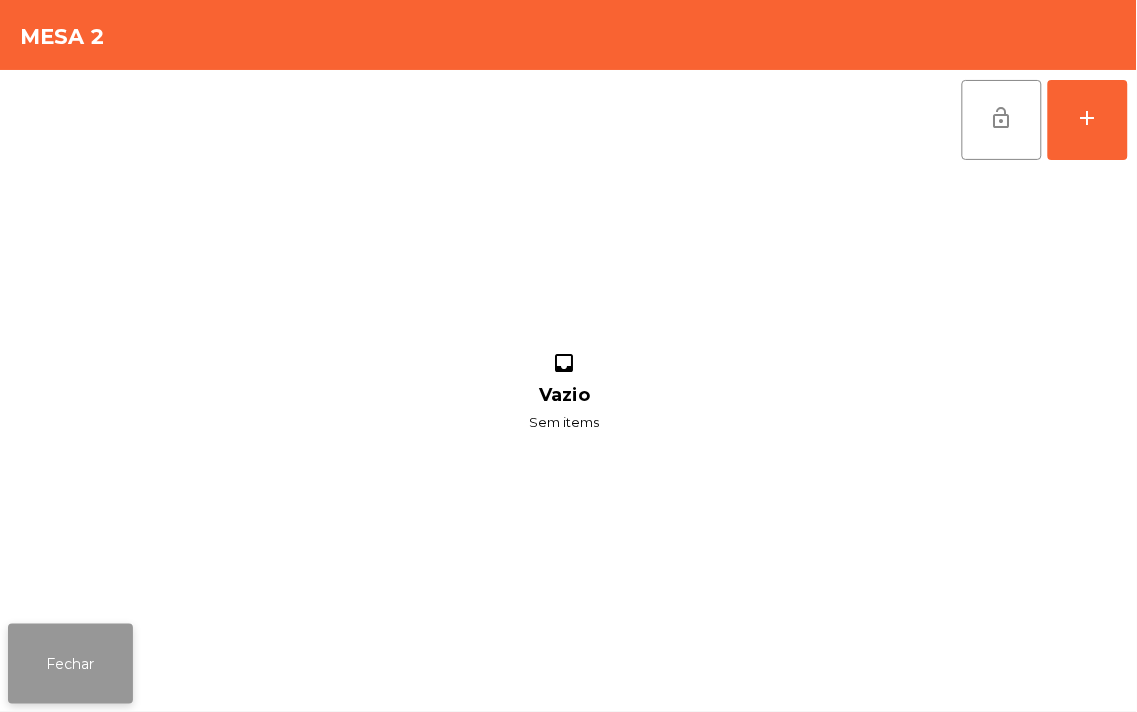 click on "Fechar" 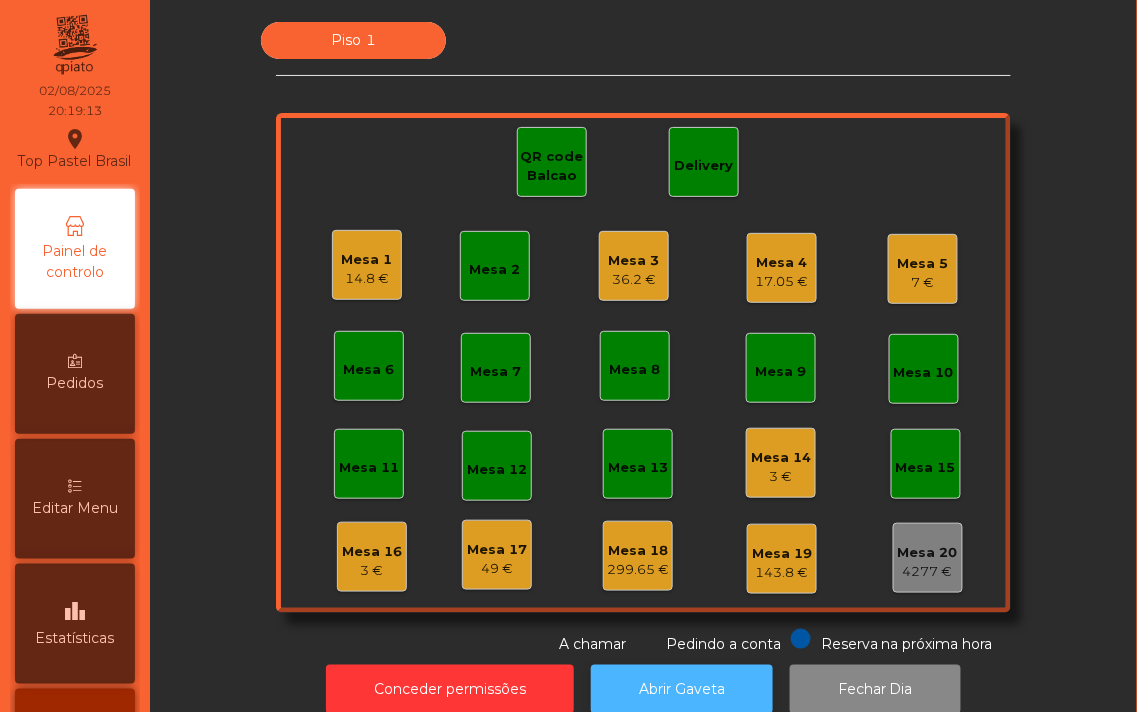 click on "Abrir Gaveta" 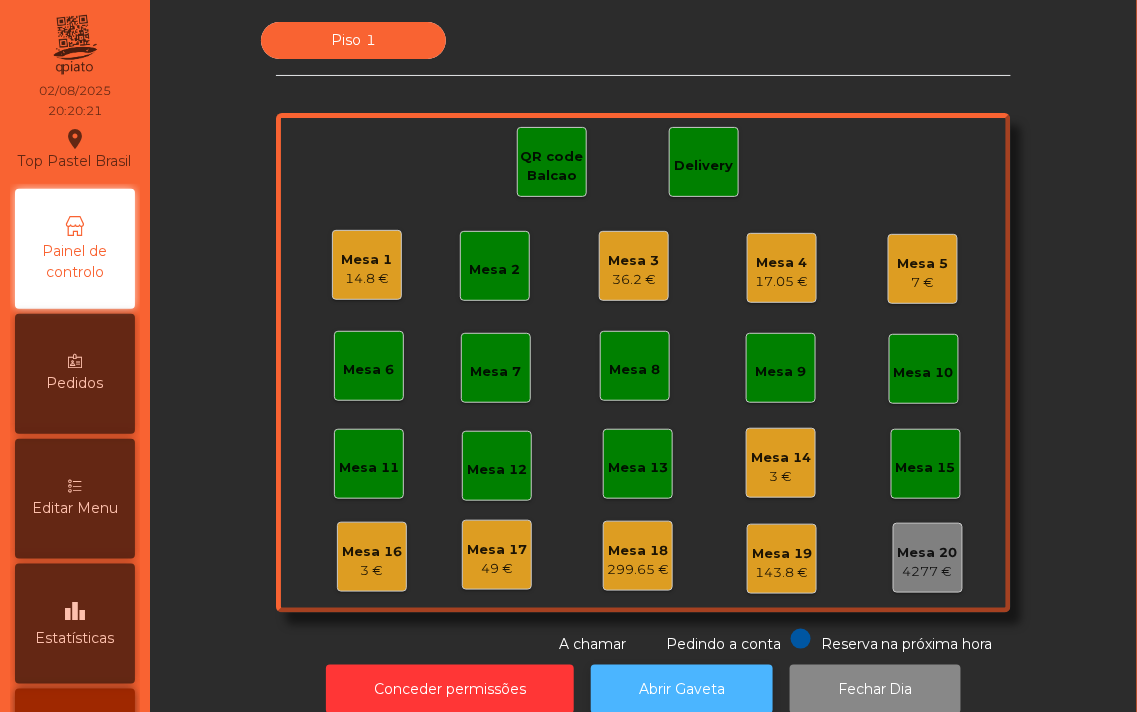 click on "Abrir Gaveta" 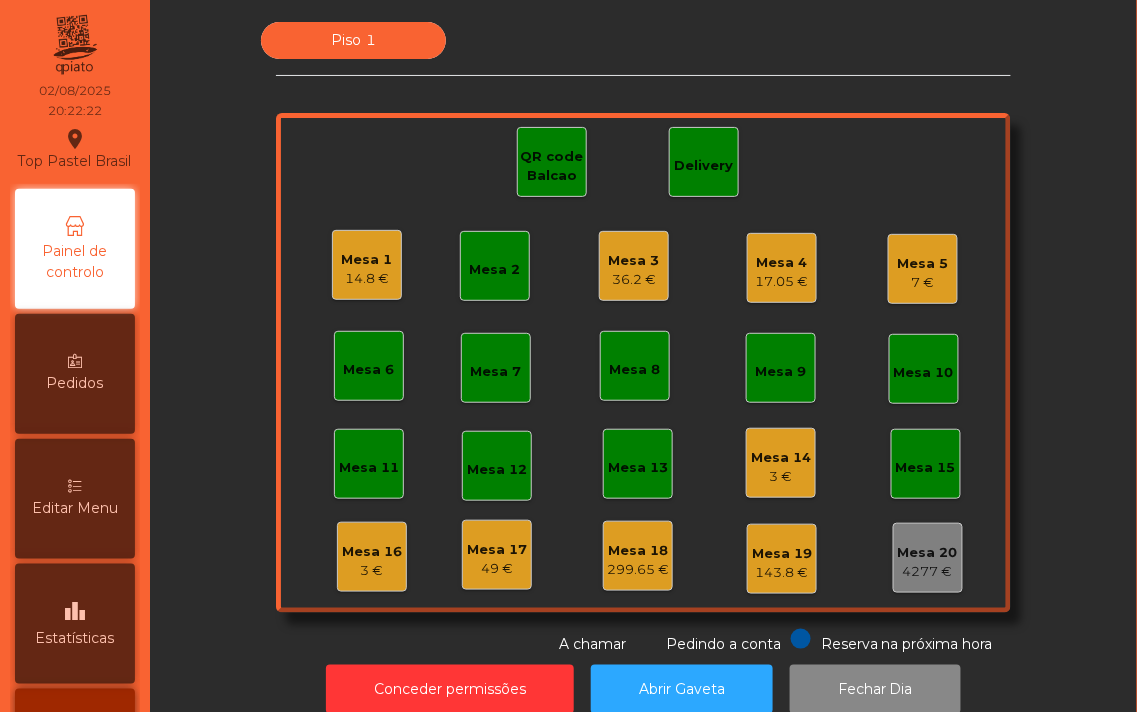click on "Mesa 17" 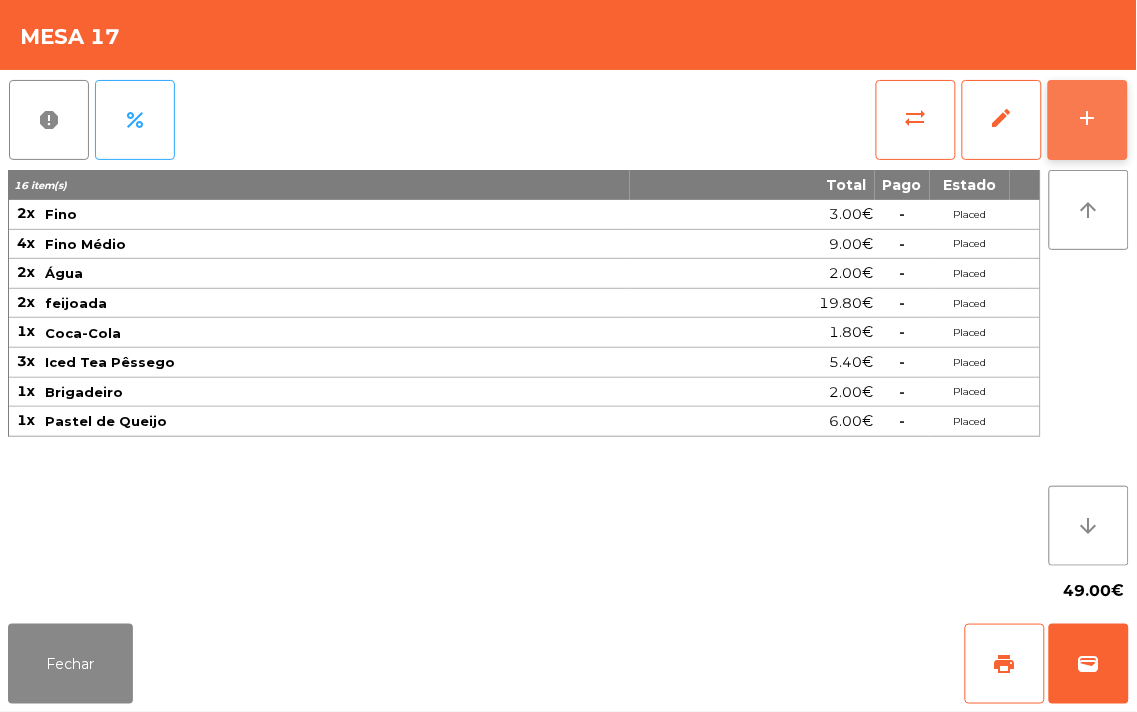 click on "add" 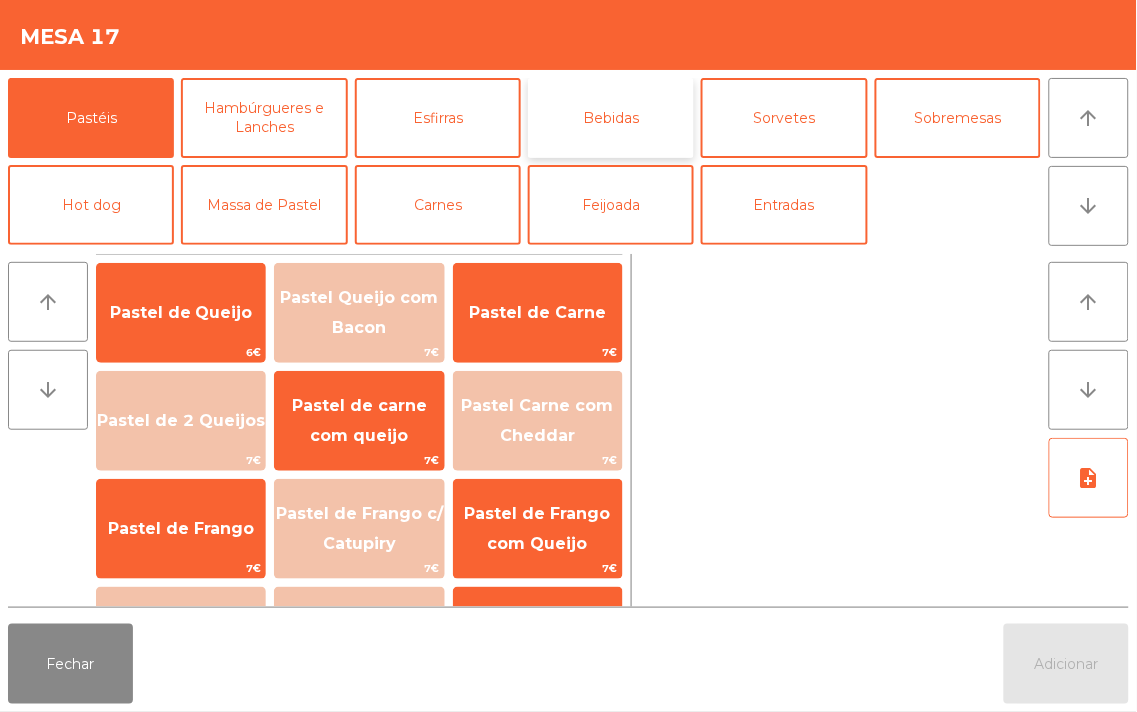 click on "Bebidas" 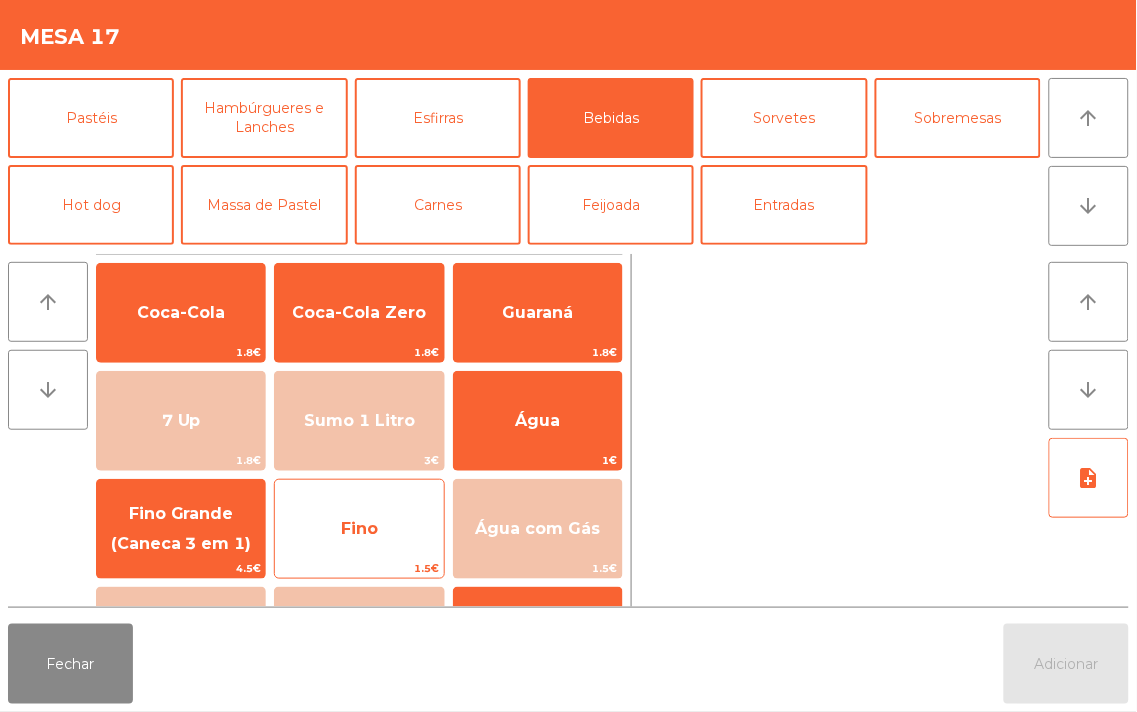 click on "Fino" 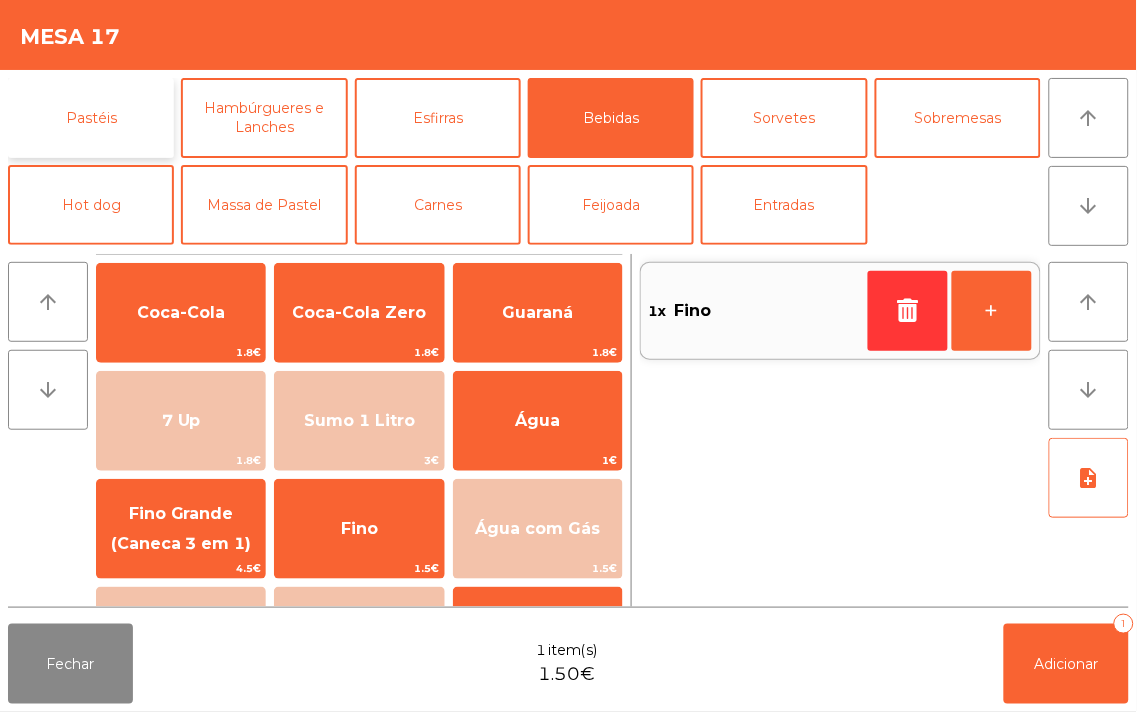click on "Pastéis" 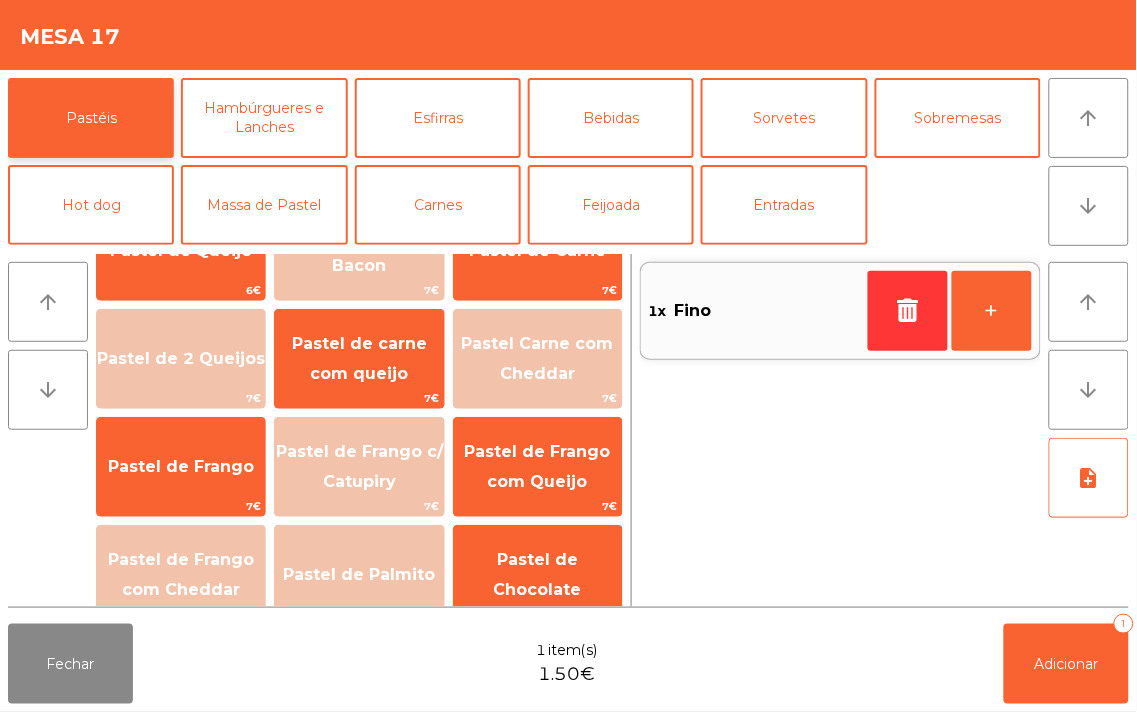 scroll, scrollTop: 61, scrollLeft: 0, axis: vertical 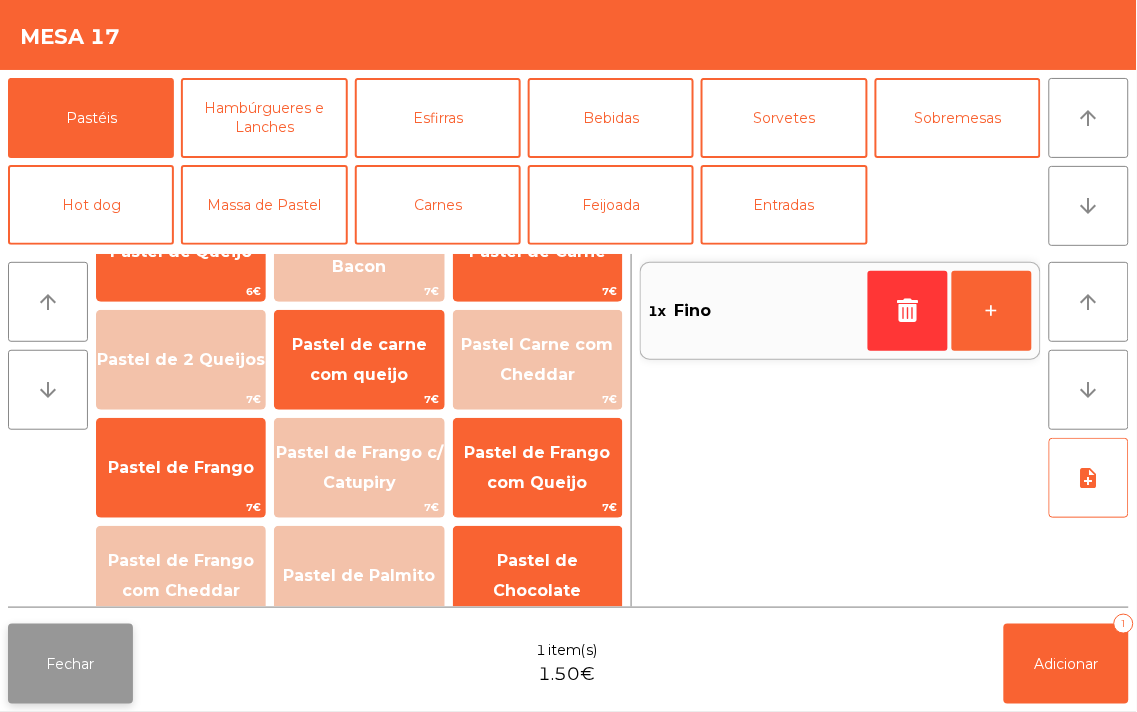 click on "Fechar" 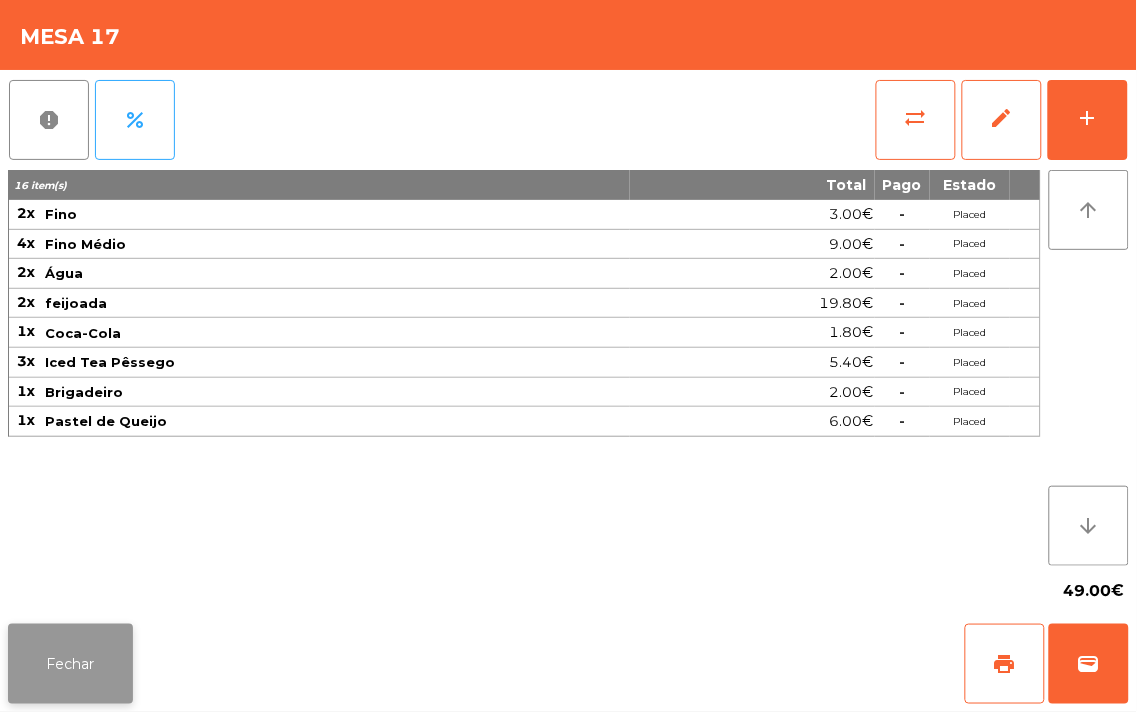 click on "Fechar" 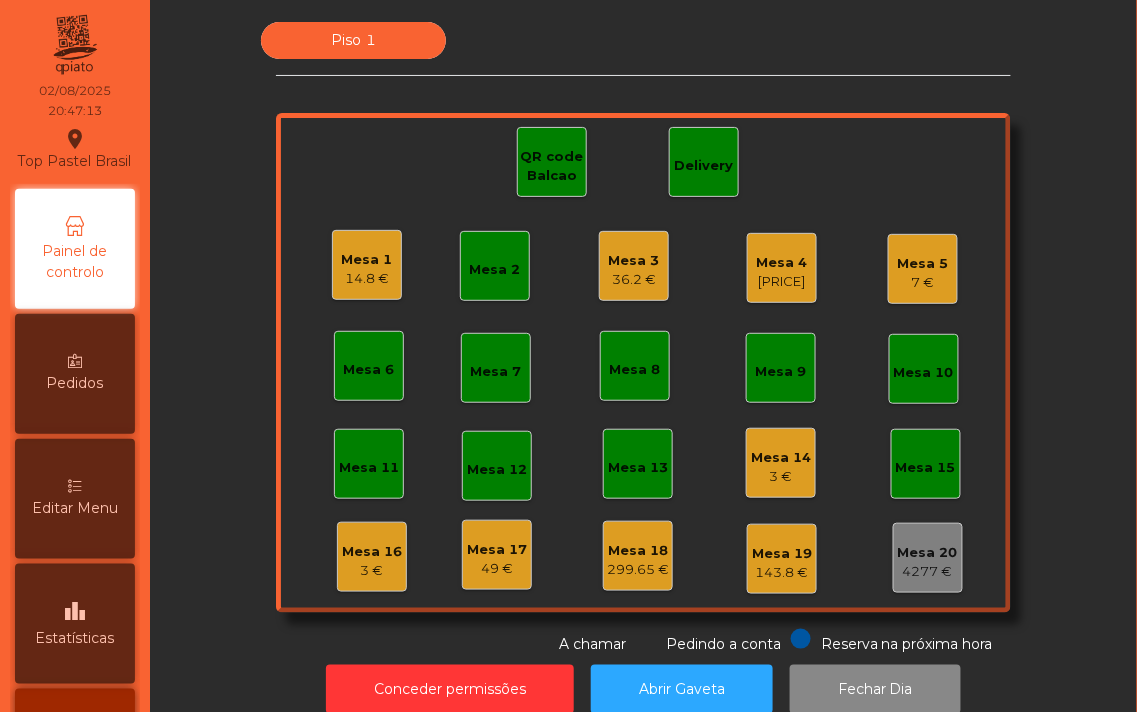 click on "[PRICE]" 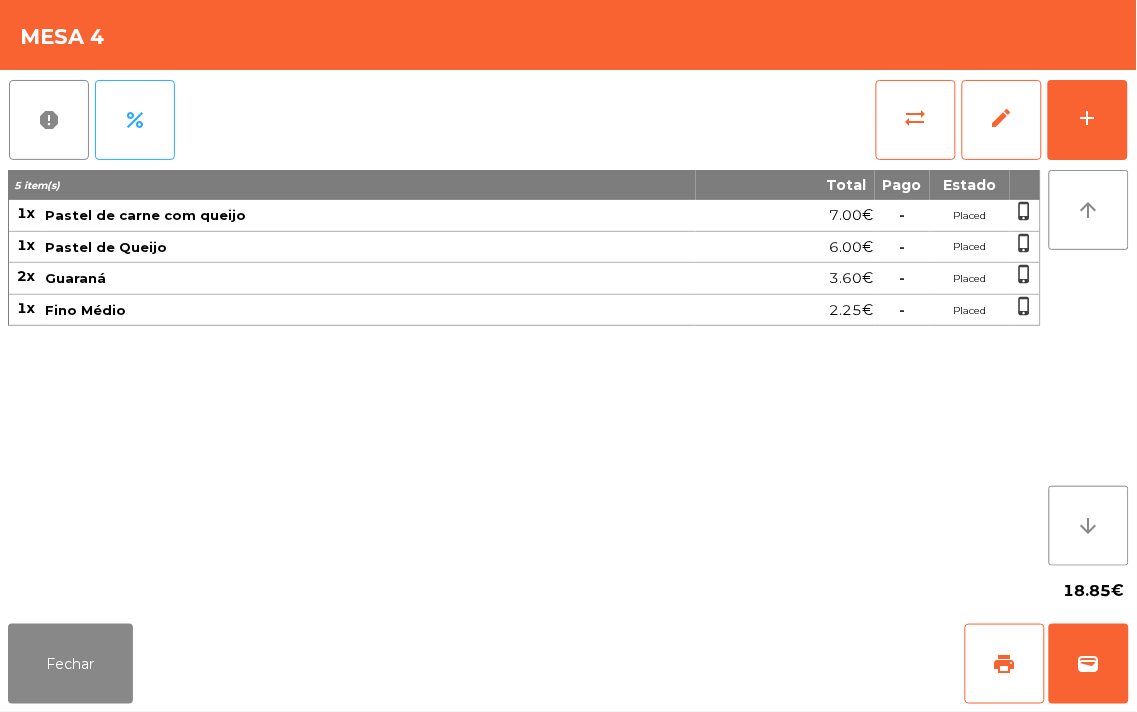 click on "5 item(s) Total Pago Estado 1x Pastel de carne com queijo [PRICE]  -  Placed  phone_iphone  1x Pastel de Queijo [PRICE]  -  Placed  phone_iphone  2x Guaraná [PRICE]  -  Placed  phone_iphone  1x Fino Médio  [PRICE]  -  Placed  phone_iphone" 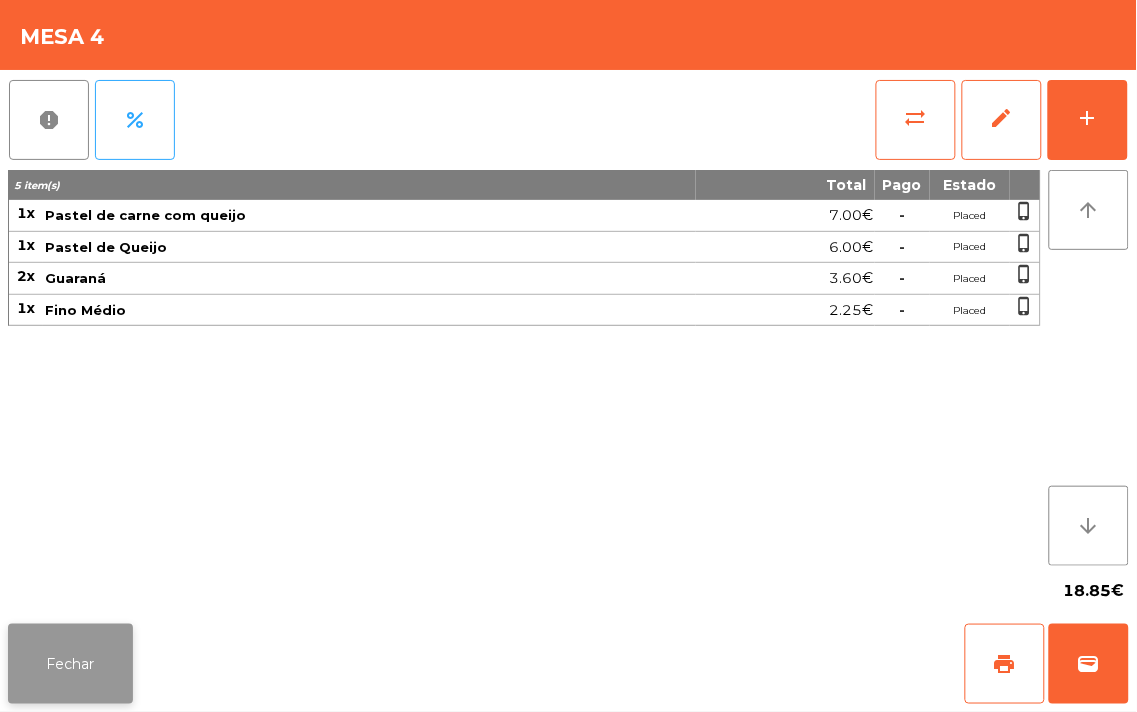 click on "Fechar" 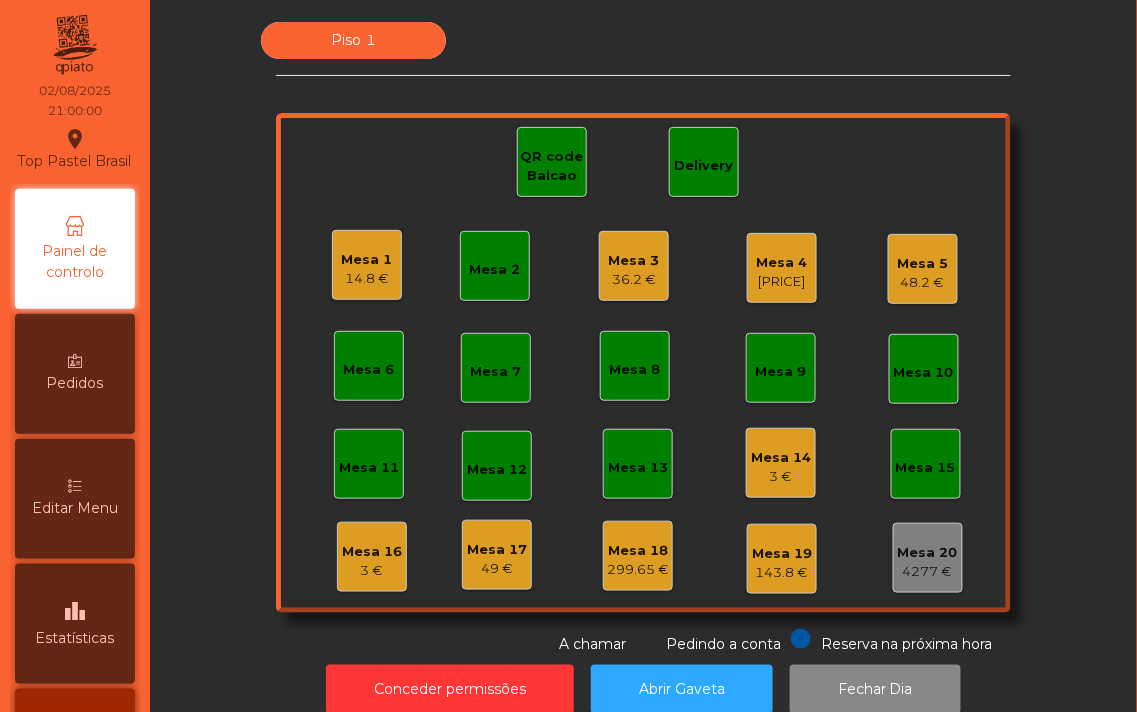 click on "Editar Menu" at bounding box center (75, 499) 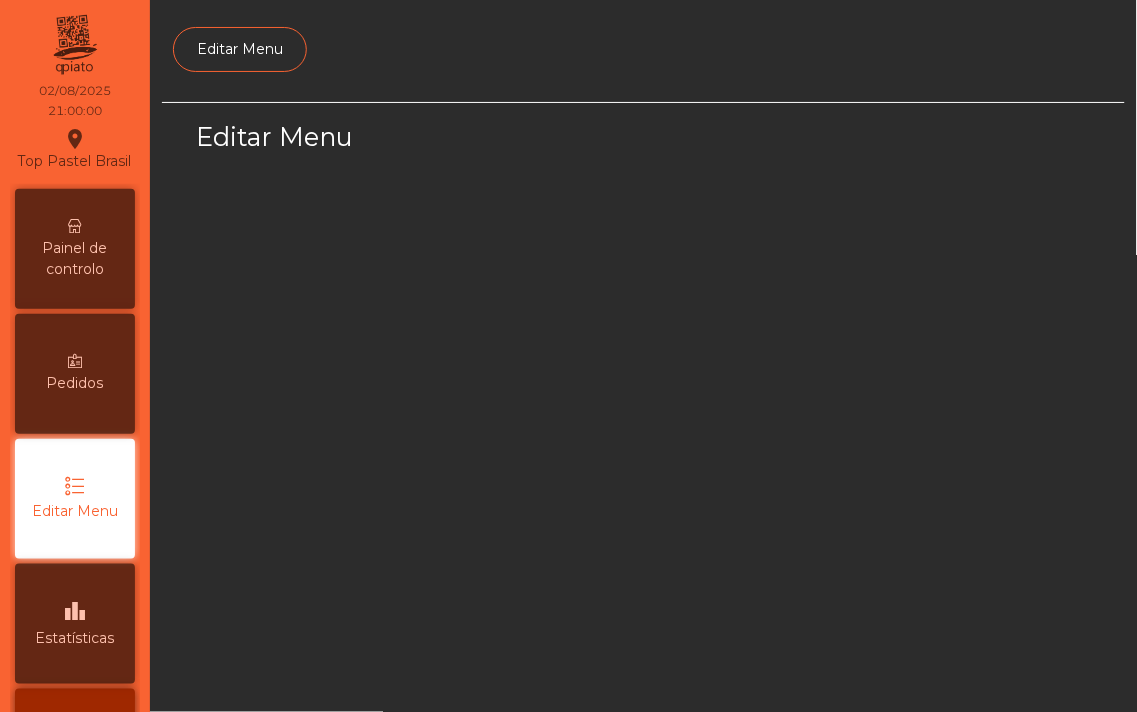 scroll, scrollTop: 127, scrollLeft: 0, axis: vertical 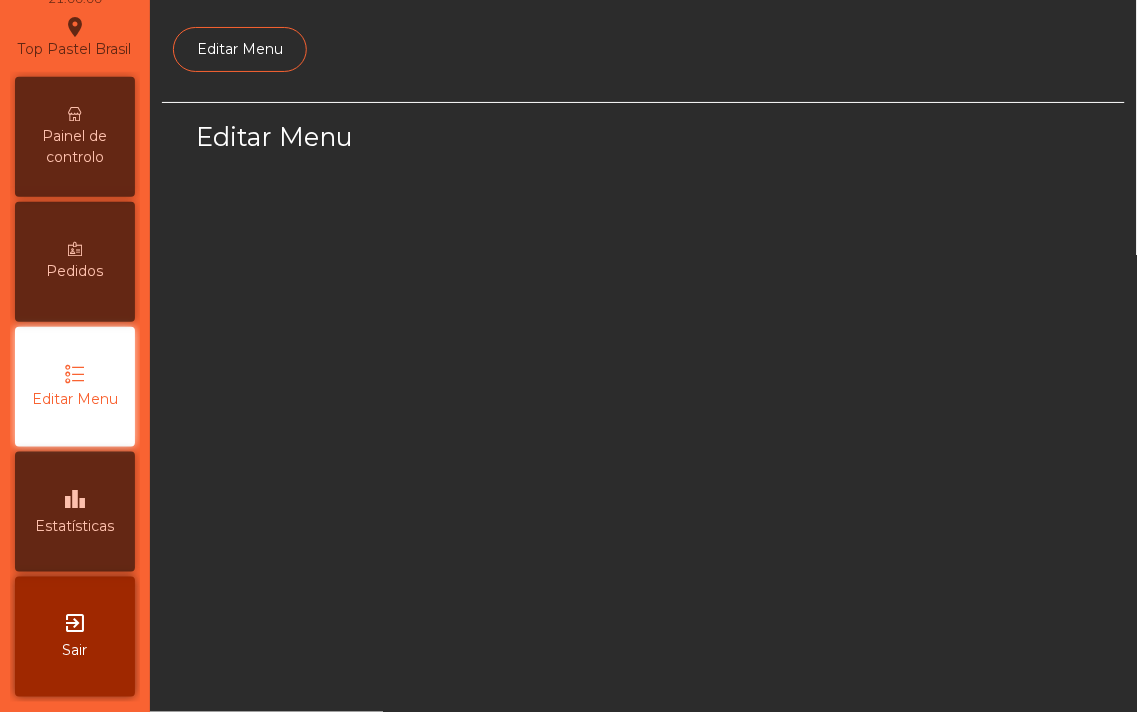 select on "*" 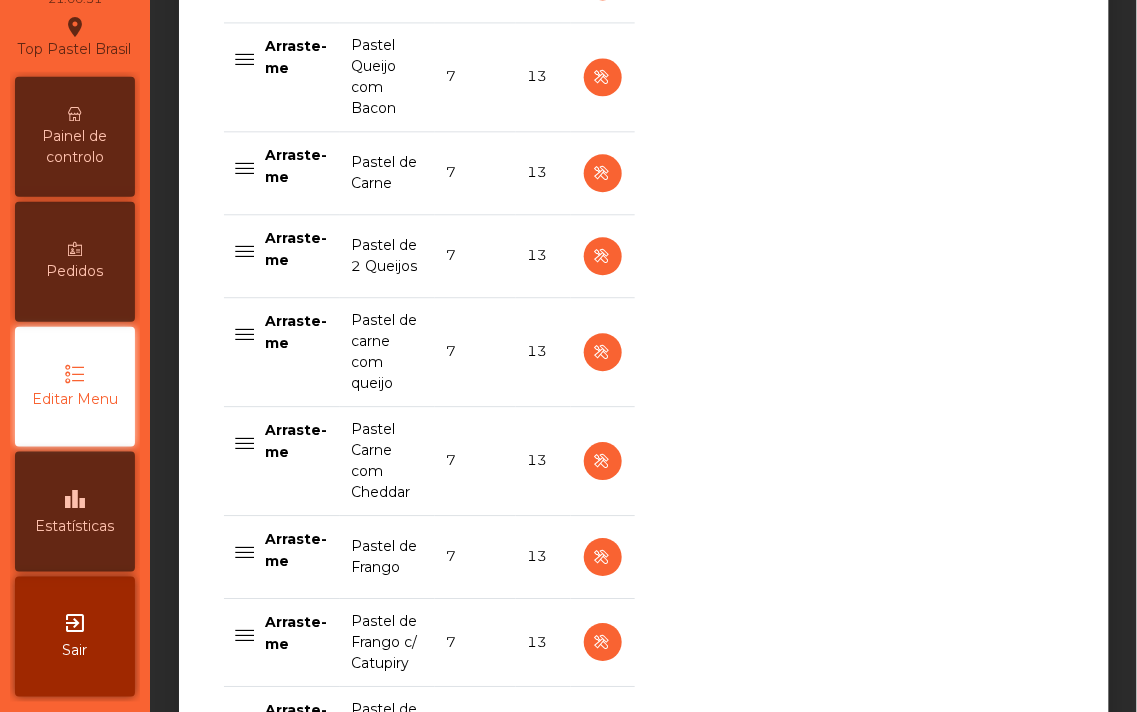 scroll, scrollTop: 830, scrollLeft: 0, axis: vertical 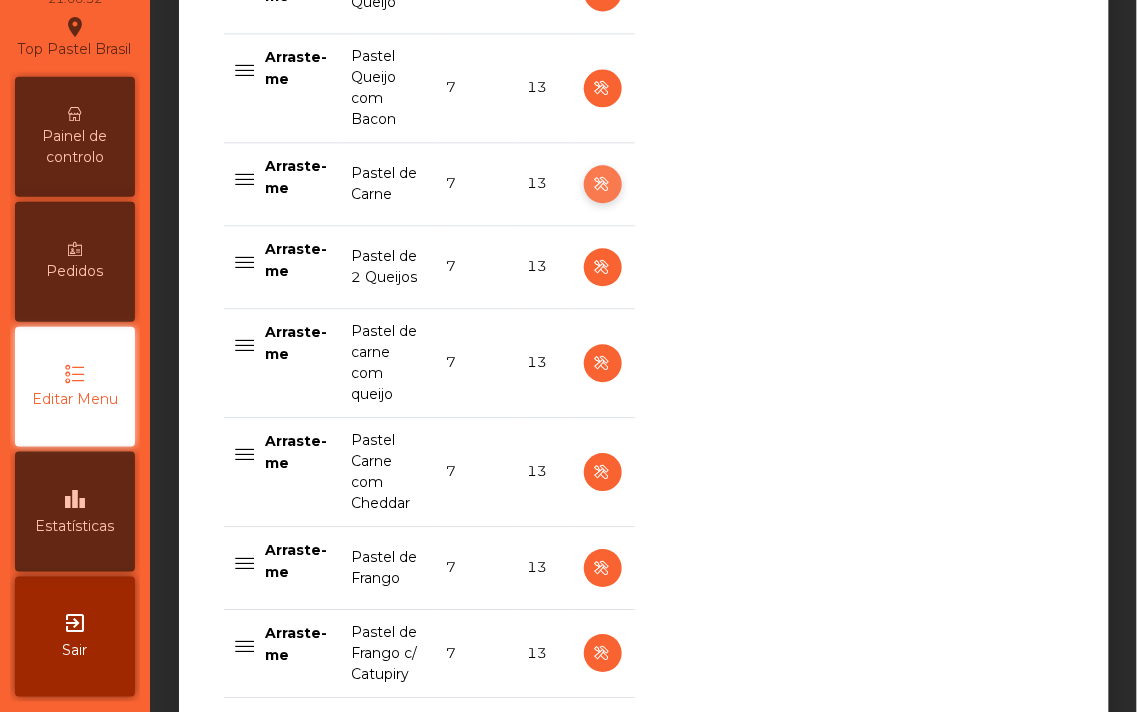 click at bounding box center [602, 184] 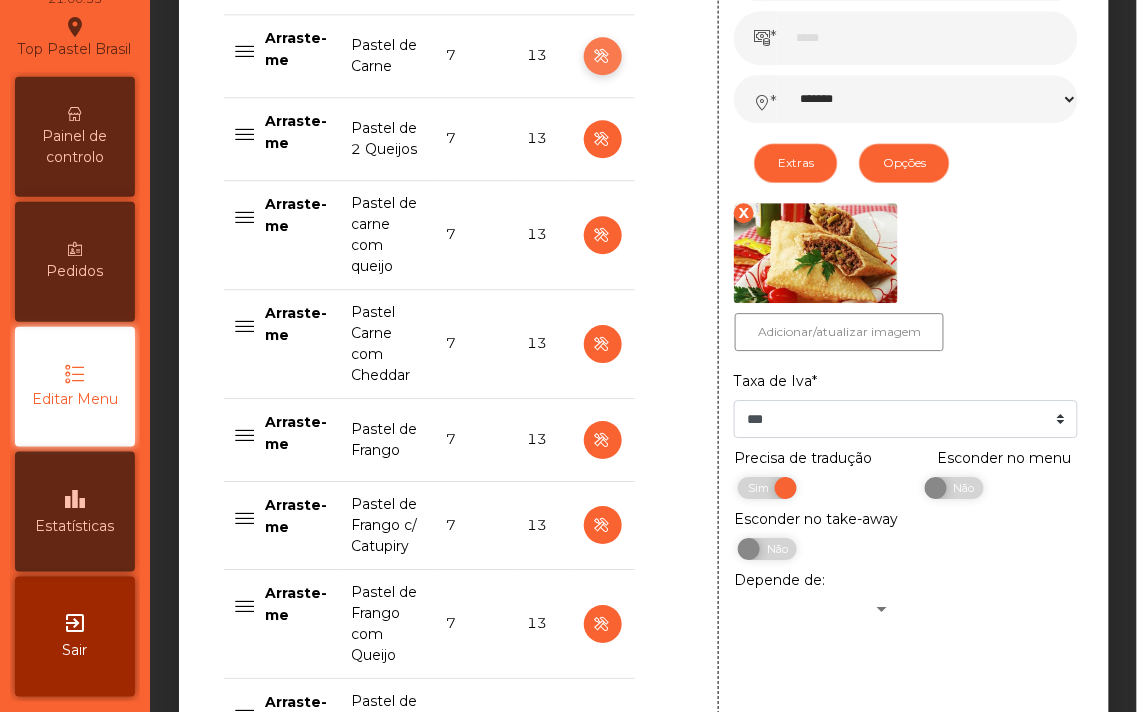 scroll, scrollTop: 957, scrollLeft: 0, axis: vertical 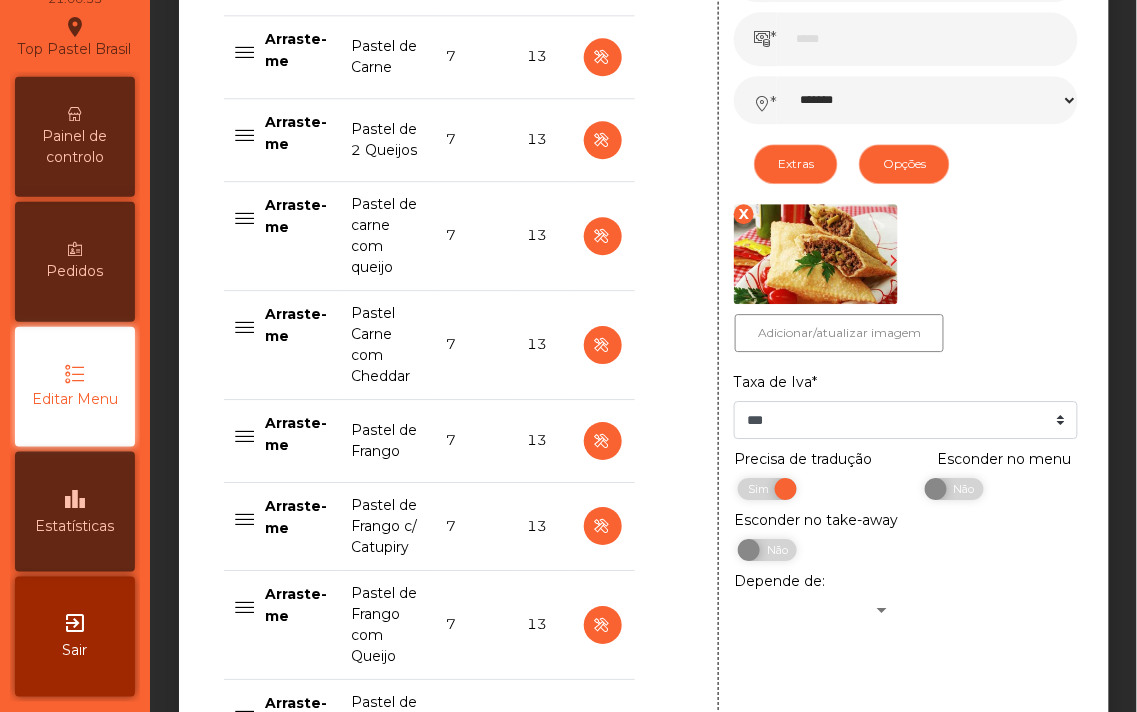 click on "Esconder no menu Sim   Não" at bounding box center (999, 479) 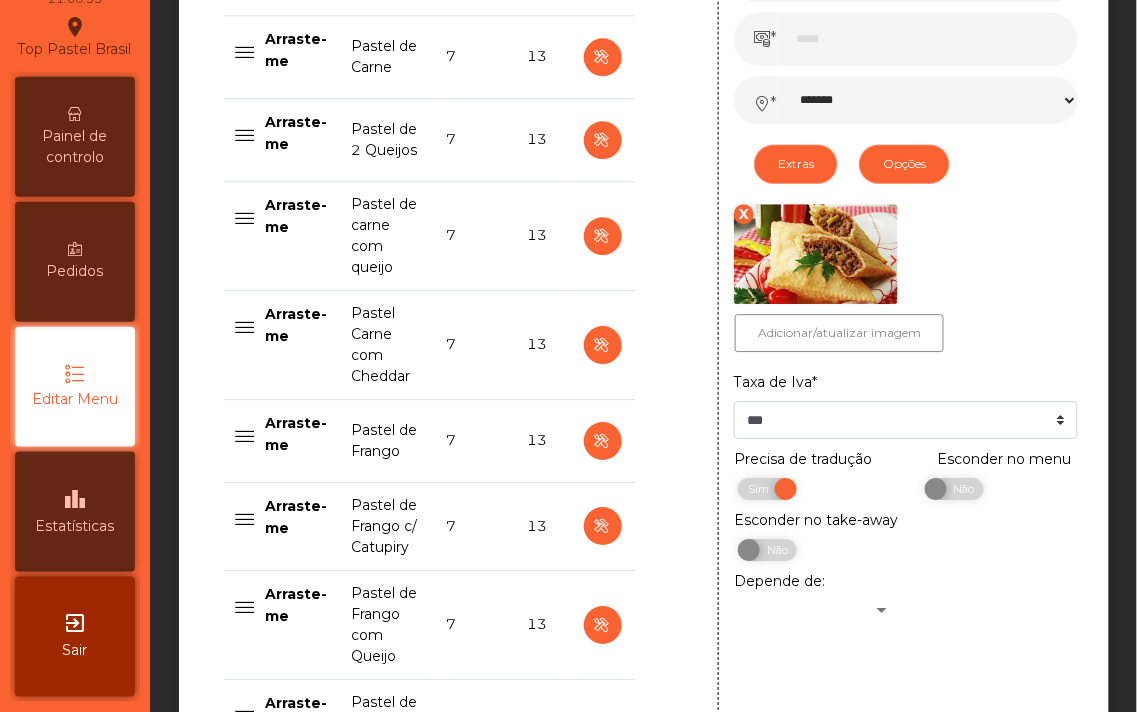 click on "Esconder no menu Sim   Não" at bounding box center (999, 479) 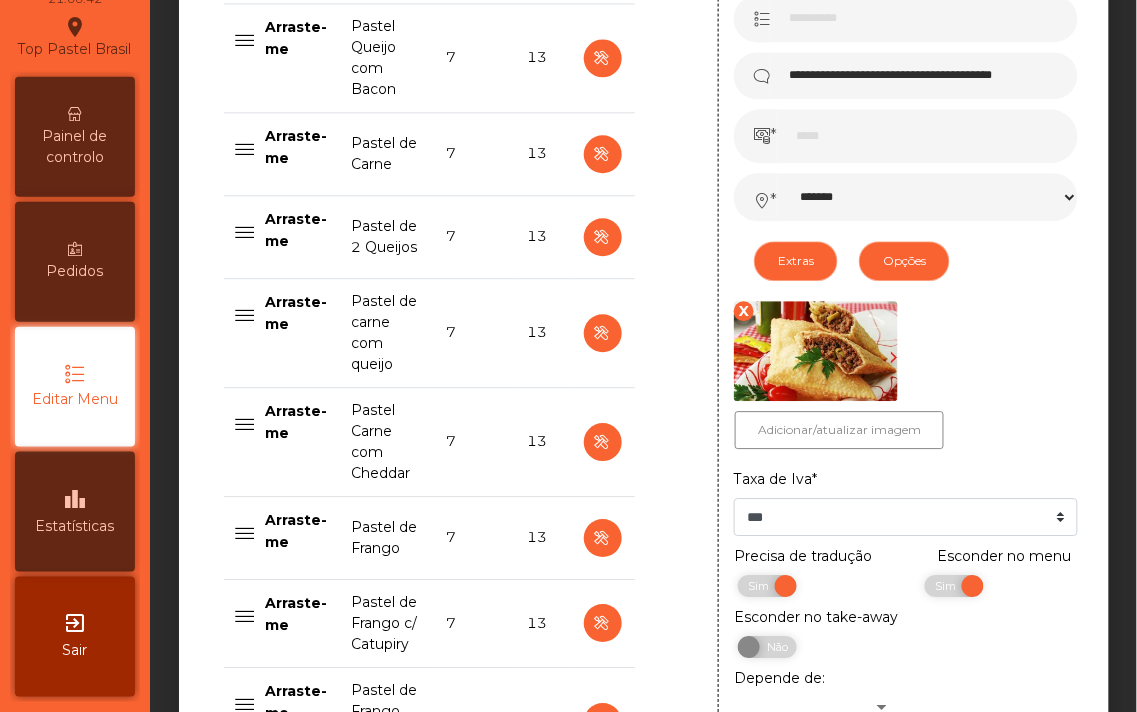 scroll, scrollTop: 860, scrollLeft: 0, axis: vertical 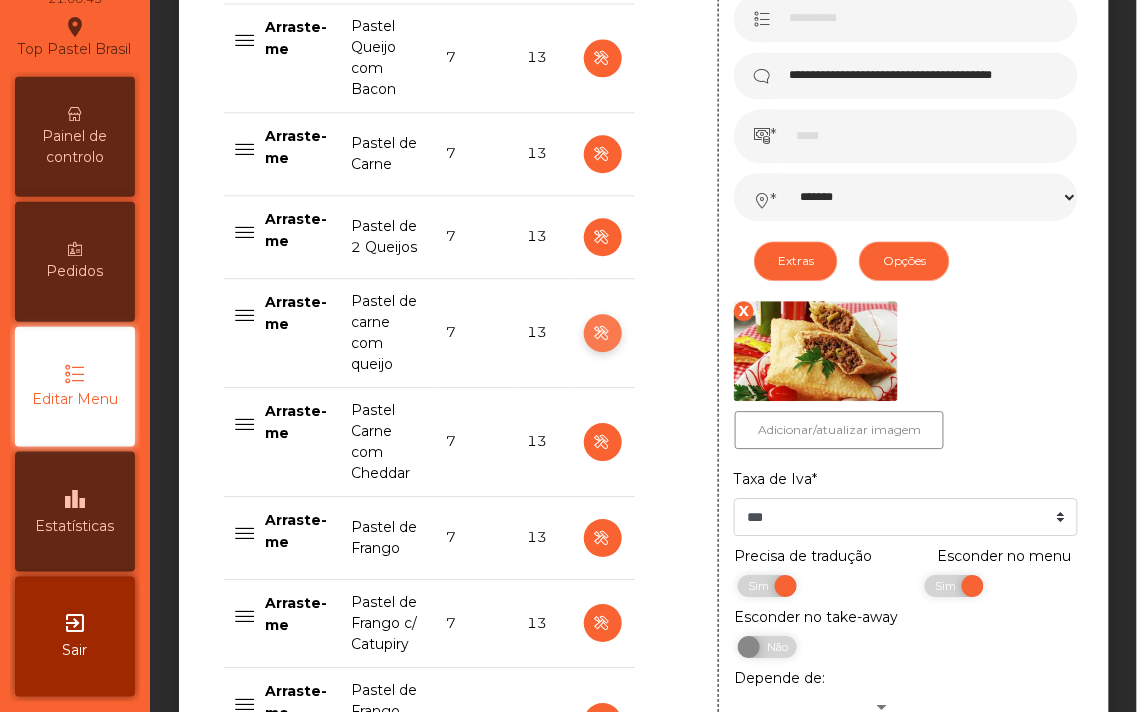 click at bounding box center [602, 333] 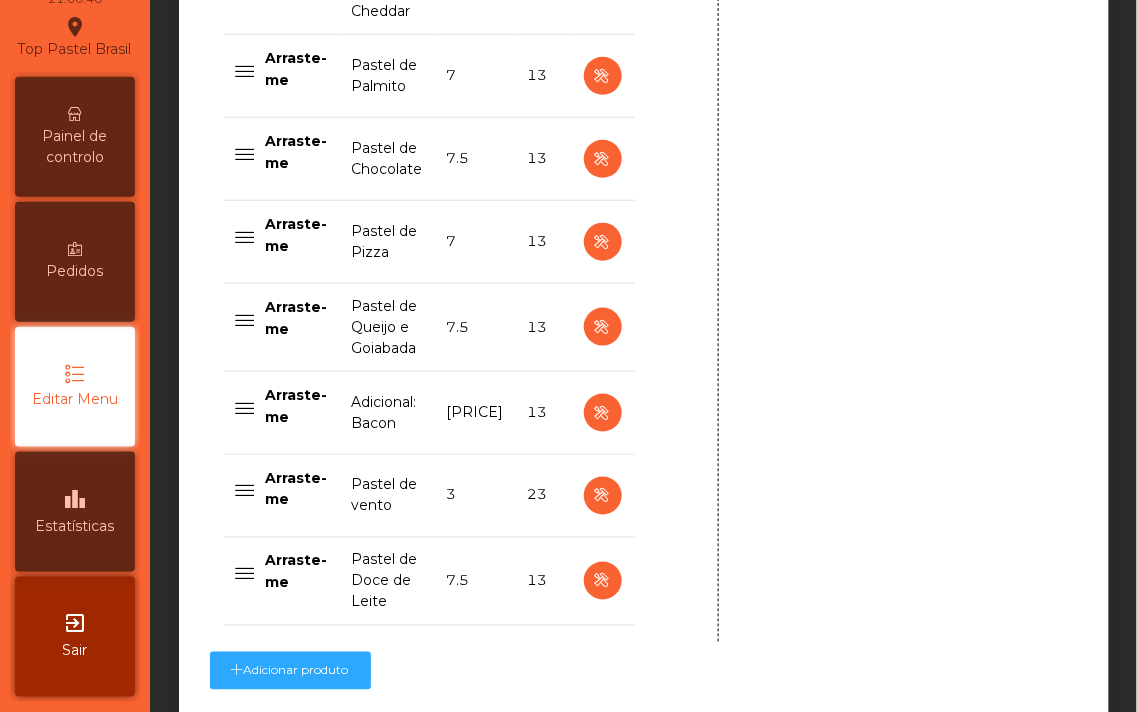 scroll, scrollTop: 1877, scrollLeft: 0, axis: vertical 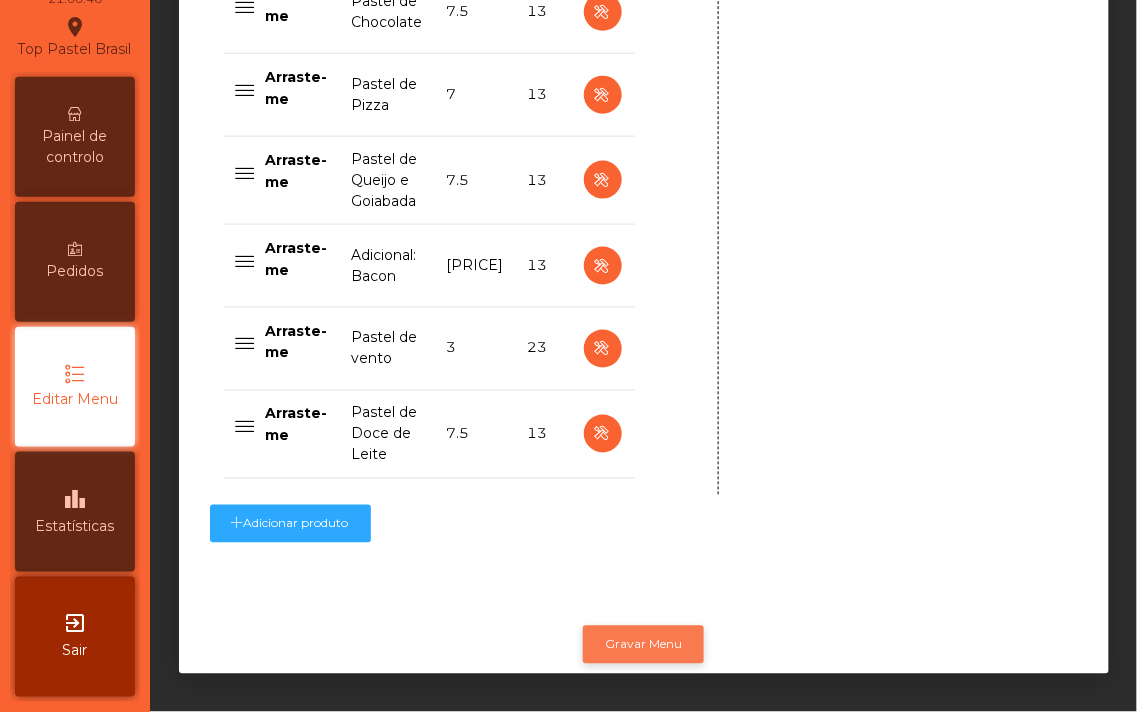 click on "Gravar Menu" at bounding box center [643, 645] 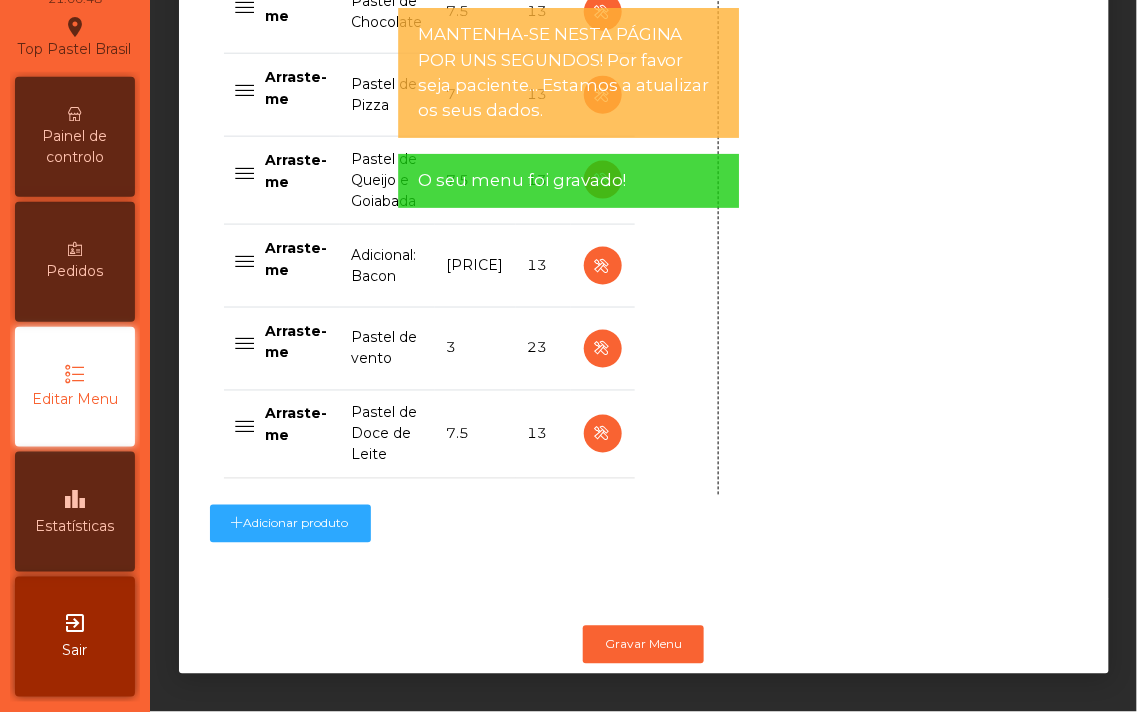 click on "Painel de controlo" at bounding box center [75, 147] 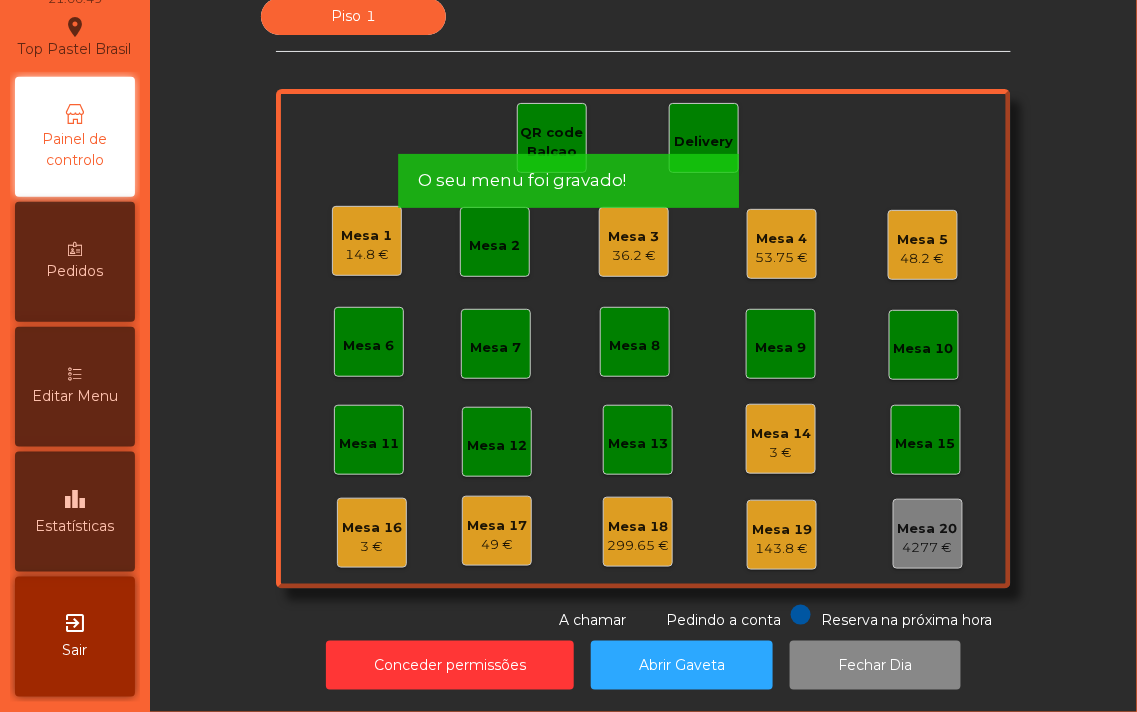 scroll, scrollTop: 0, scrollLeft: 0, axis: both 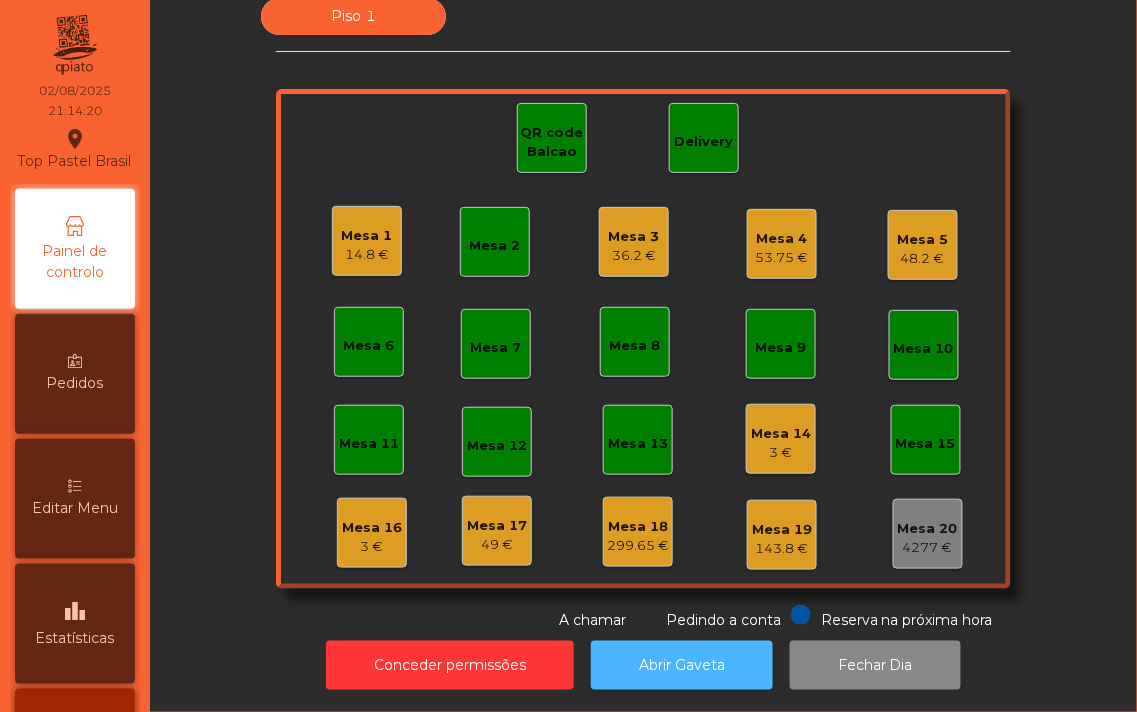 click on "Abrir Gaveta" 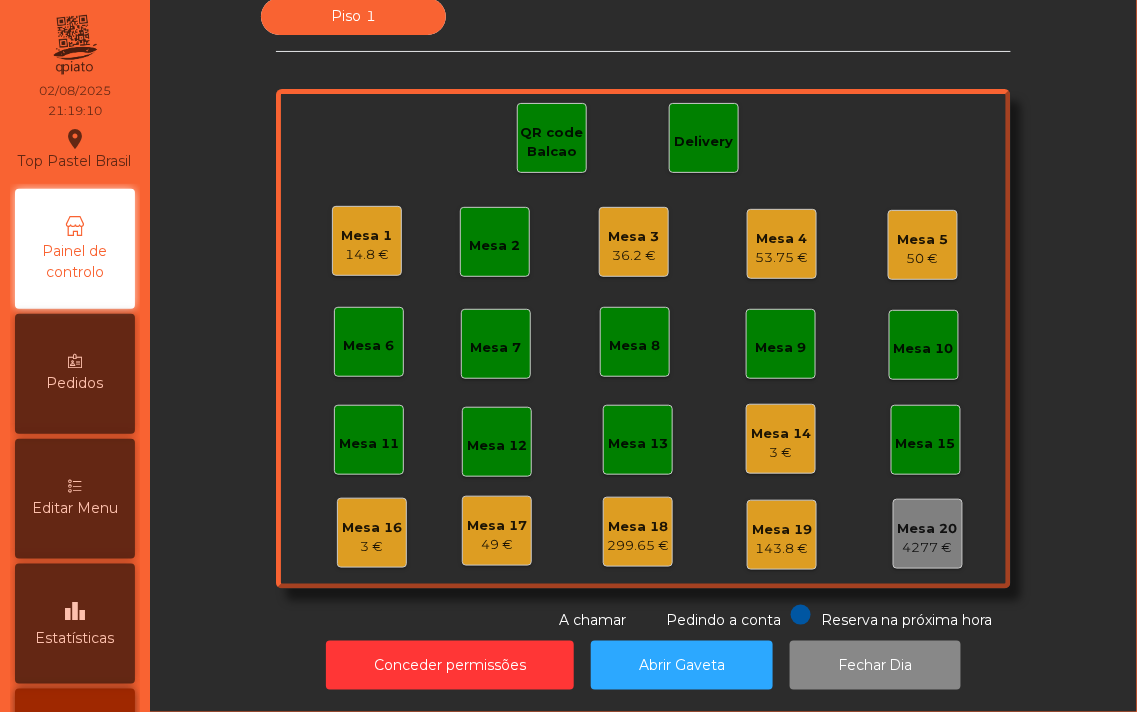 click on "Mesa 4   [PRICE]" 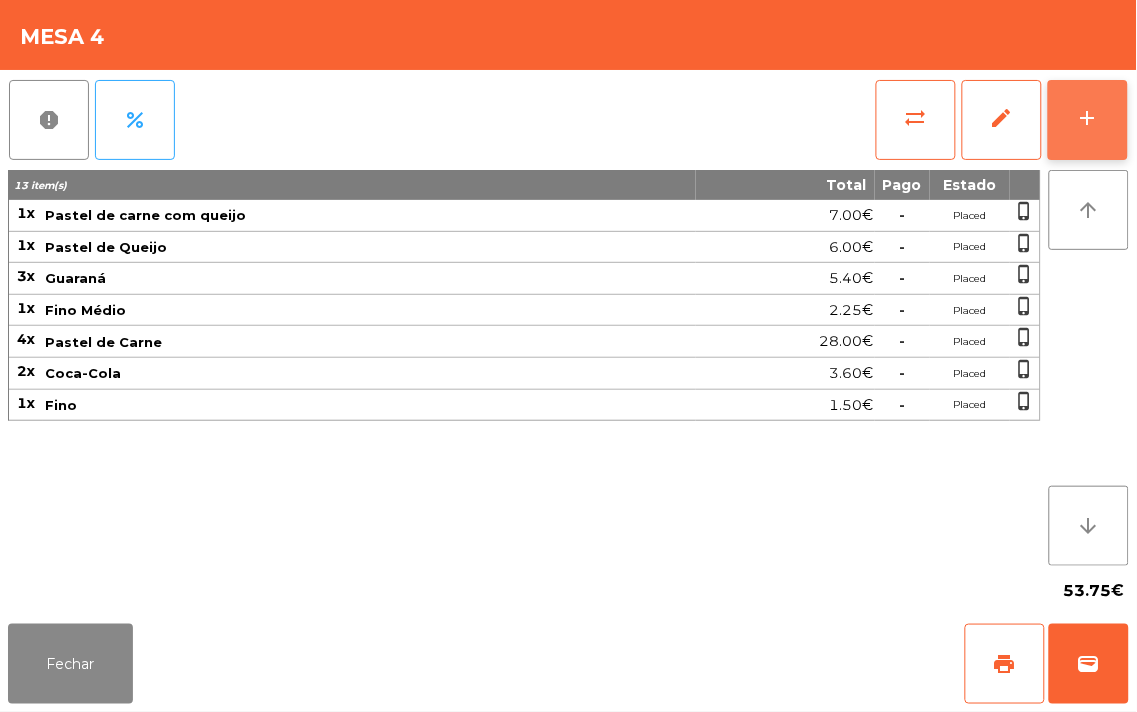 click on "add" 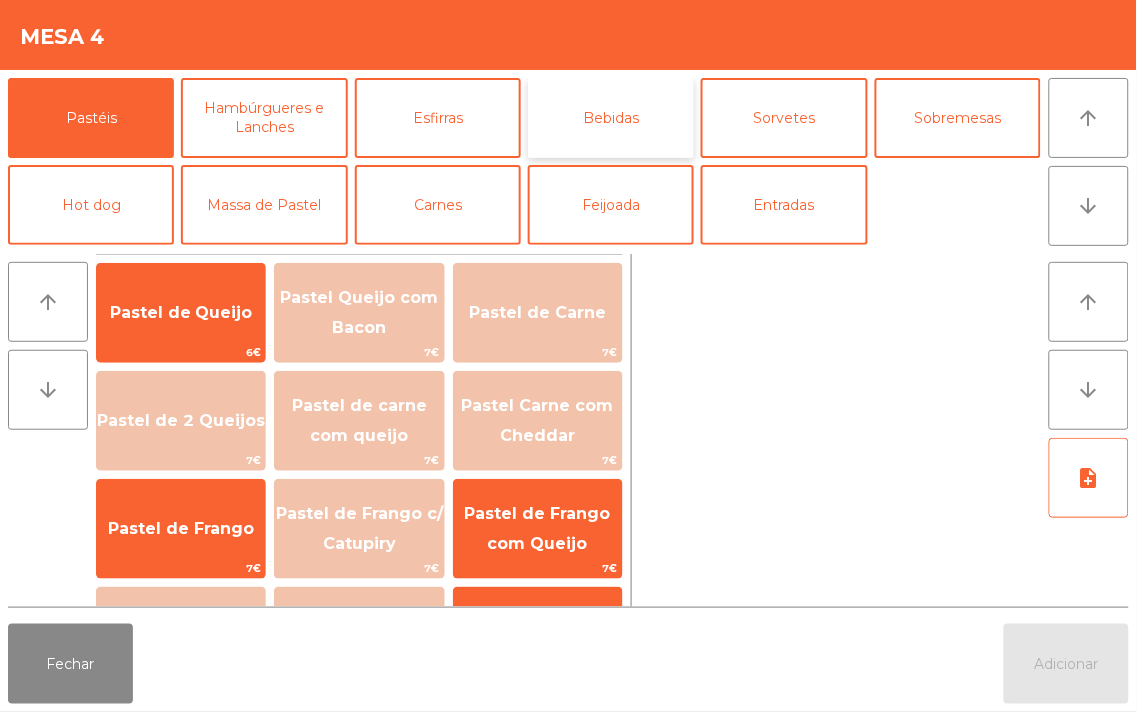 click on "Bebidas" 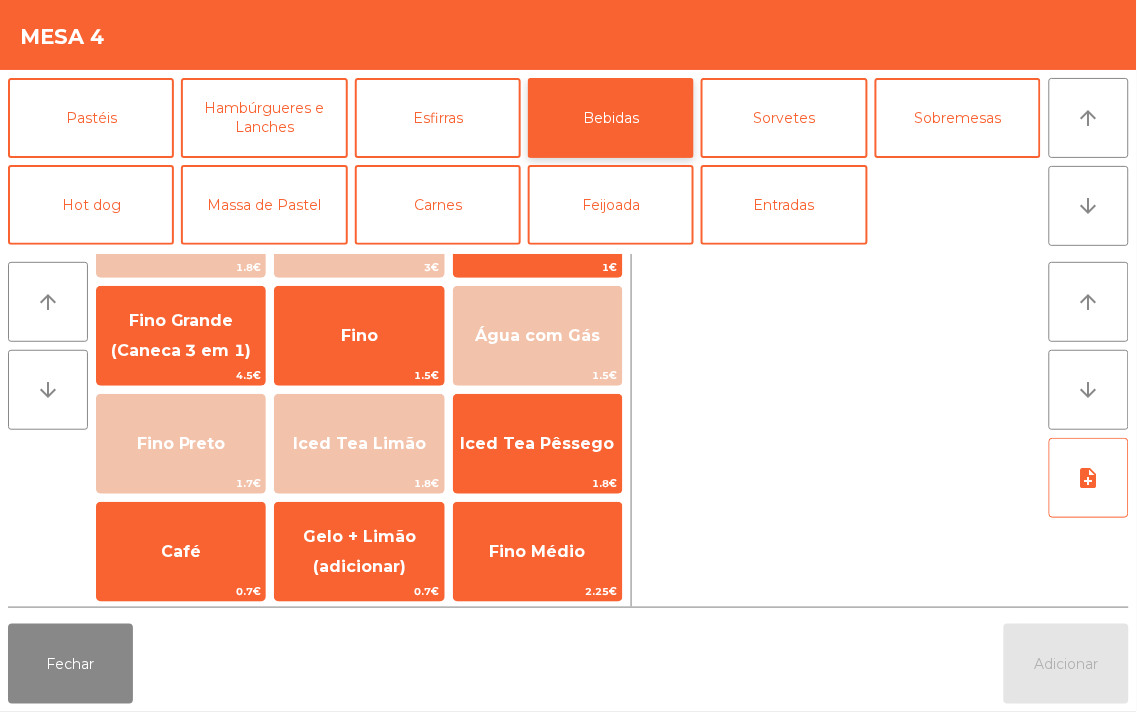 scroll, scrollTop: 193, scrollLeft: 0, axis: vertical 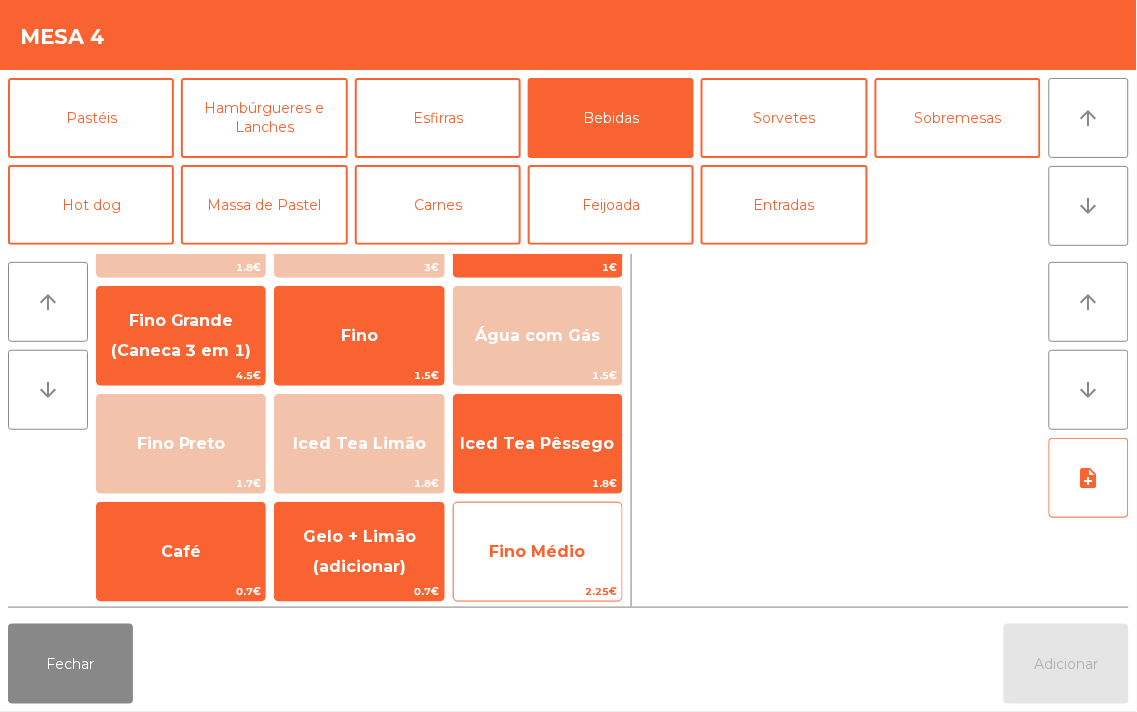 click on "Fino Médio" 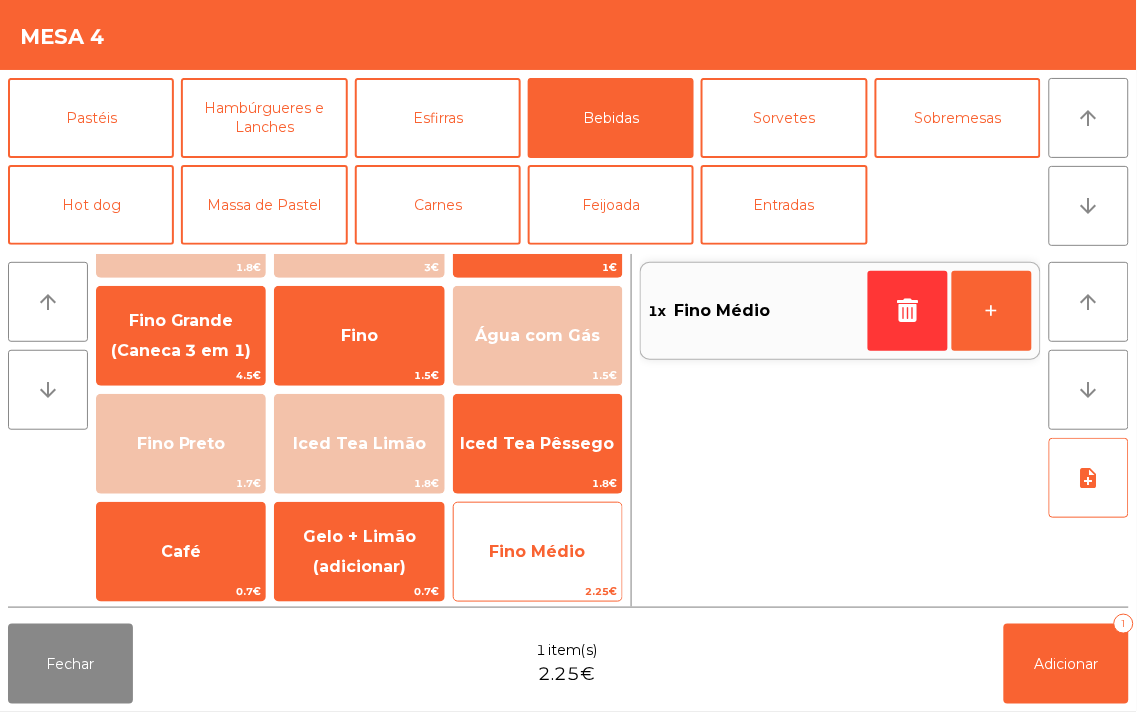 click on "Fino Médio" 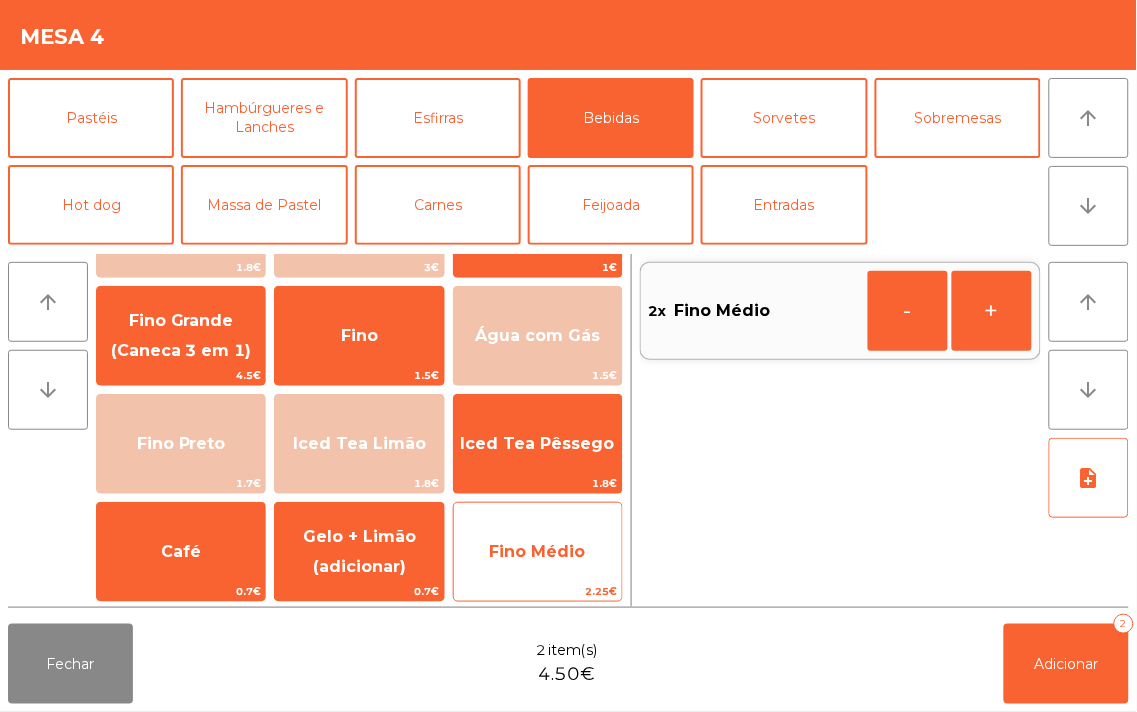 click on "Fino Médio" 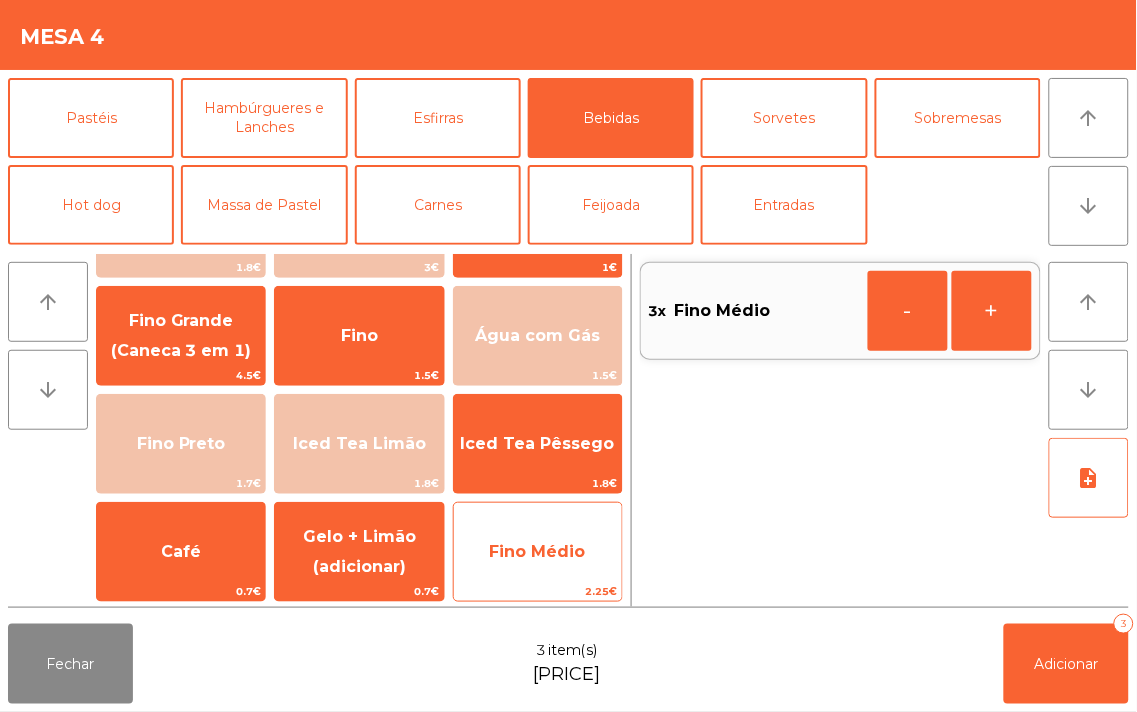click on "Fino Médio" 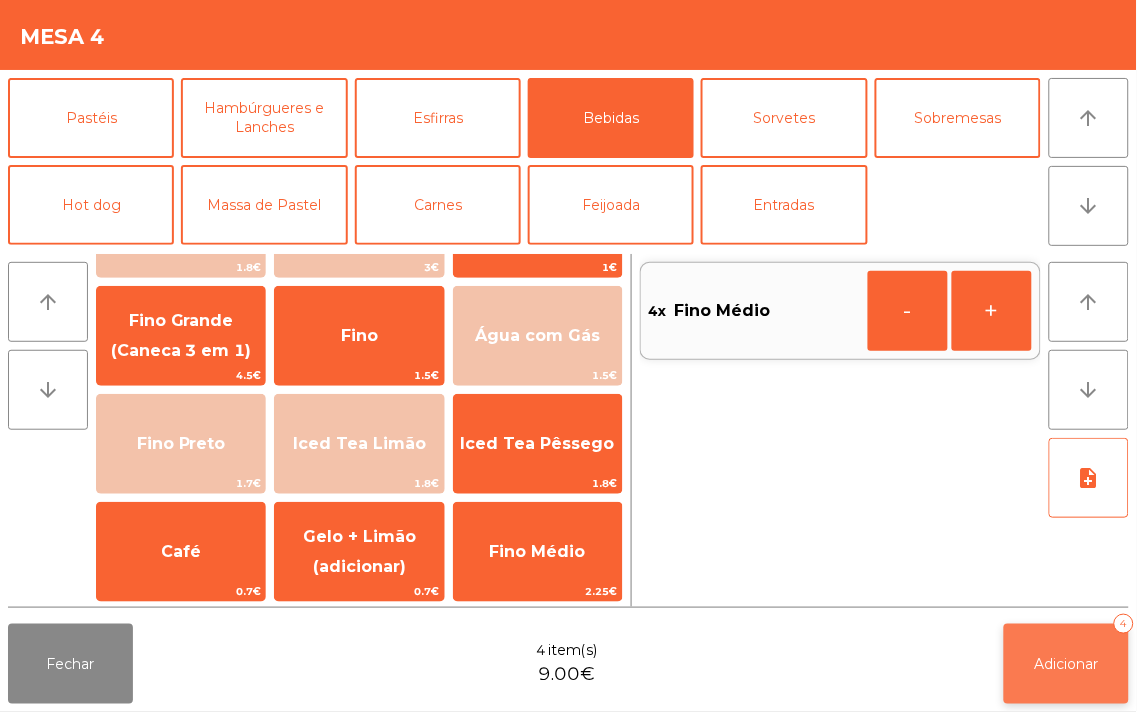 click on "Adicionar   4" 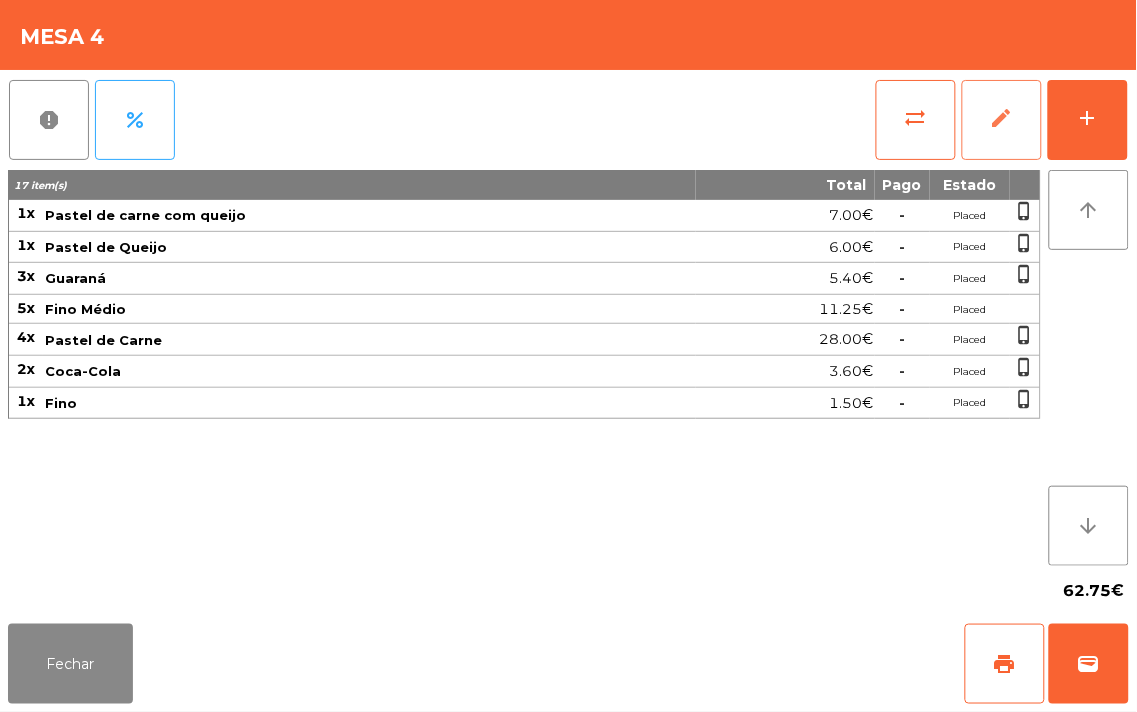 click on "edit" 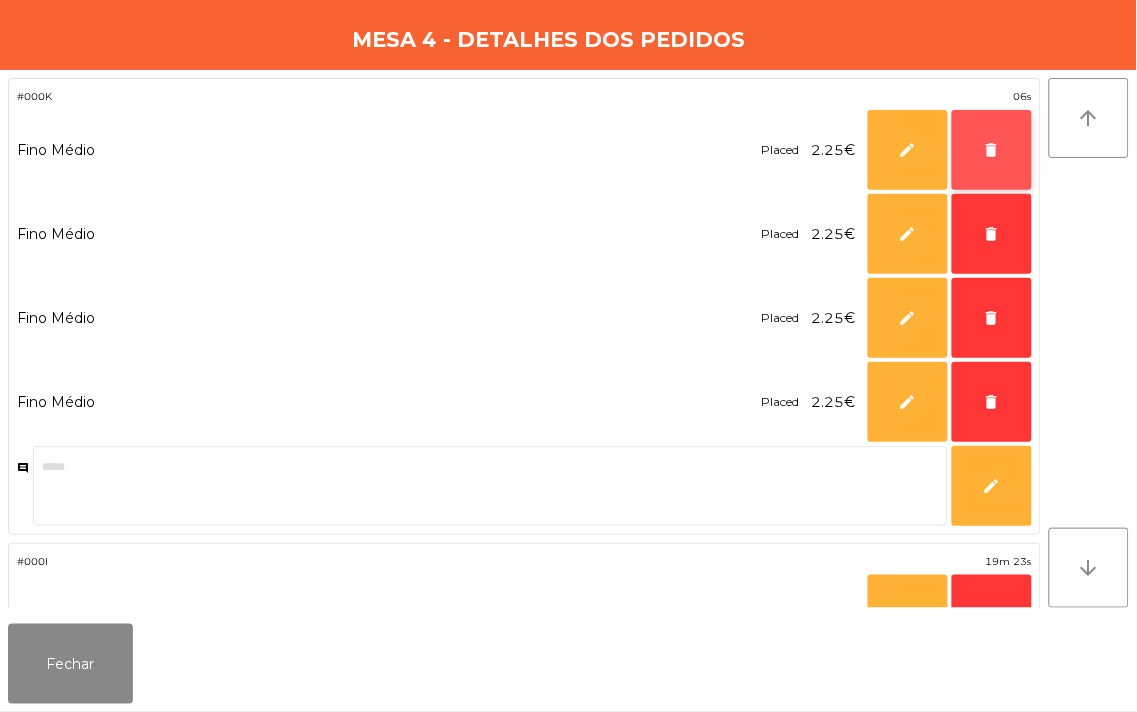 click on "delete" 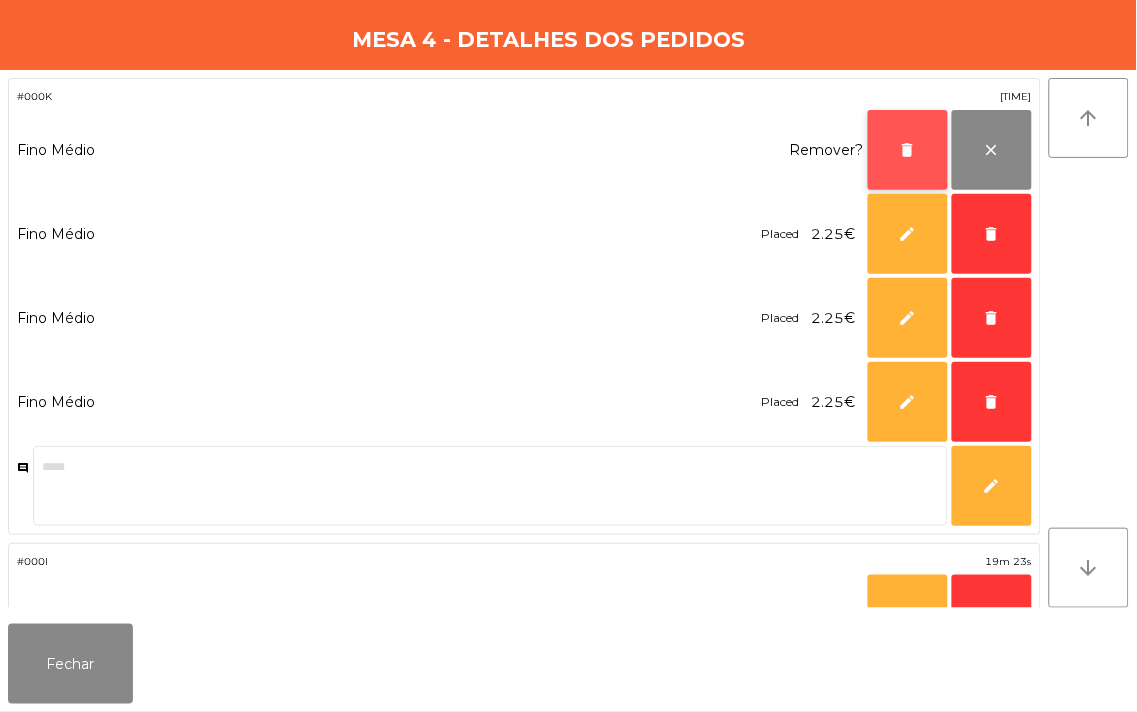 click on "delete" 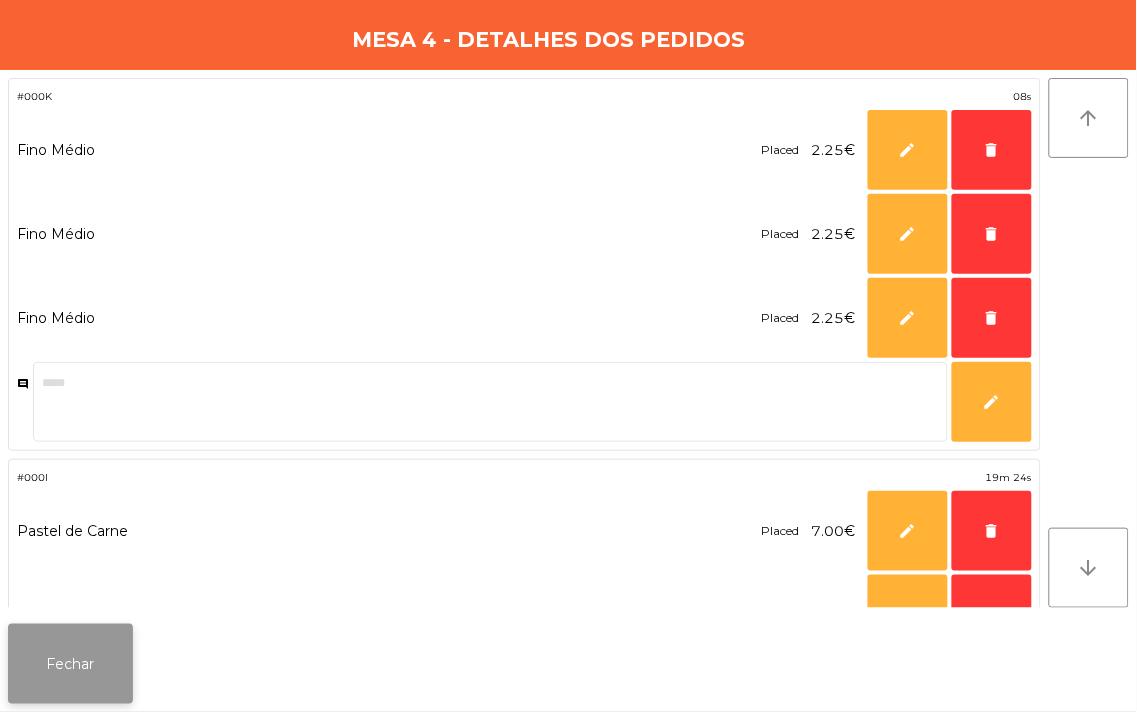 click on "Fechar" 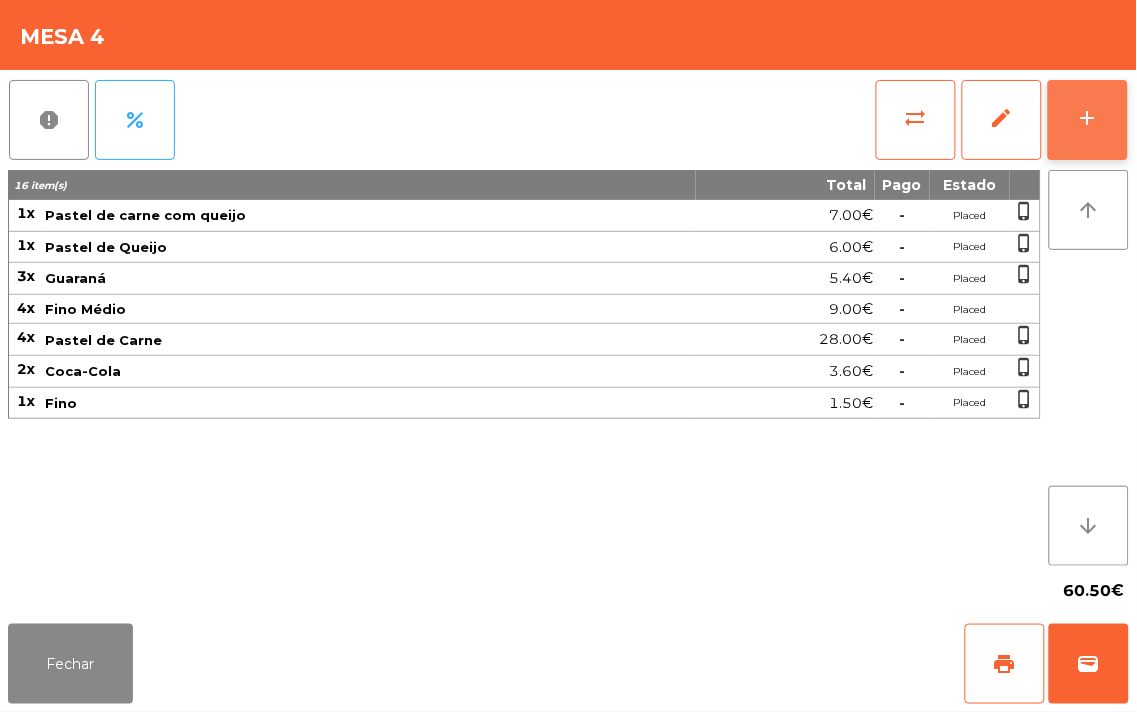 click on "add" 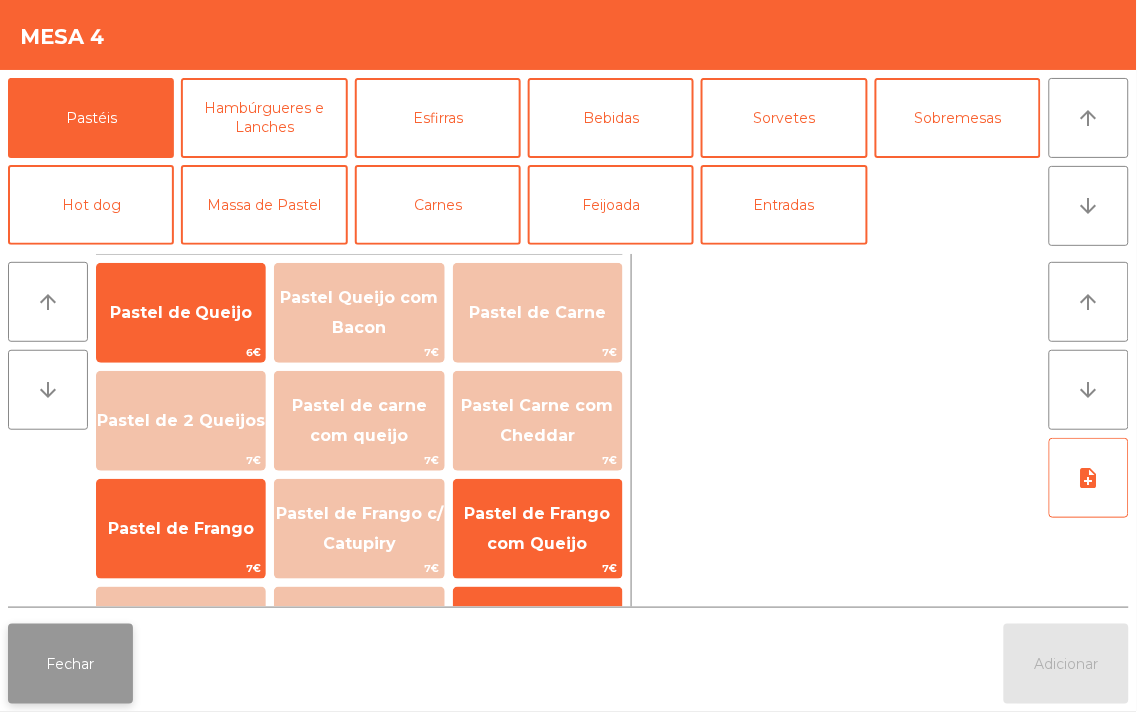 click on "Fechar" 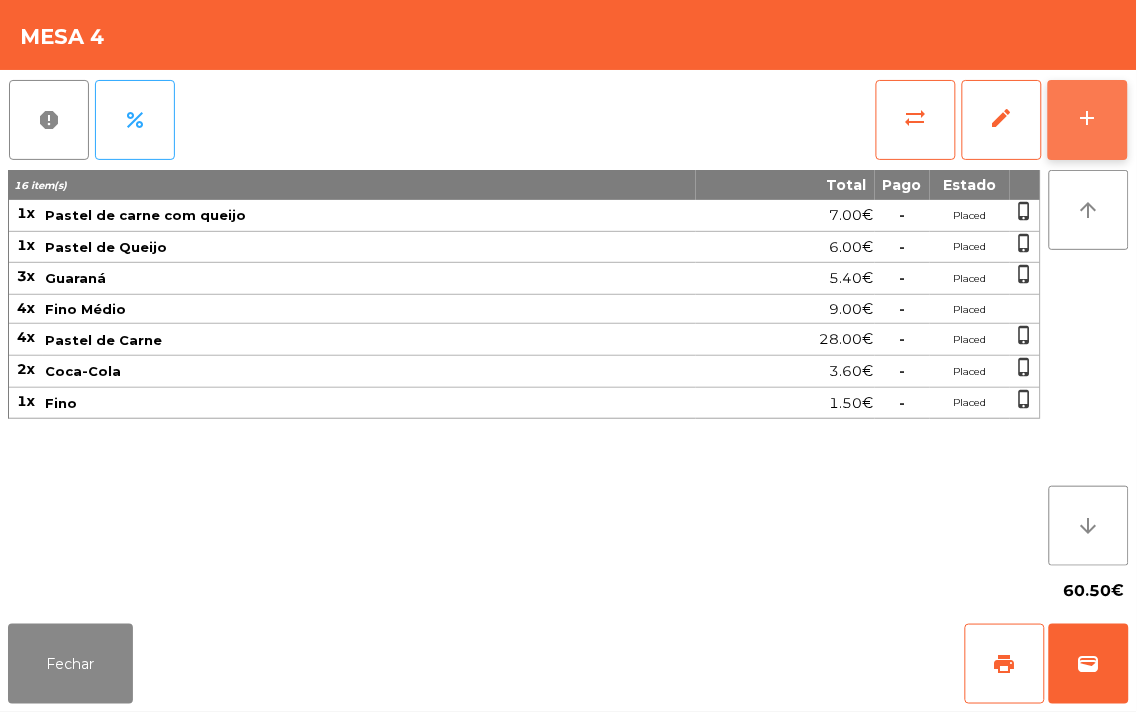 click on "add" 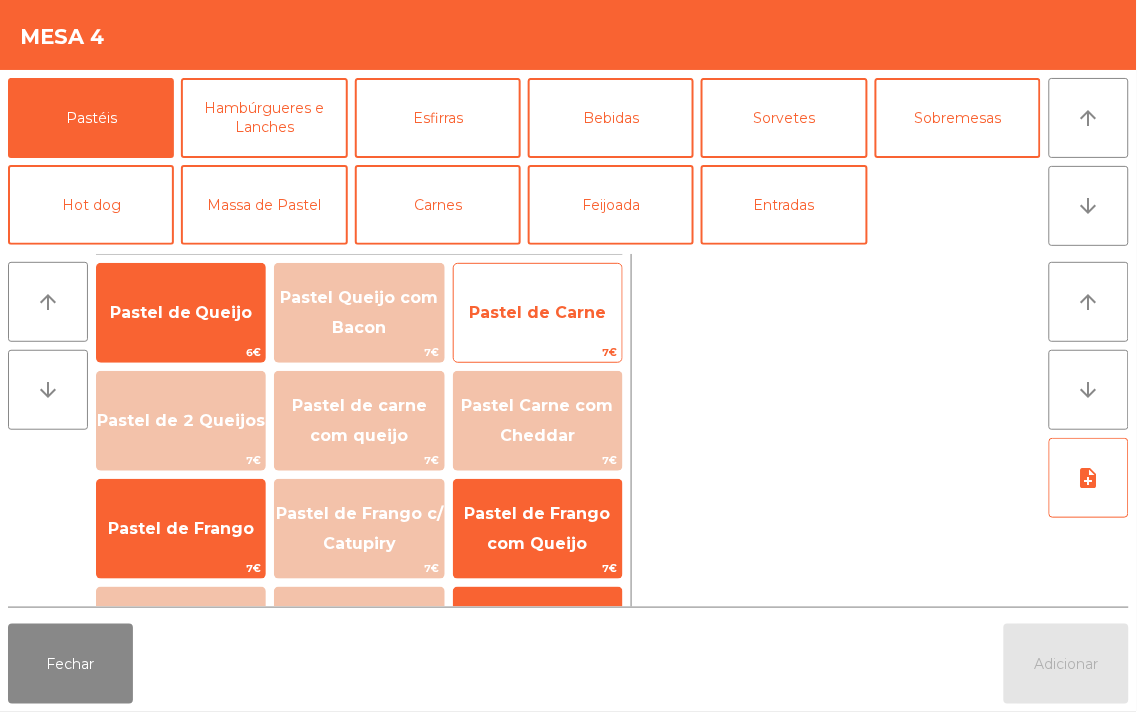 click on "Pastel de Carne" 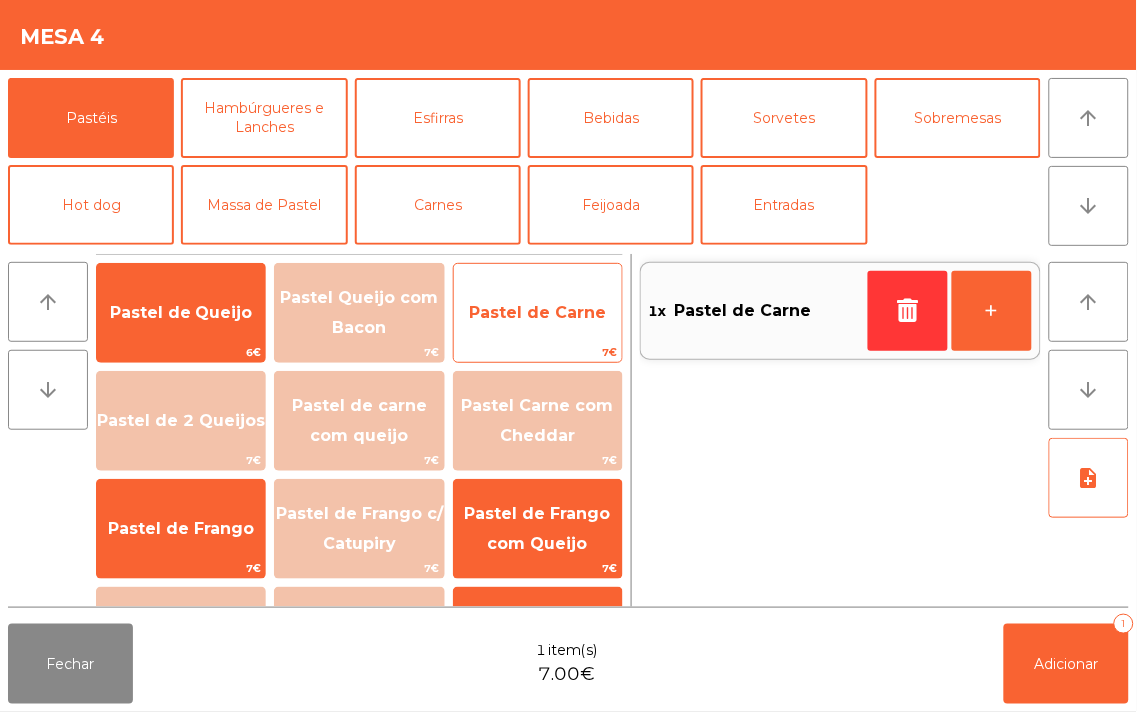 click on "Pastel de Carne" 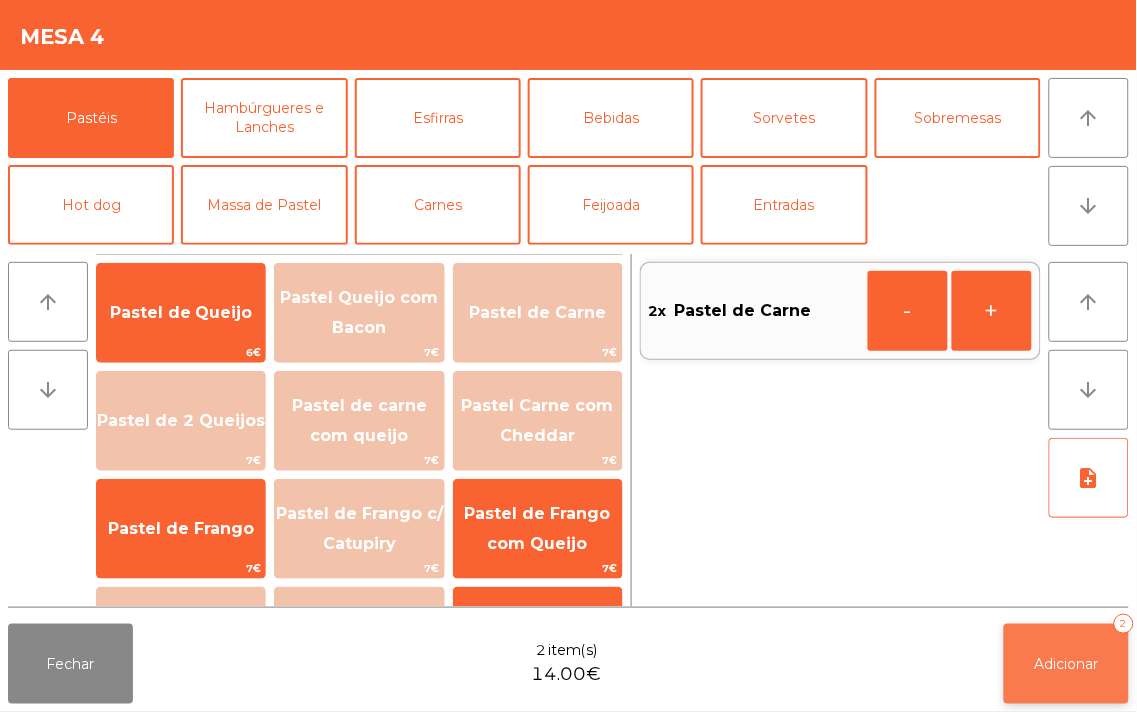 click on "Adicionar   2" 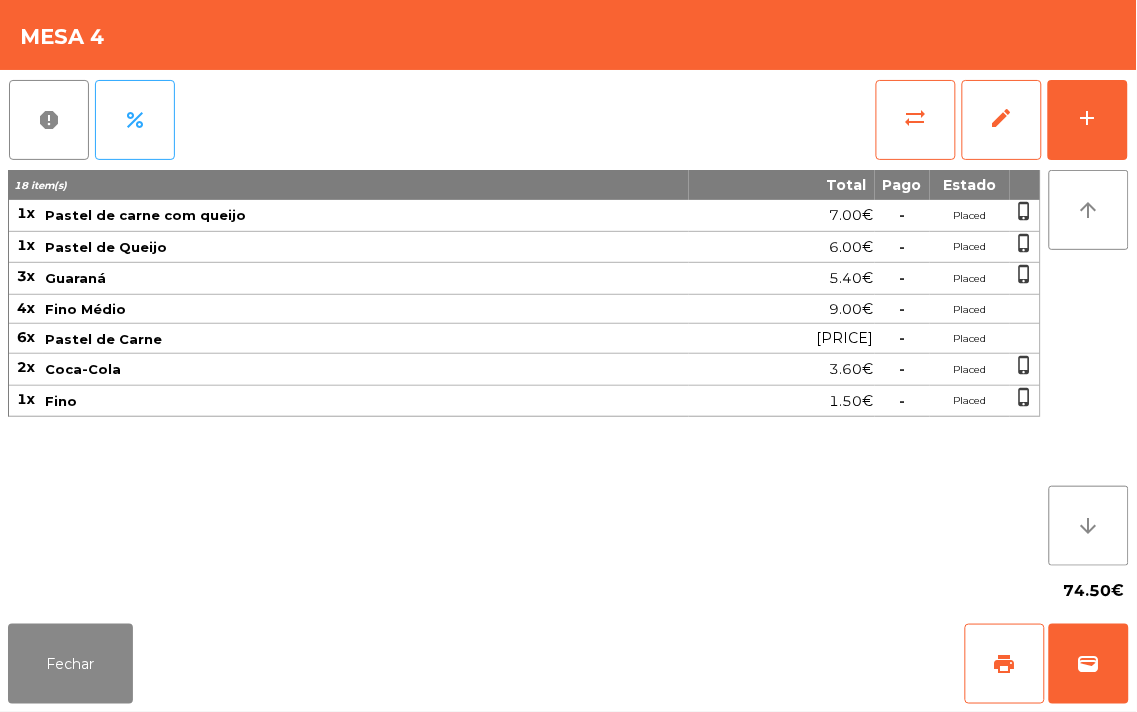 click on "18 item(s) Total Pago Estado 1x Pastel de carne com queijo [PRICE]  -  Placed  phone_iphone  1x Pastel de Queijo [PRICE]  -  Placed  phone_iphone  3x Guaraná [PRICE]  -  Placed  phone_iphone  4x Fino Médio  [PRICE]  -  Placed 6x Pastel de Carne [PRICE]  -  Placed 2x Coca-Cola [PRICE]  -  Placed  phone_iphone  1x Fino [PRICE]  -  Placed  phone_iphone" 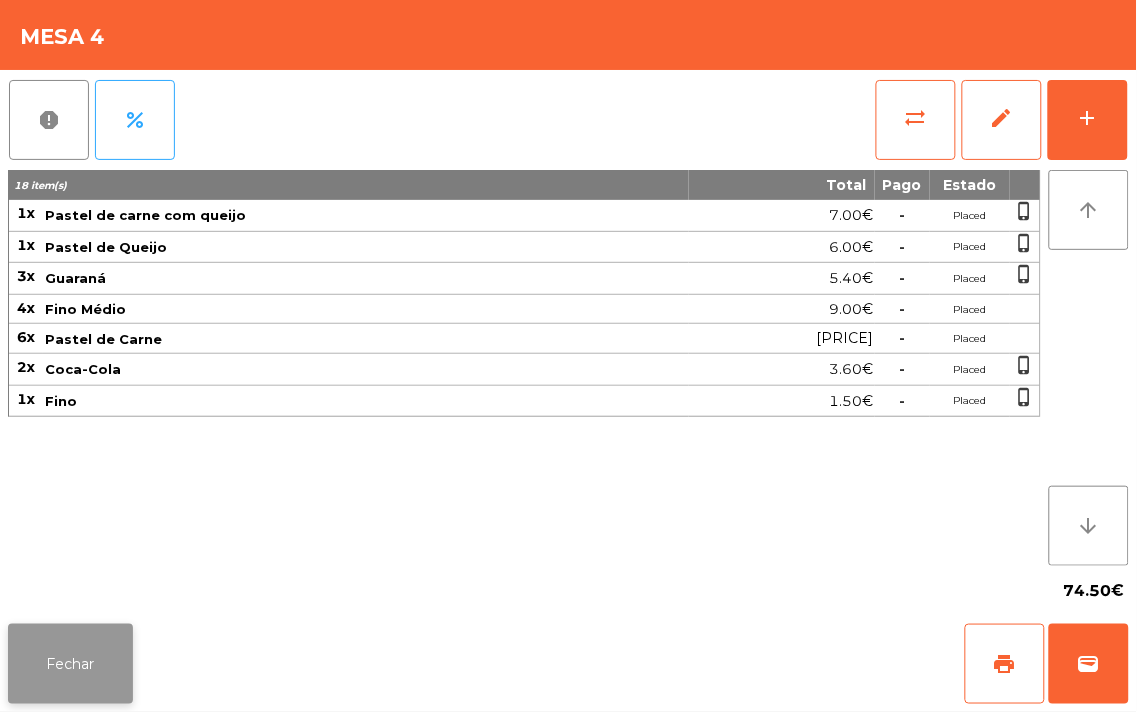 click on "Fechar" 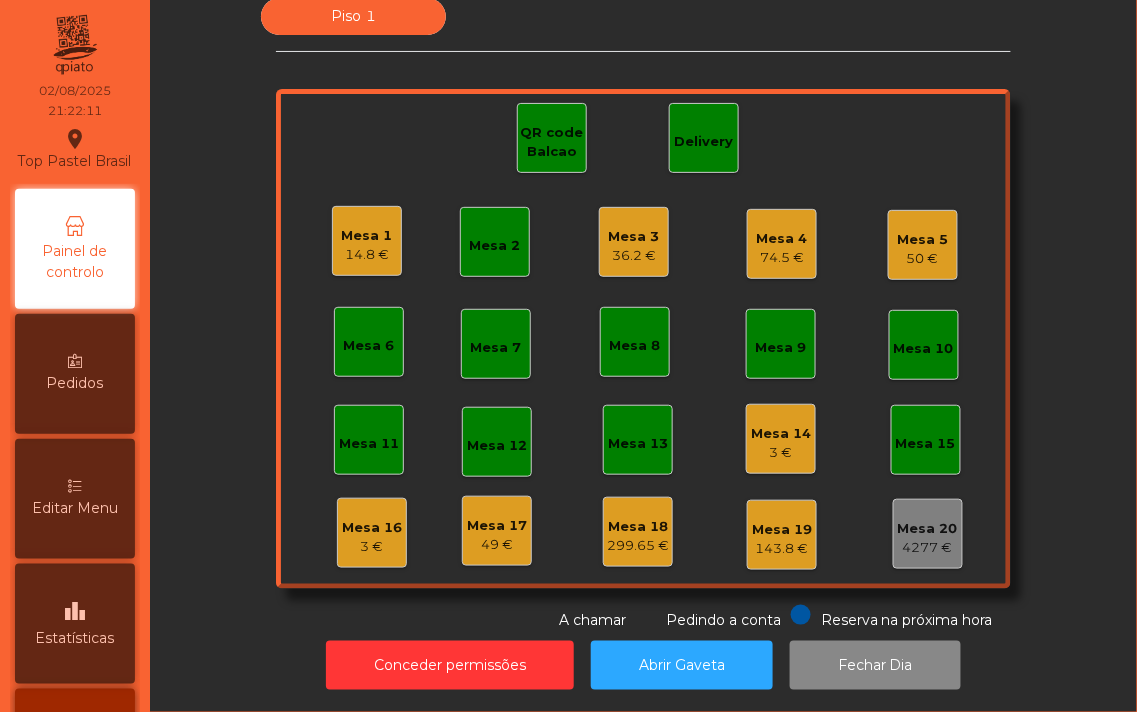 click on "Mesa 5" 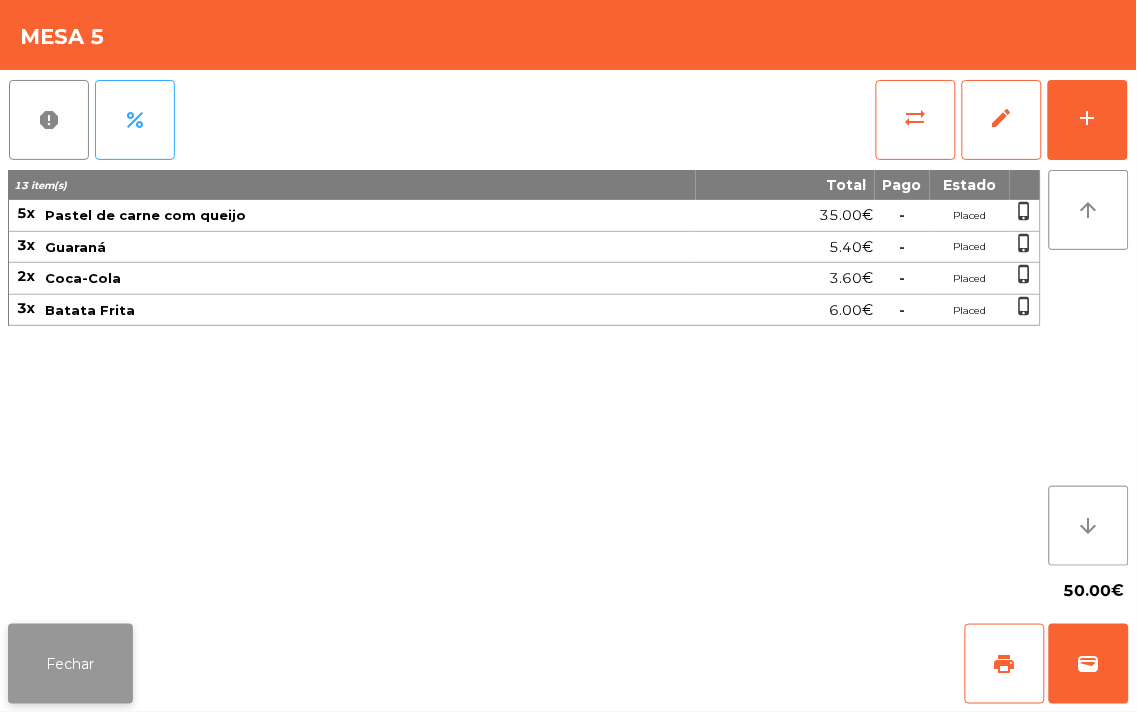 click on "Fechar" 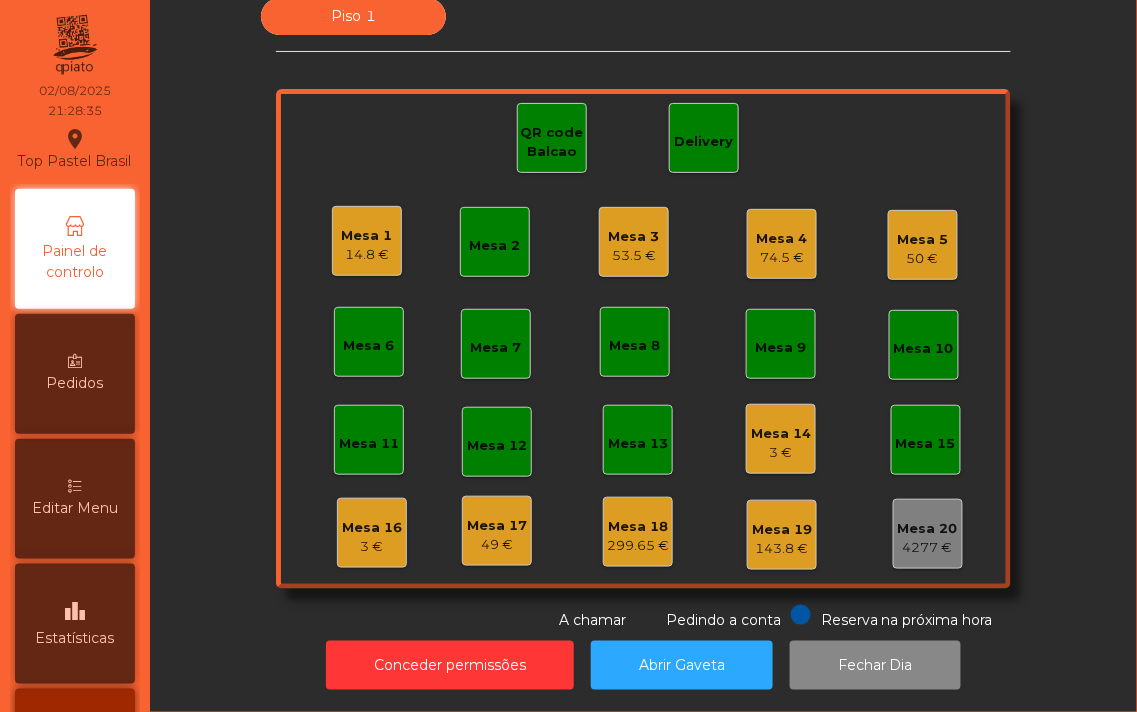 click on "53.5 €" 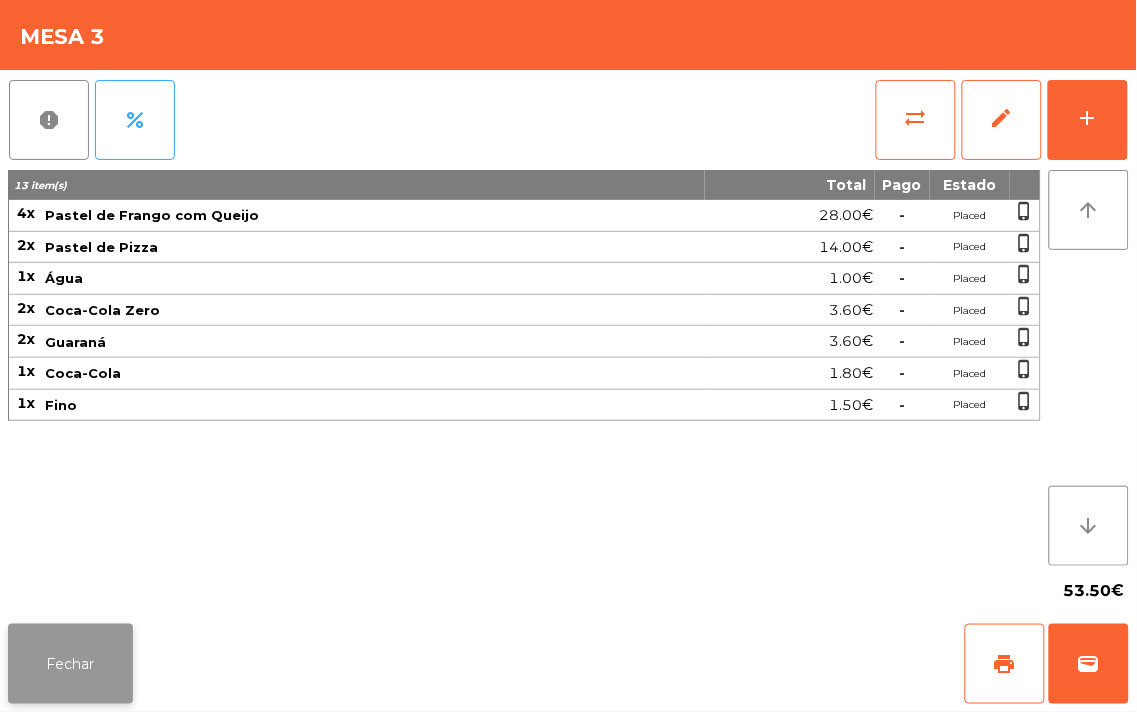 click on "Fechar" 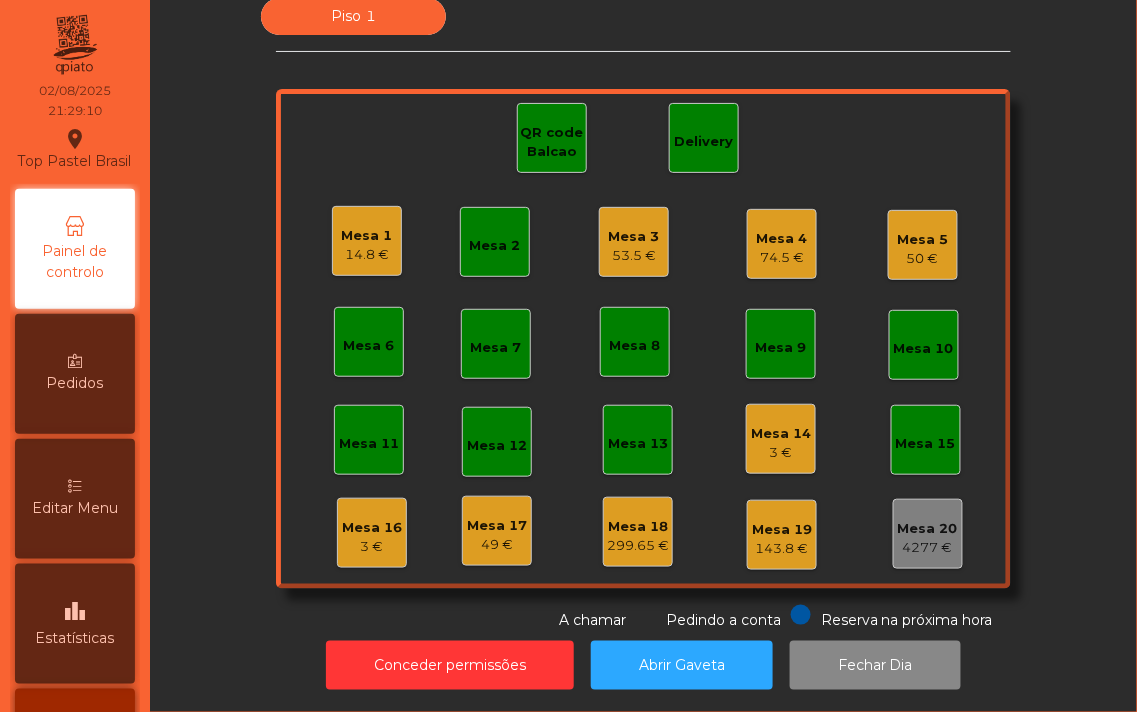 click on "74.5 €" 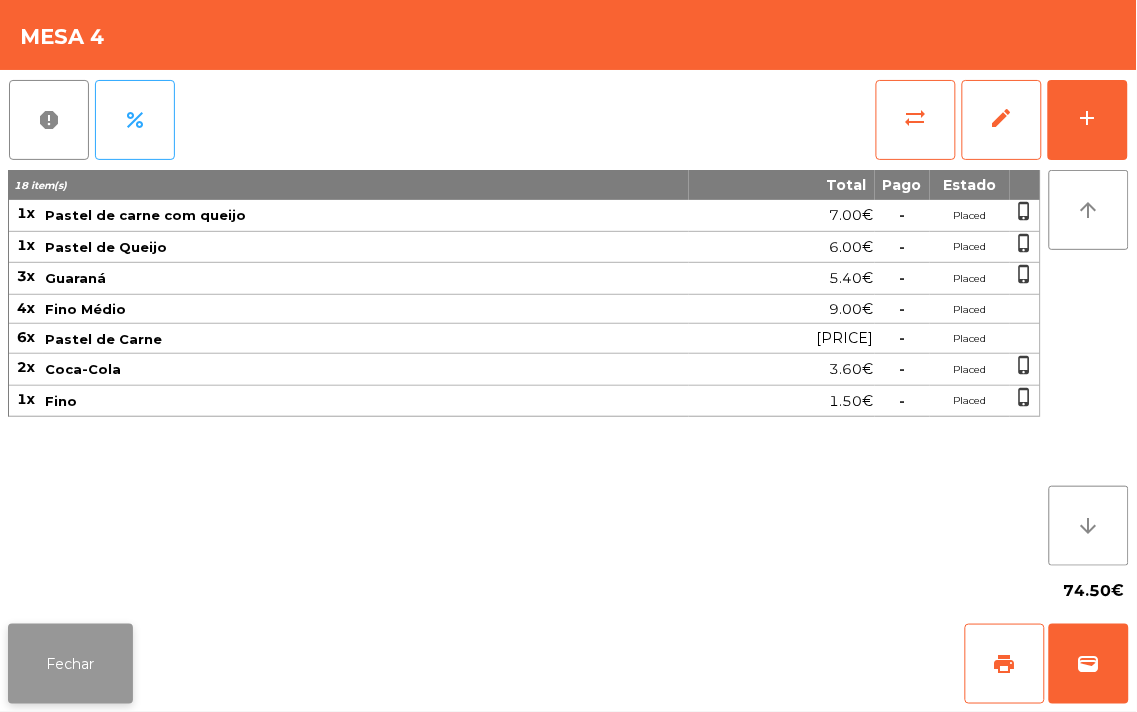 click on "Fechar" 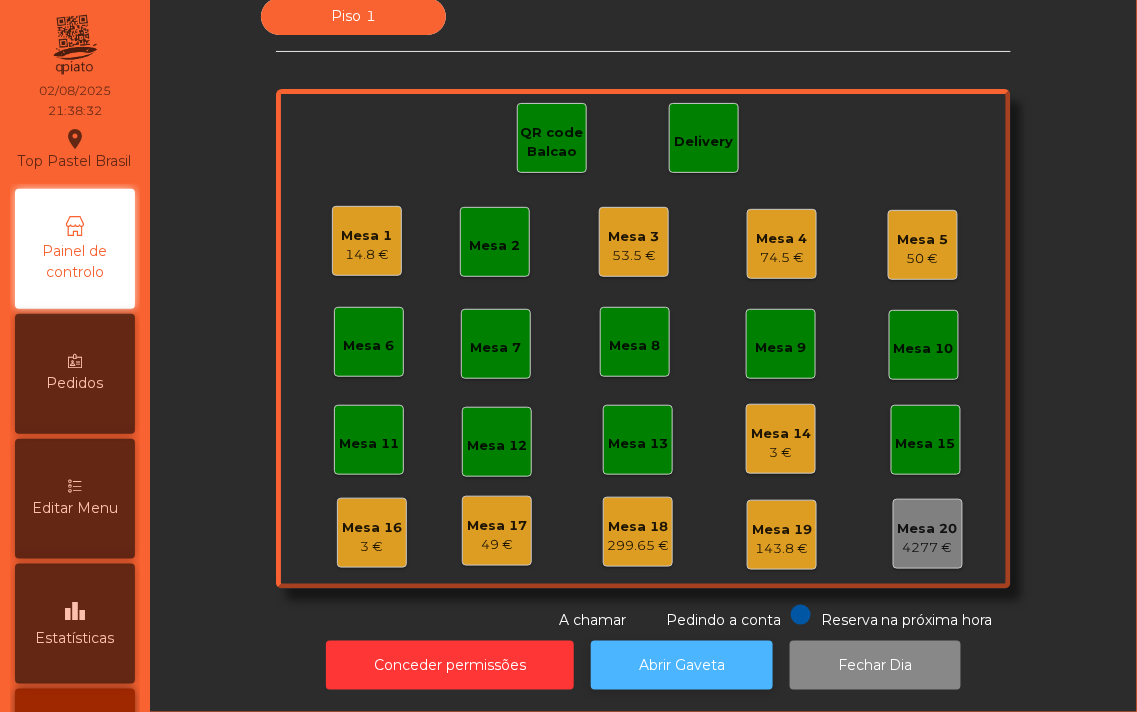 click on "Abrir Gaveta" 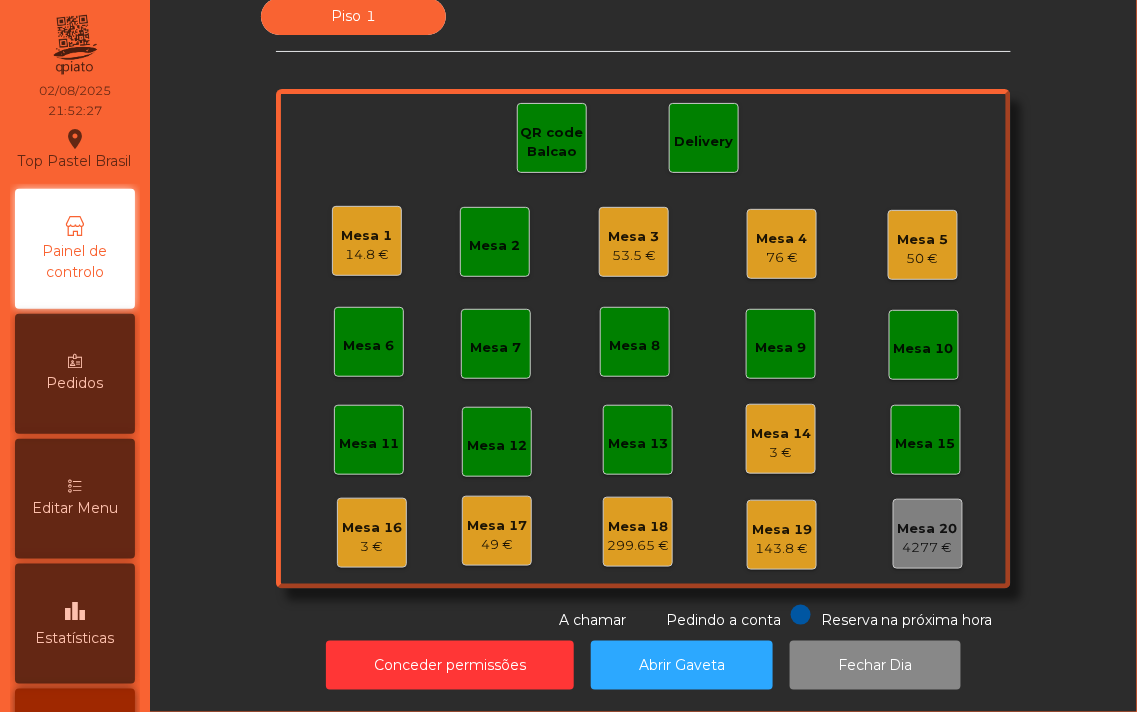 click on "Mesa 2" 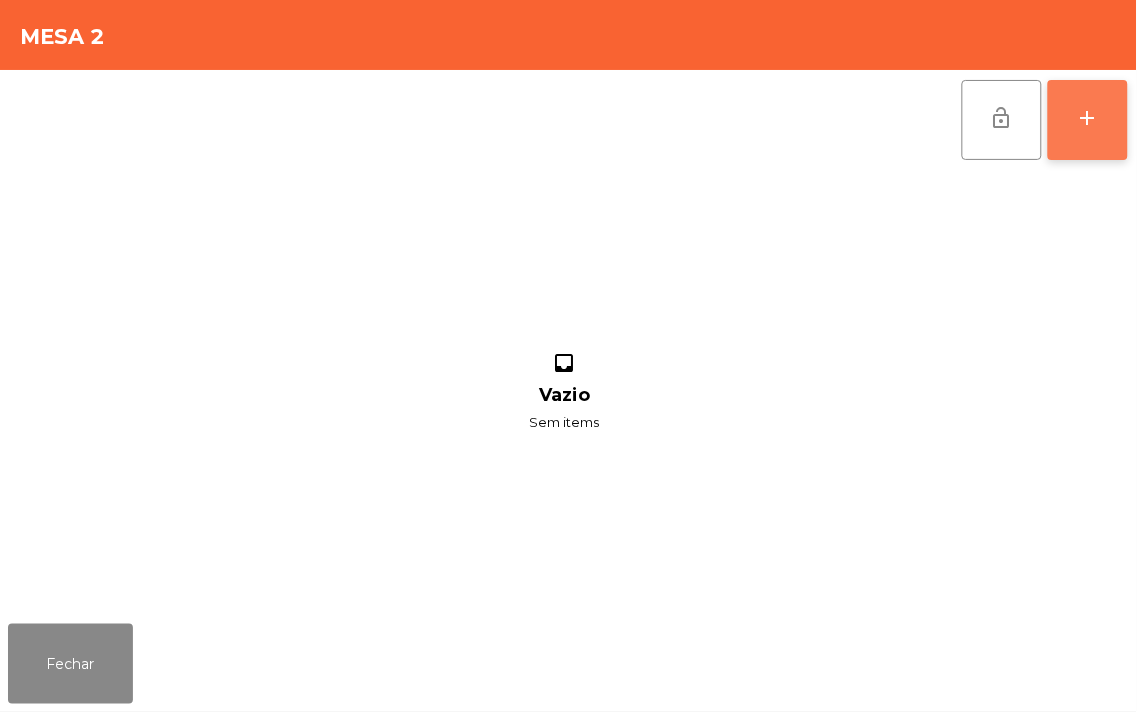 click on "add" 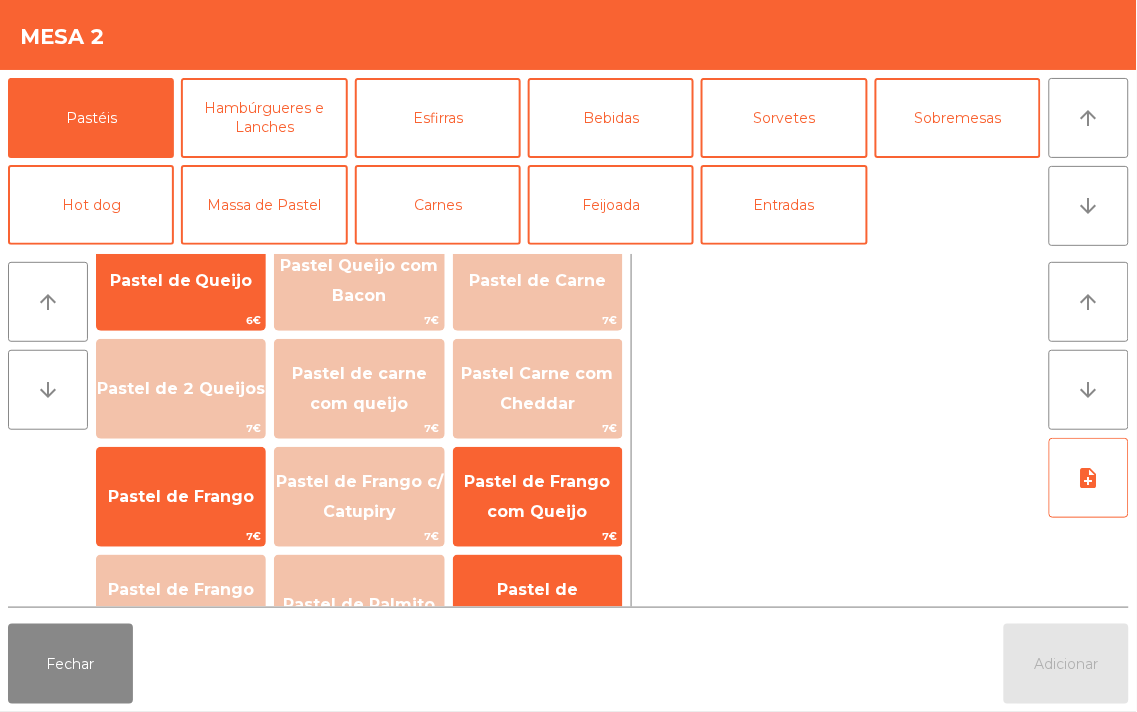 scroll, scrollTop: 42, scrollLeft: 0, axis: vertical 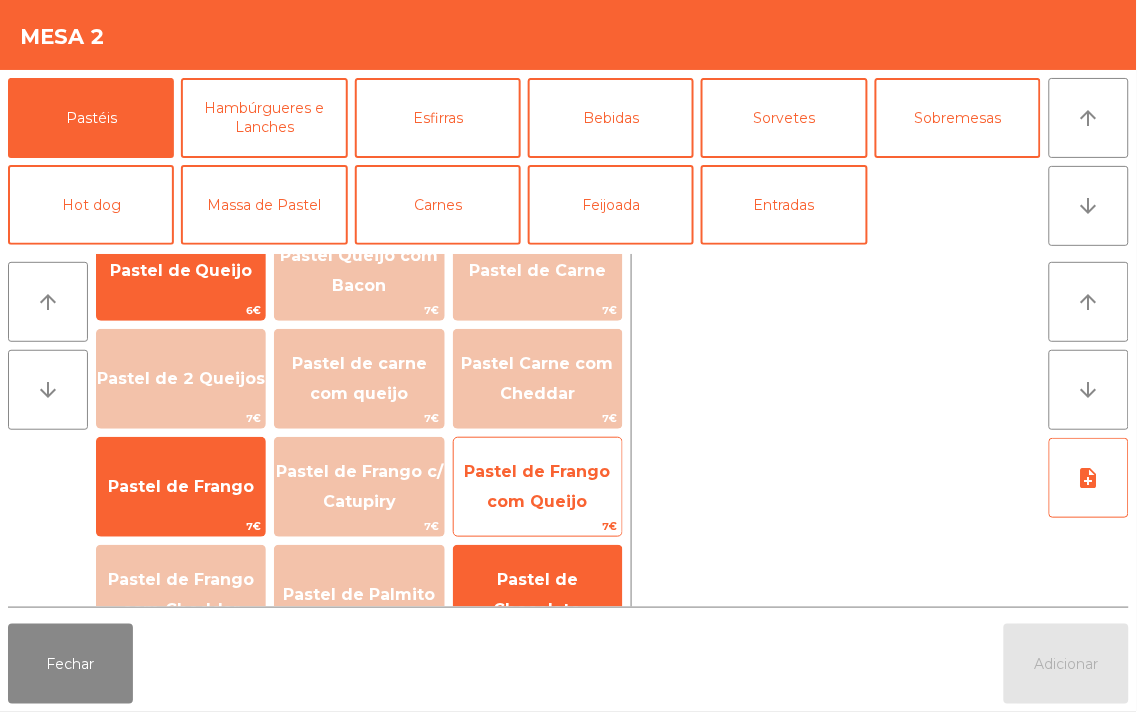 click on "Pastel de Frango com Queijo" 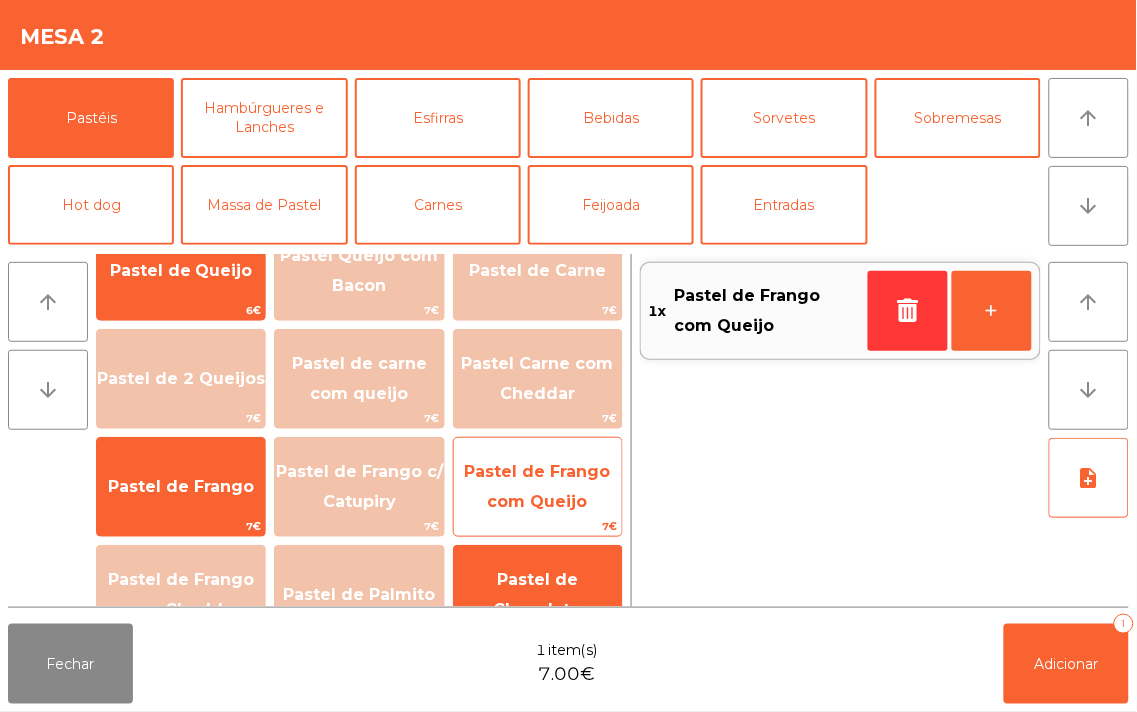 click on "Pastel de Frango com Queijo" 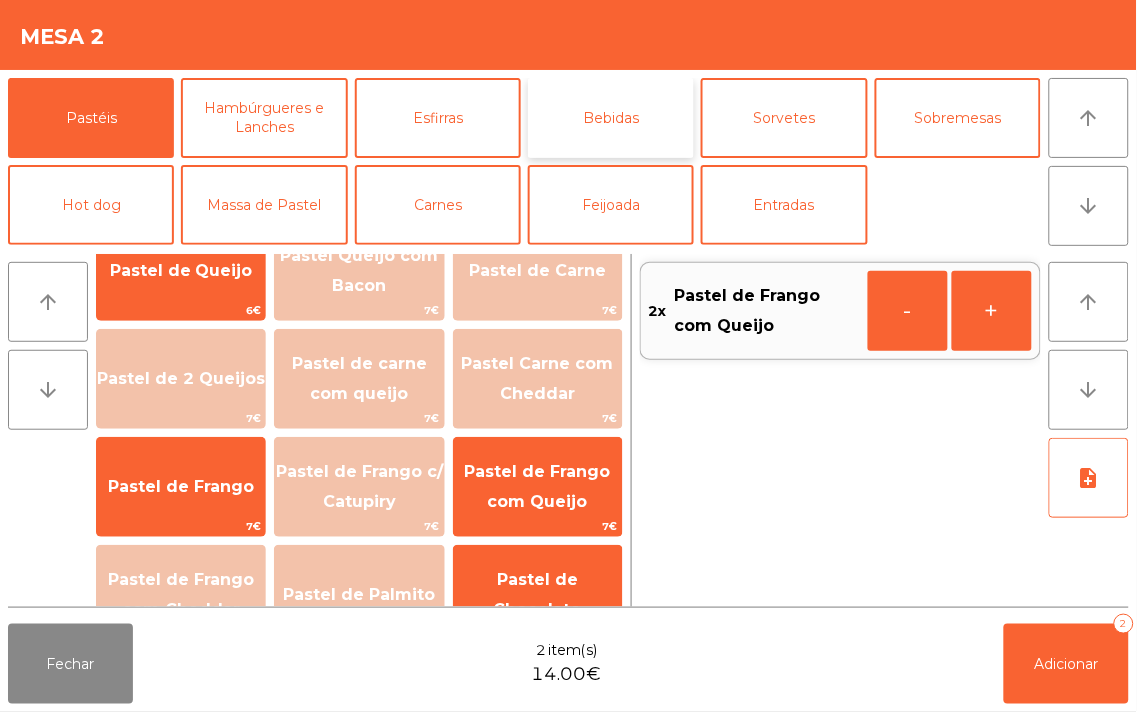 click on "Bebidas" 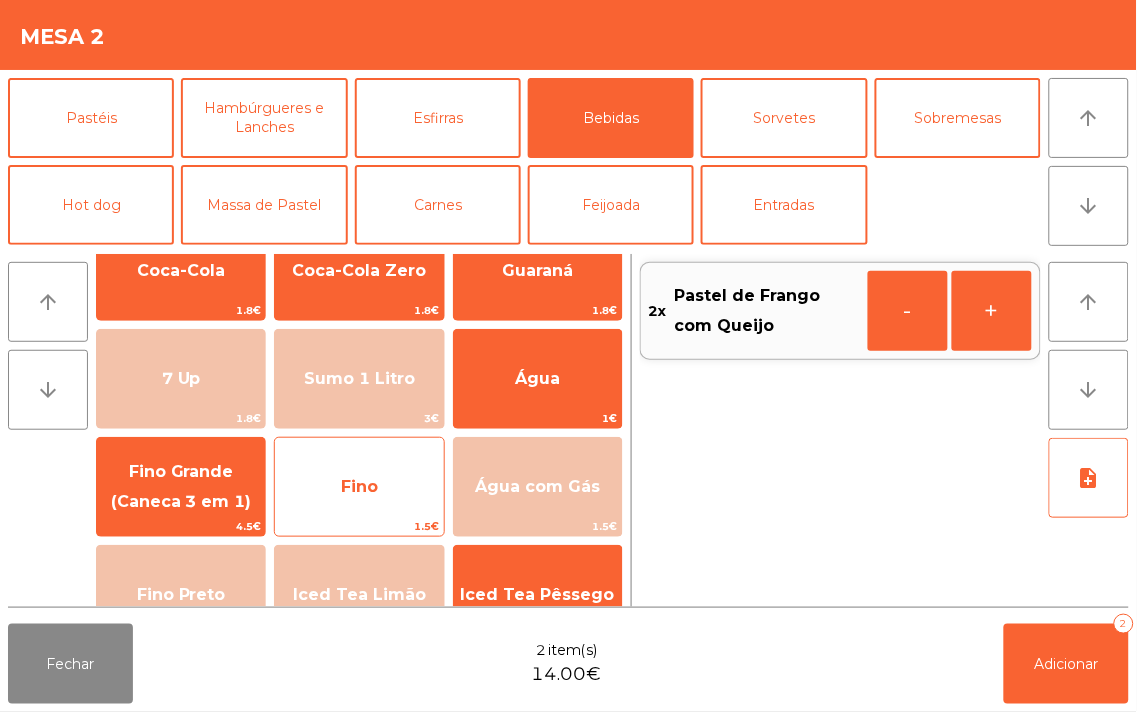 click on "Fino" 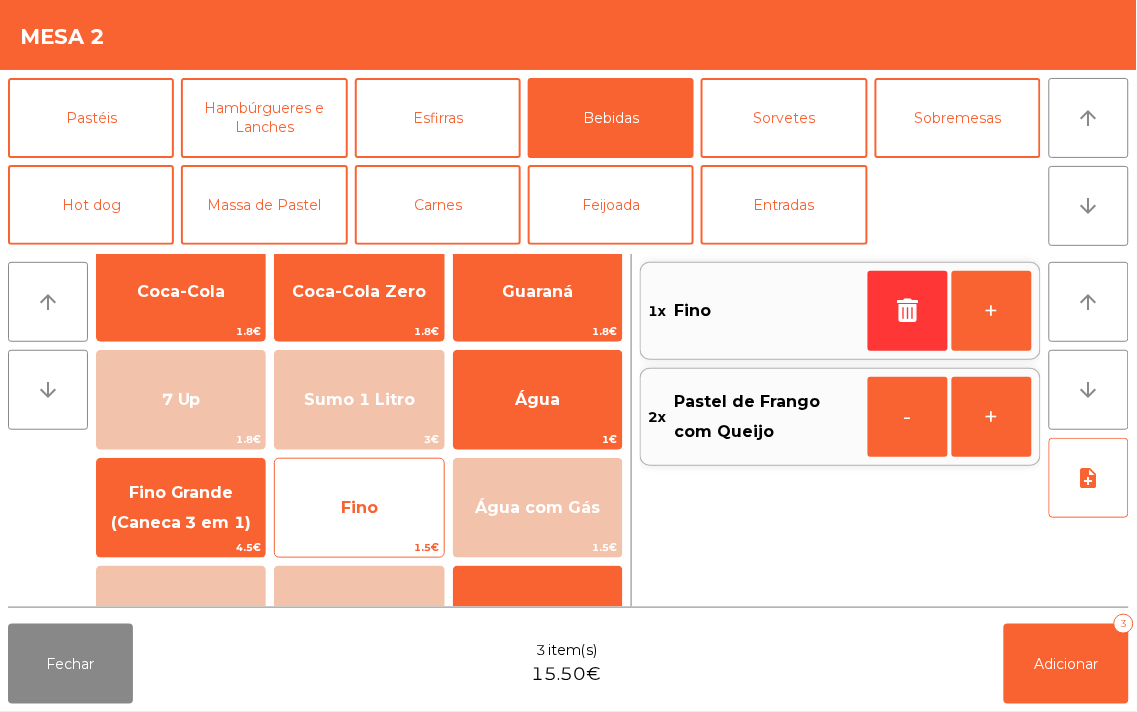 scroll, scrollTop: 25, scrollLeft: 0, axis: vertical 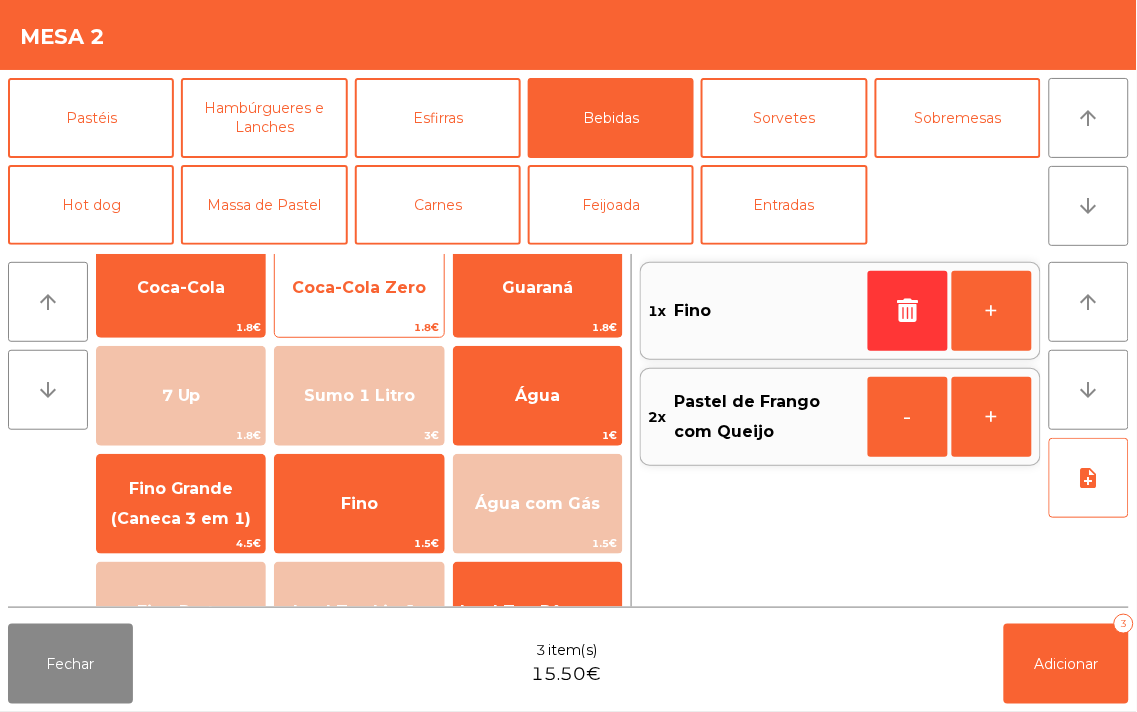 click on "Coca-Cola Zero" 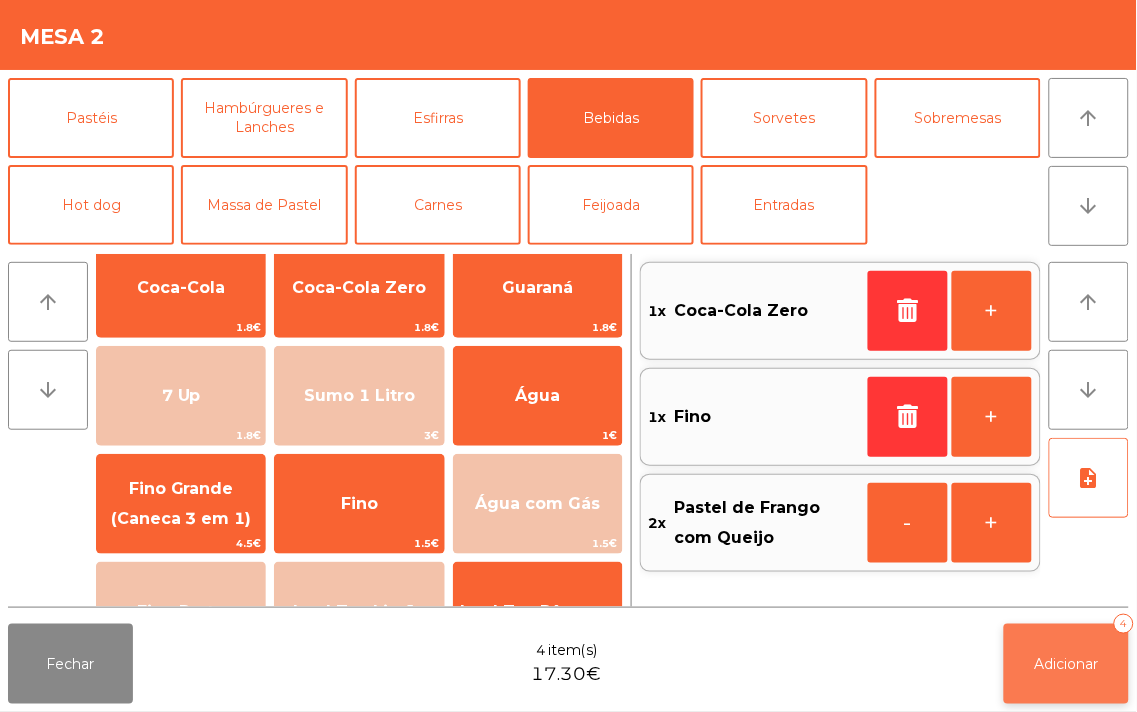 click on "Adicionar" 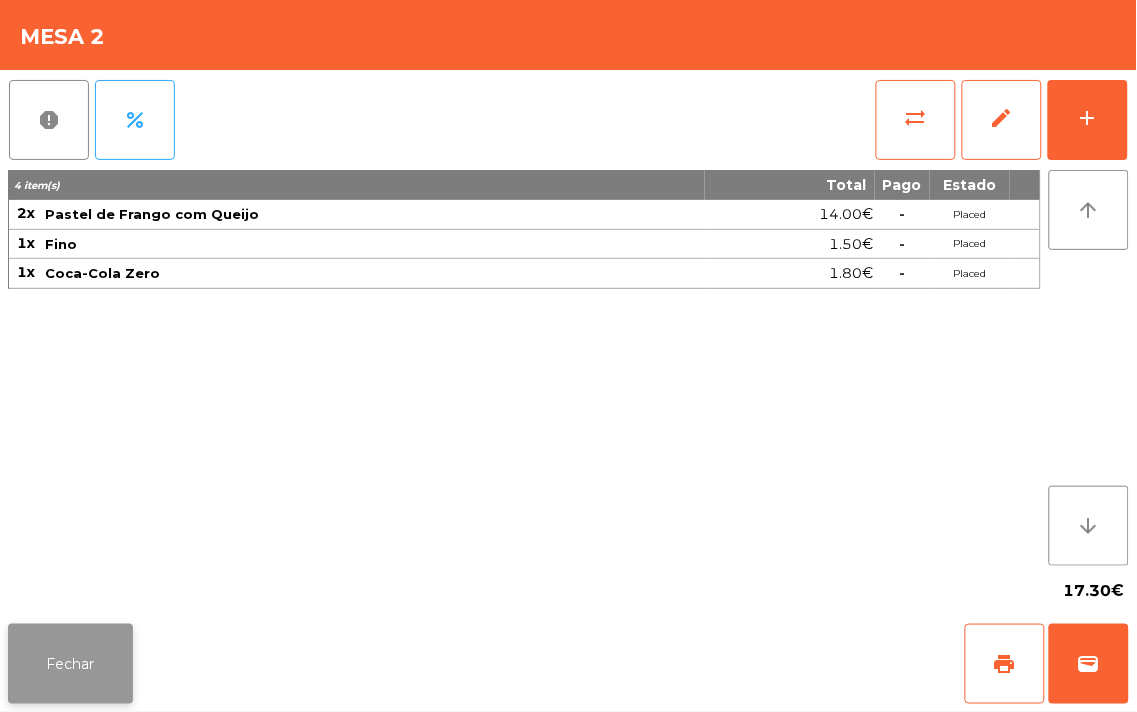 click on "Fechar" 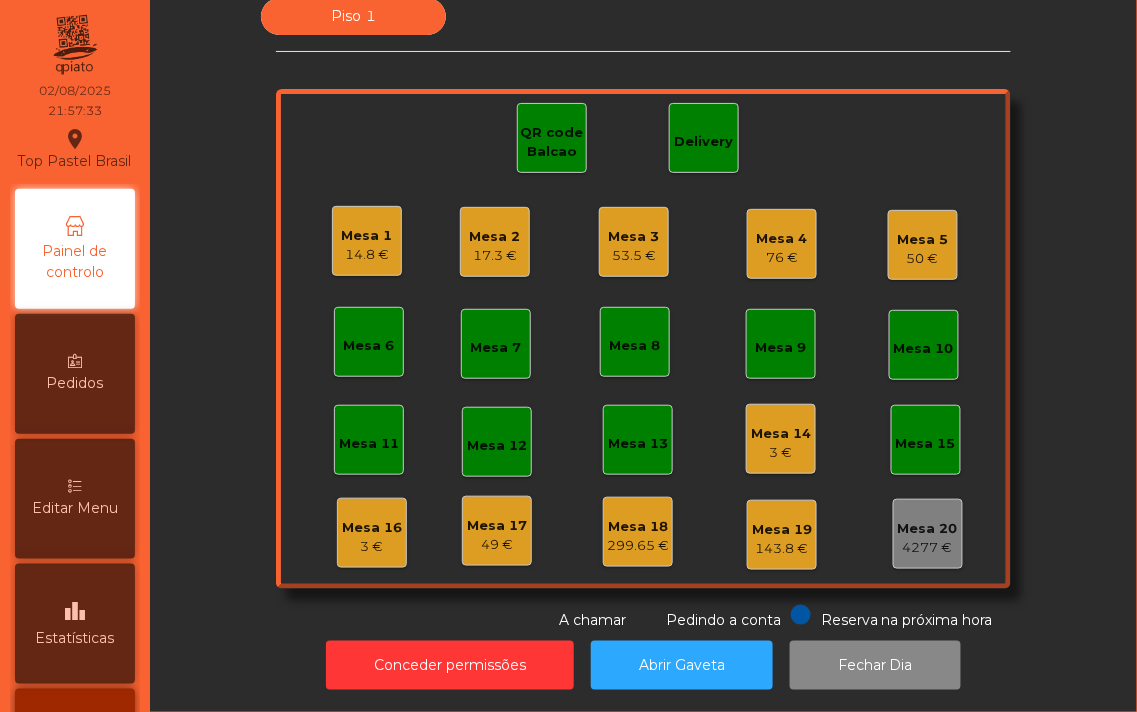 click on "Mesa 4" 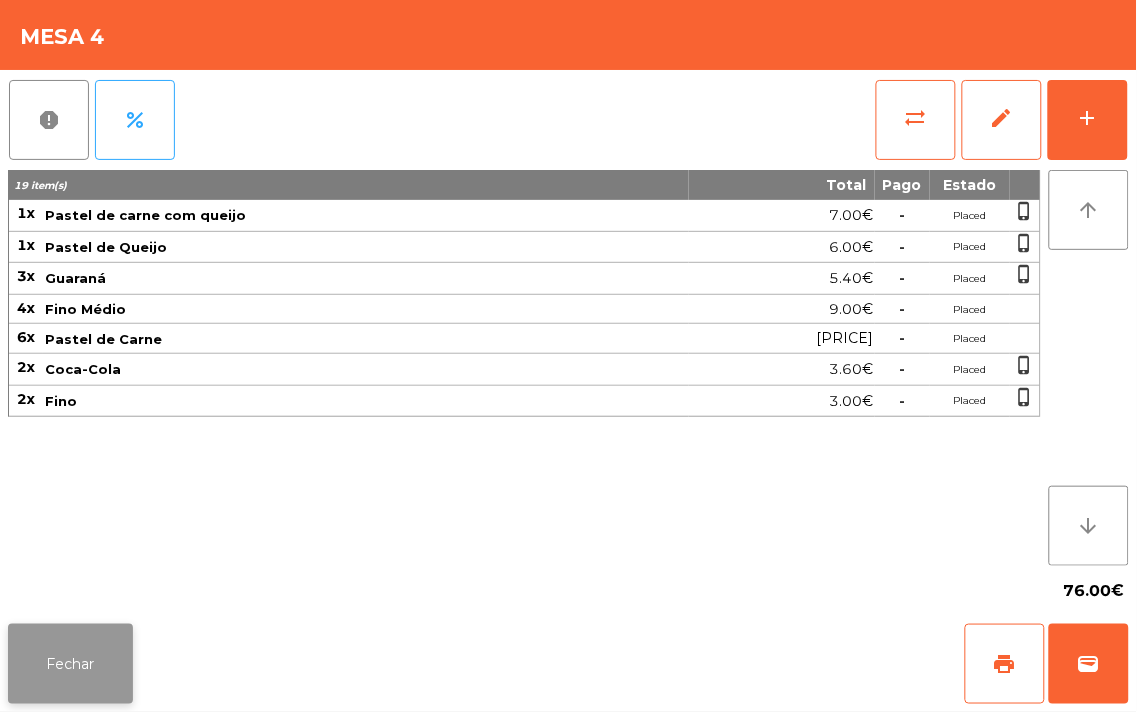 click on "Fechar" 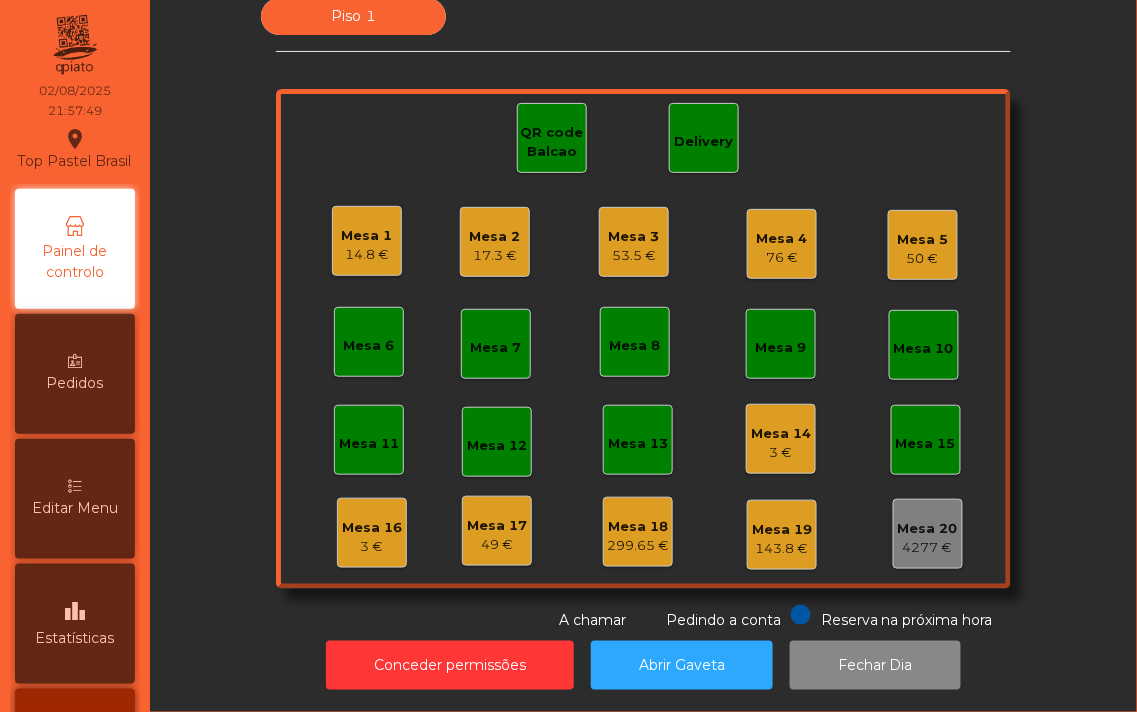 click on "Mesa 6" 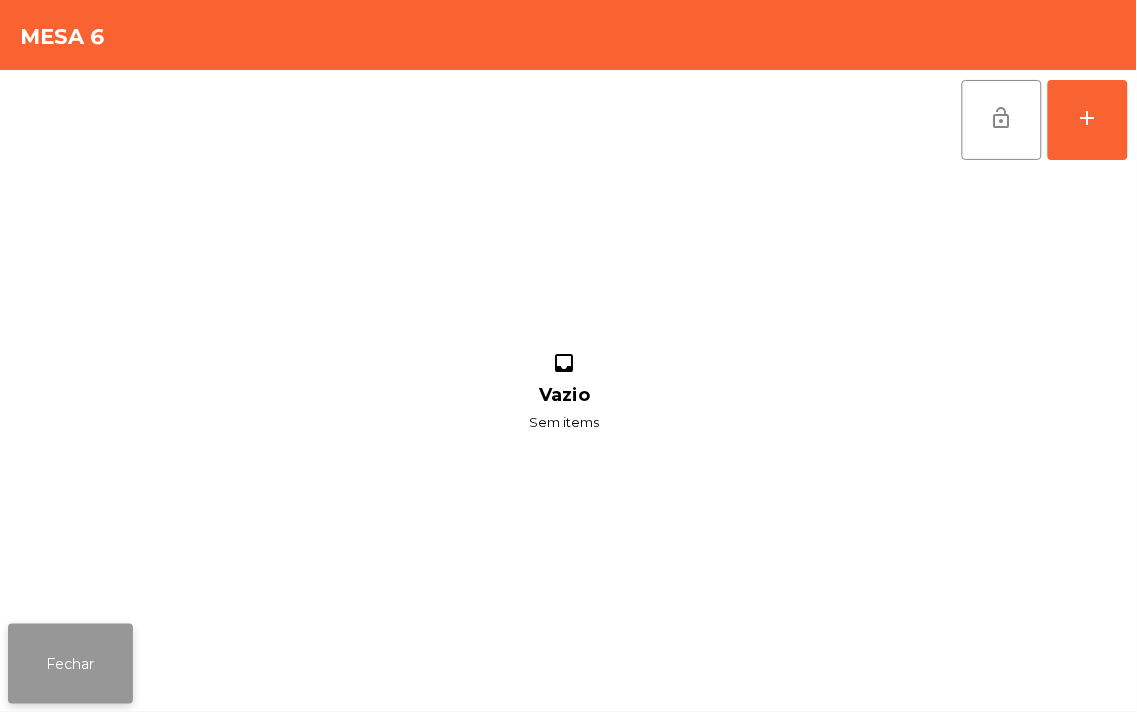 click on "Fechar" 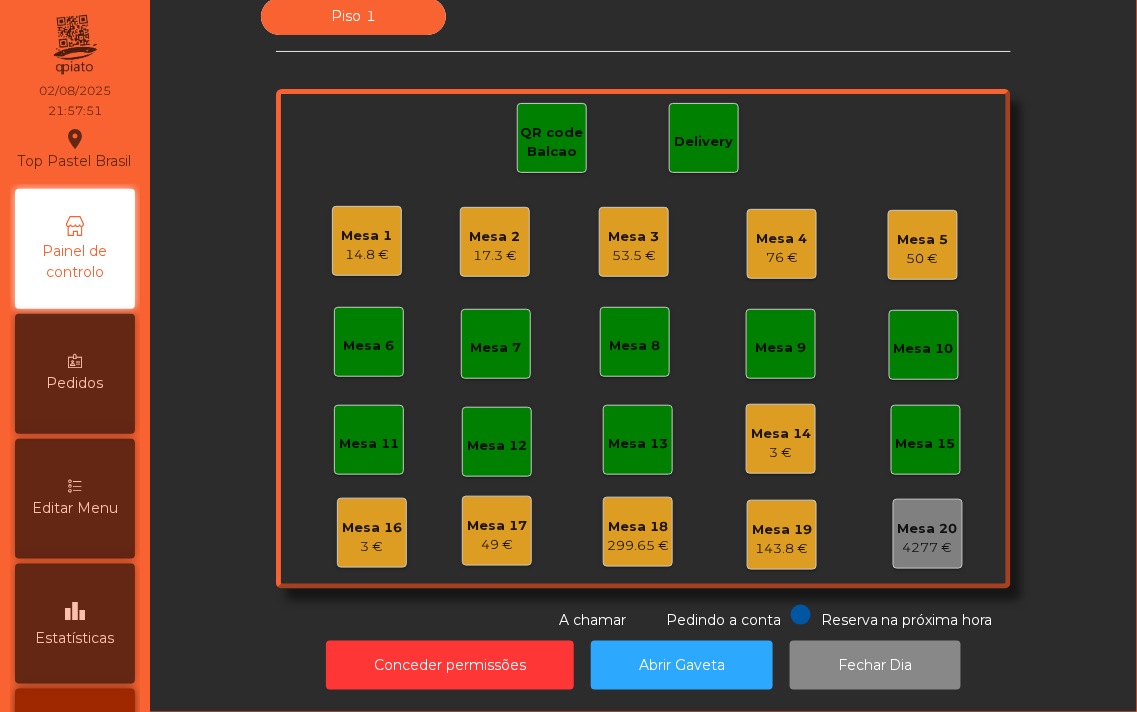 click on "Mesa 6" 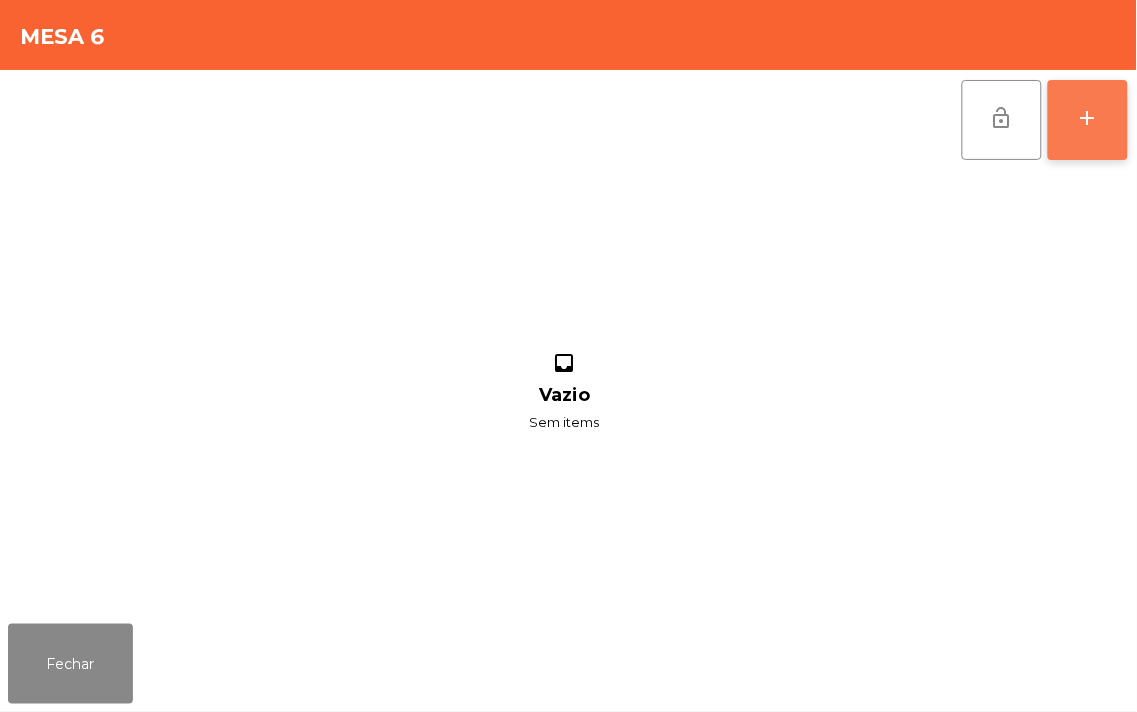 click on "add" 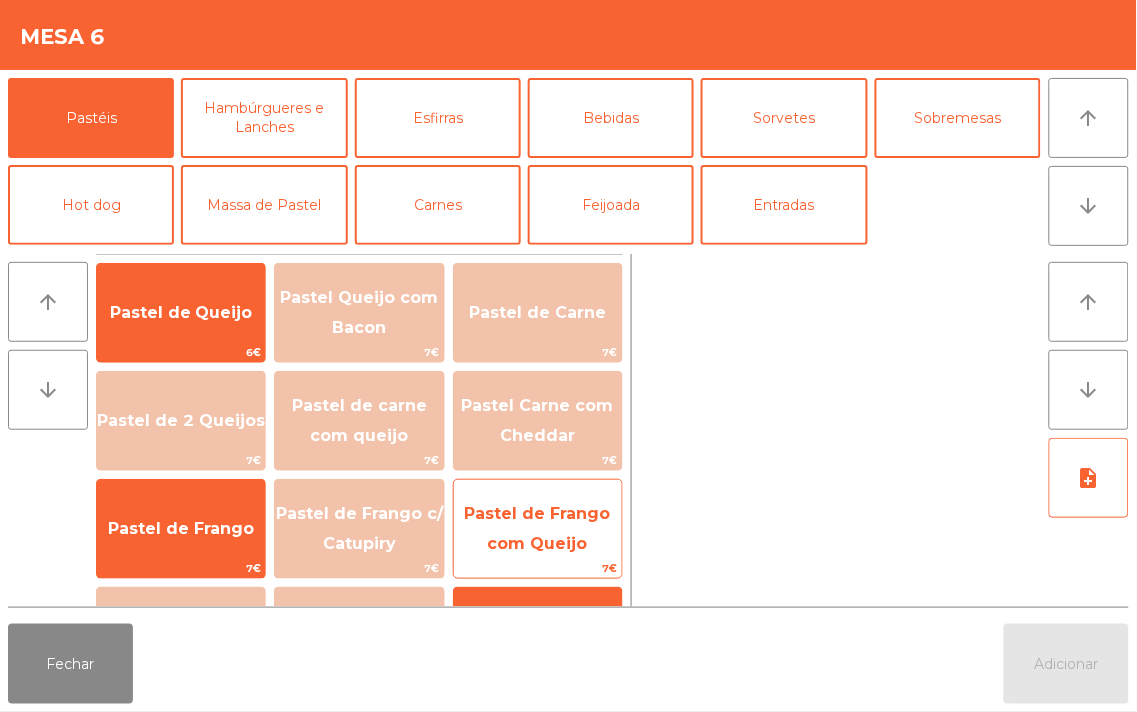 click on "Pastel de Frango com Queijo" 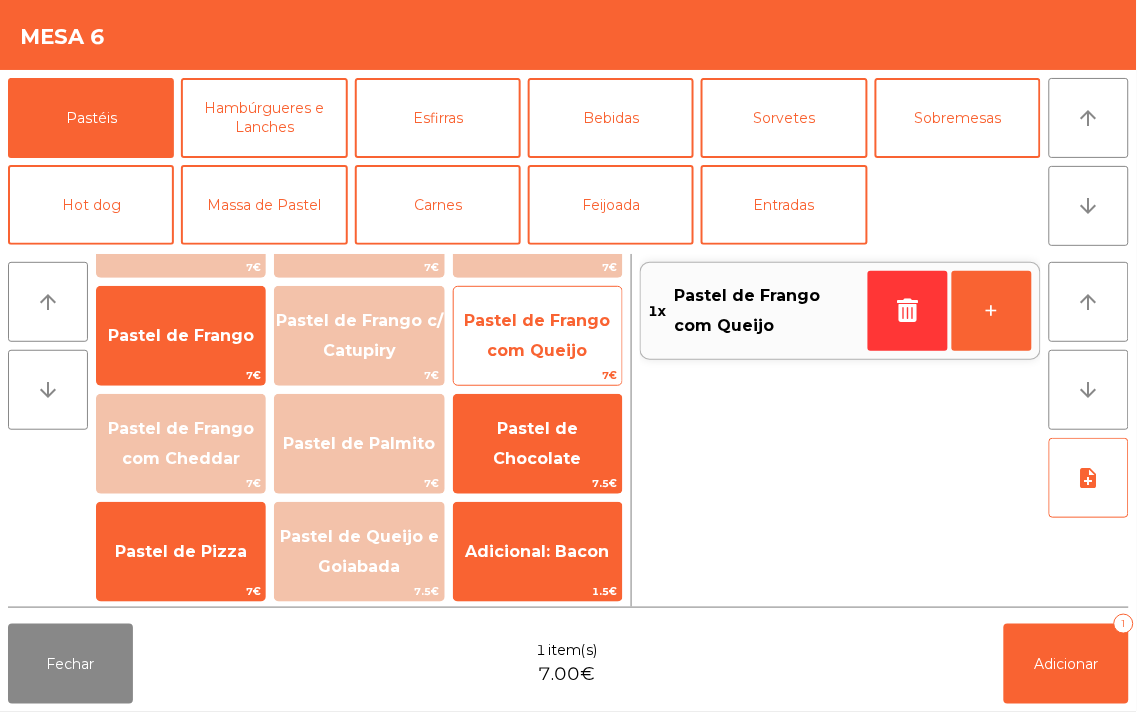 scroll, scrollTop: 303, scrollLeft: 0, axis: vertical 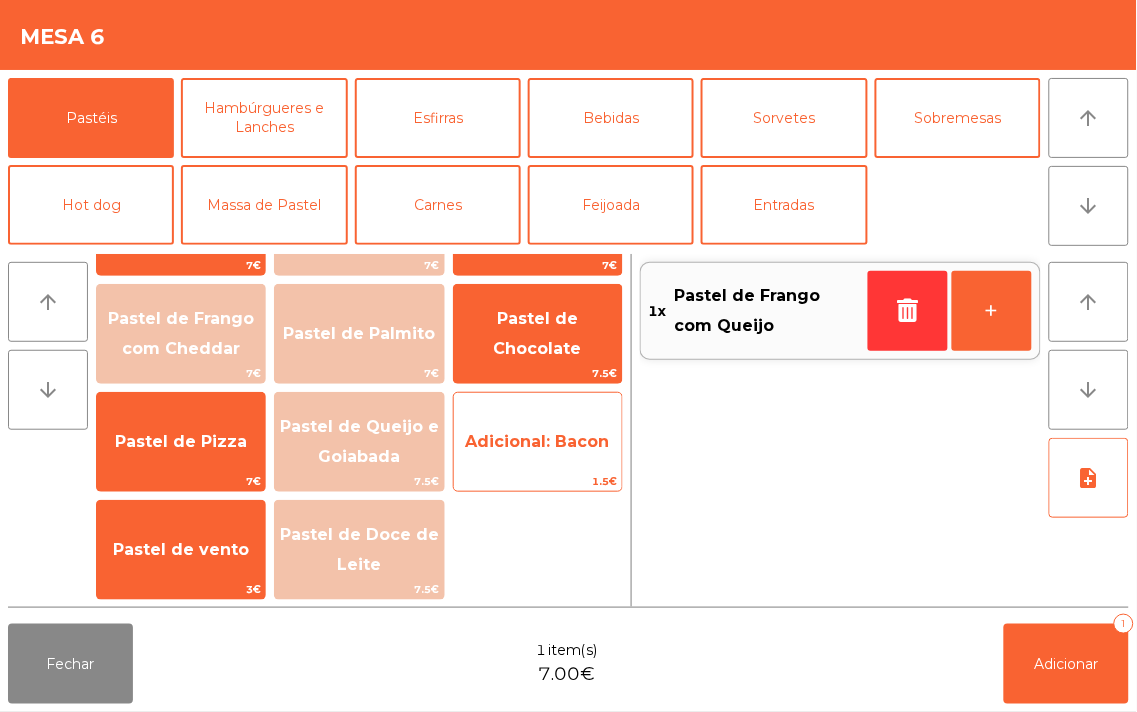 click on "Adicional: Bacon" 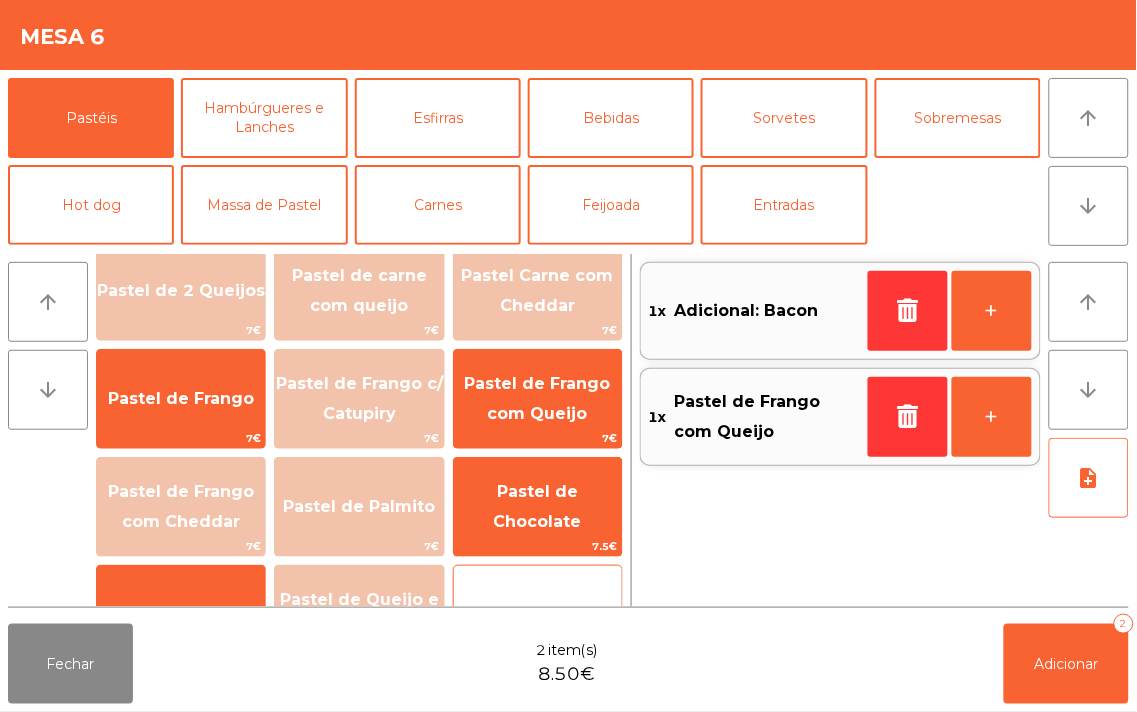 scroll, scrollTop: 126, scrollLeft: 0, axis: vertical 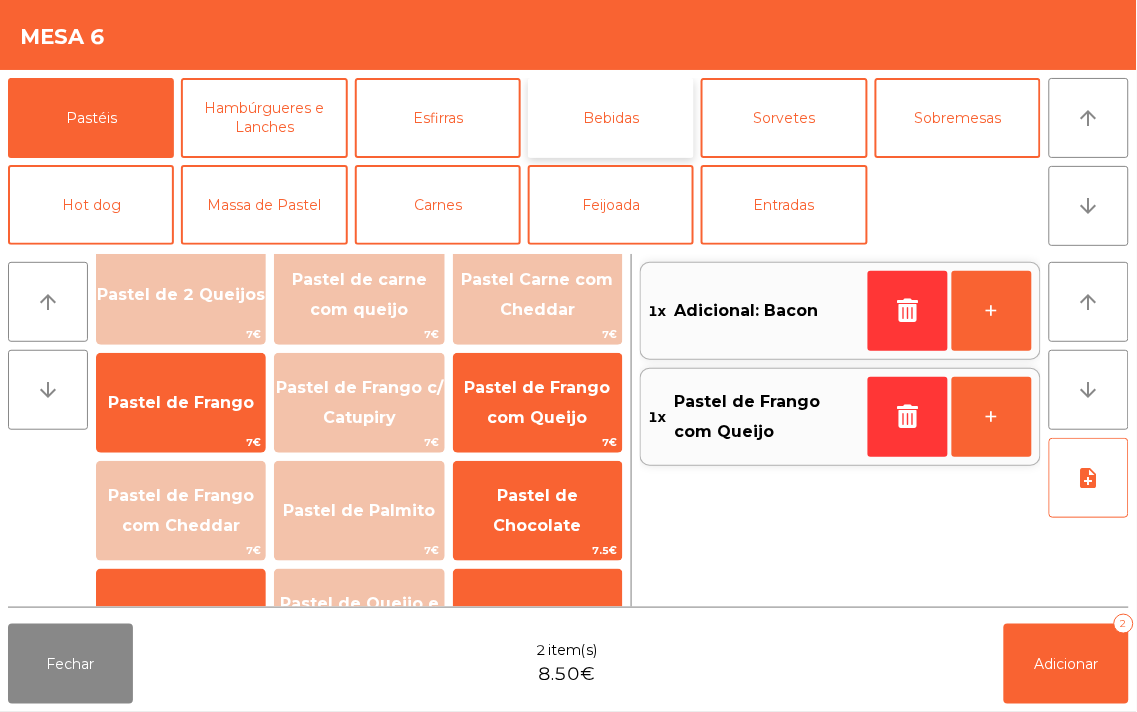 click on "Bebidas" 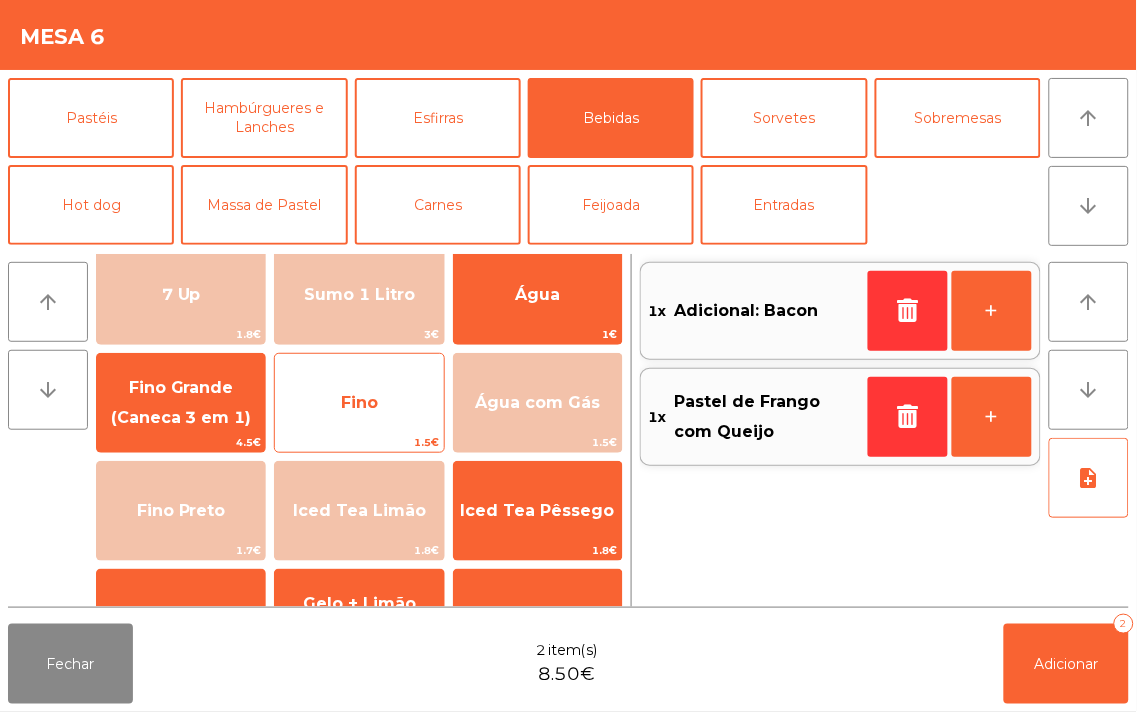 click on "Fino" 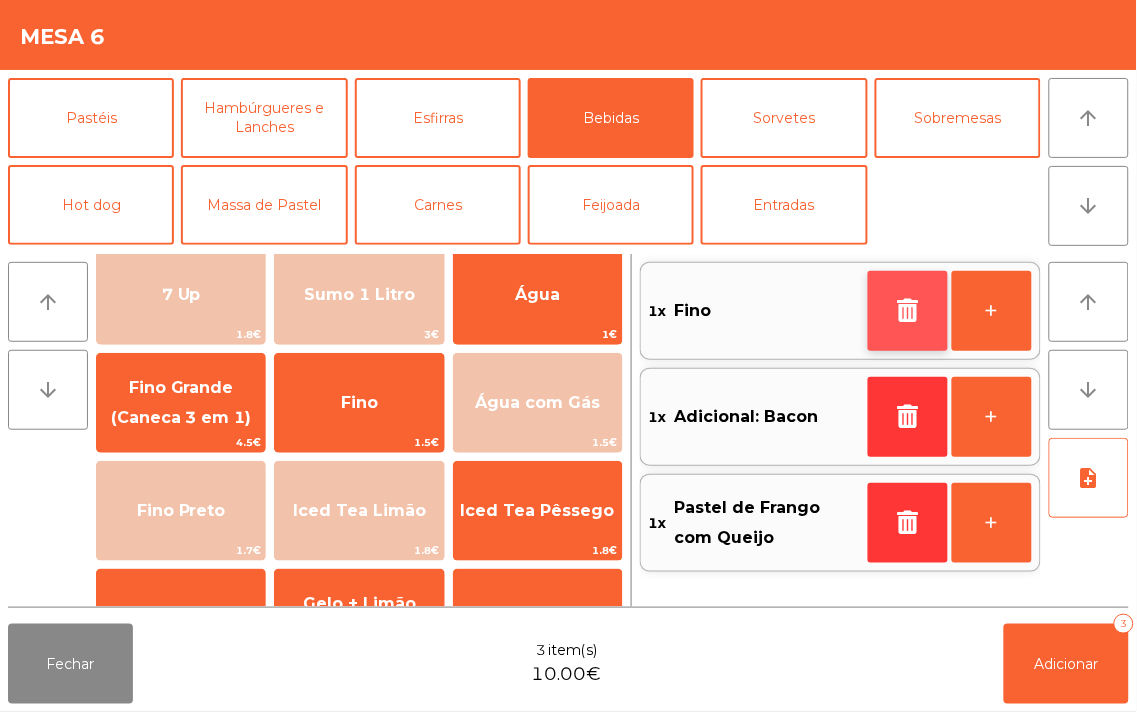 click 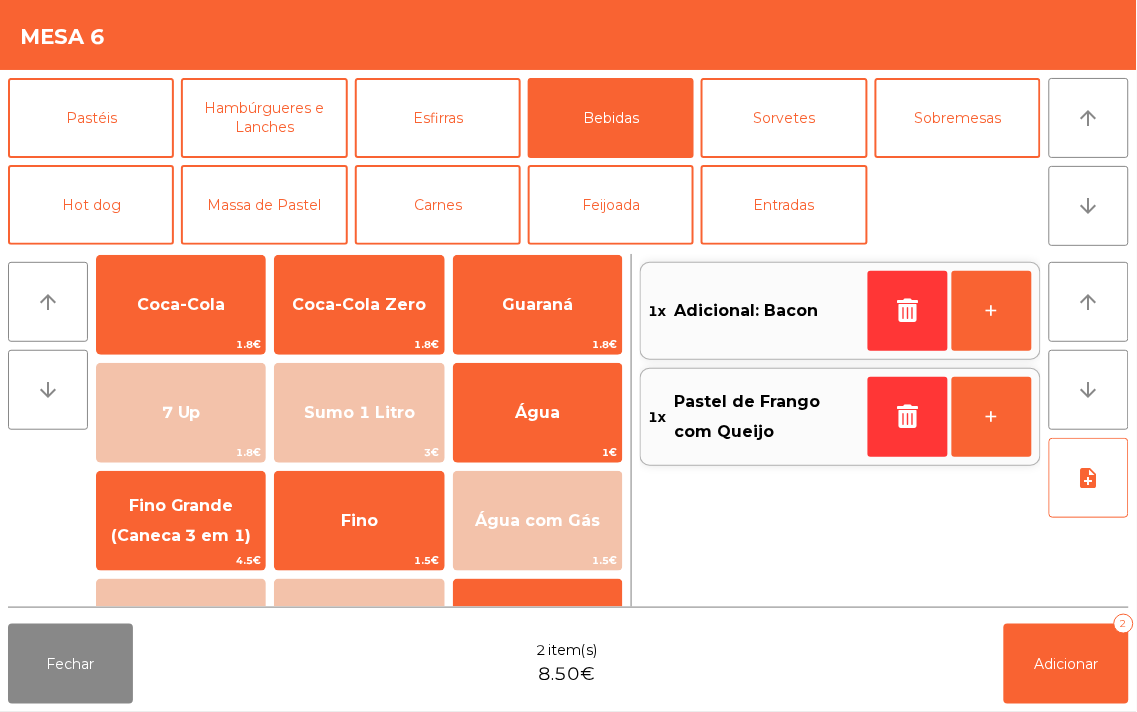 scroll, scrollTop: 0, scrollLeft: 0, axis: both 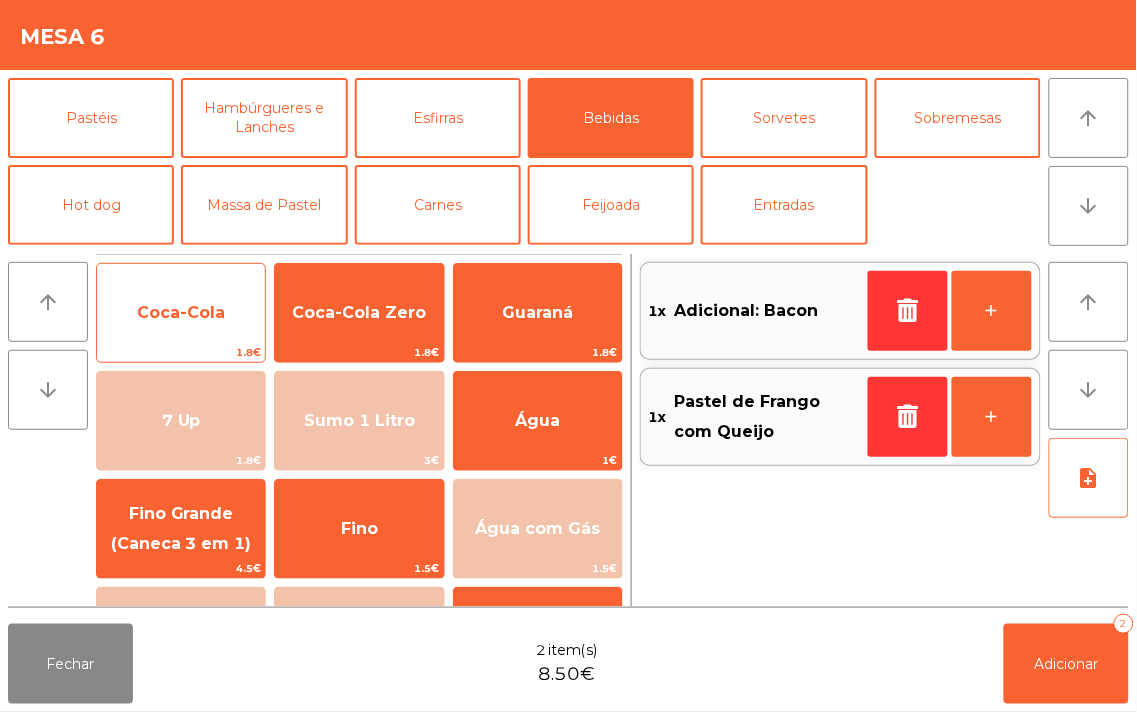 click on "Coca-Cola" 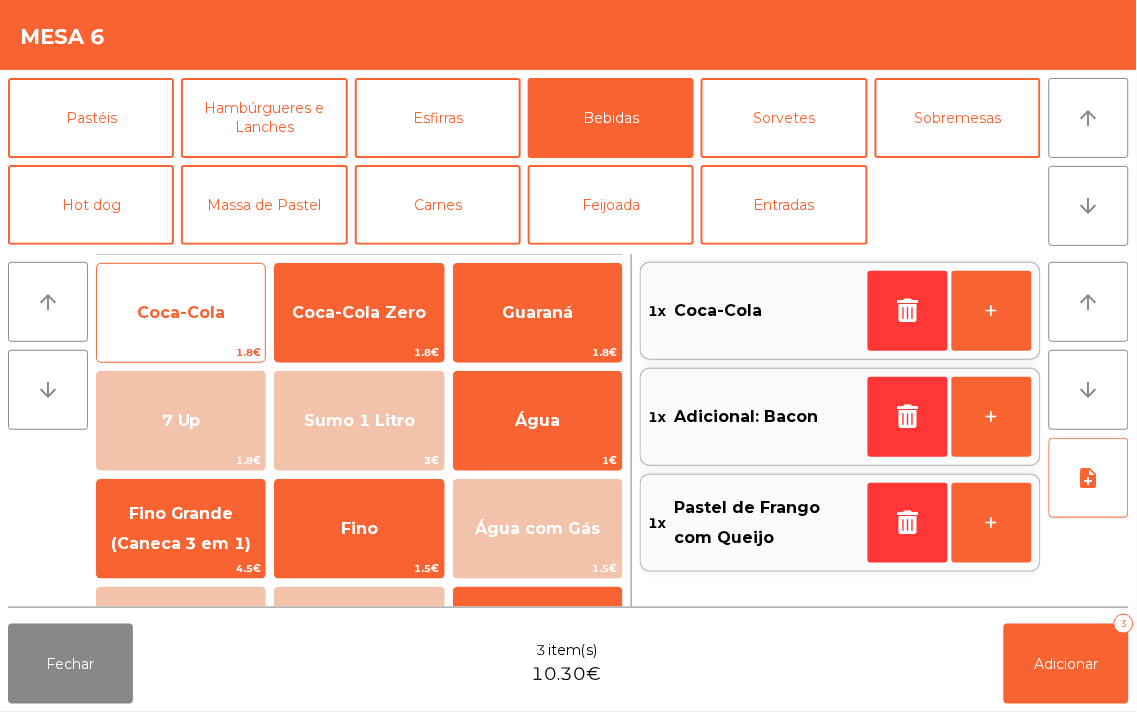 click on "Coca-Cola" 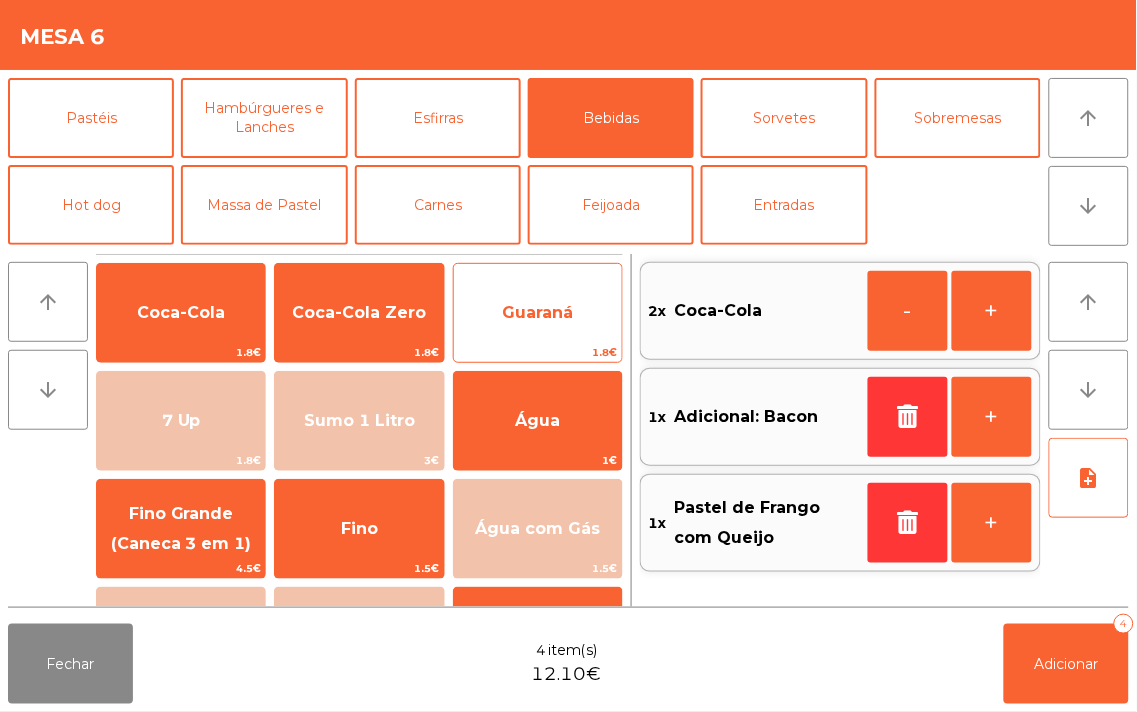 click on "Guaraná" 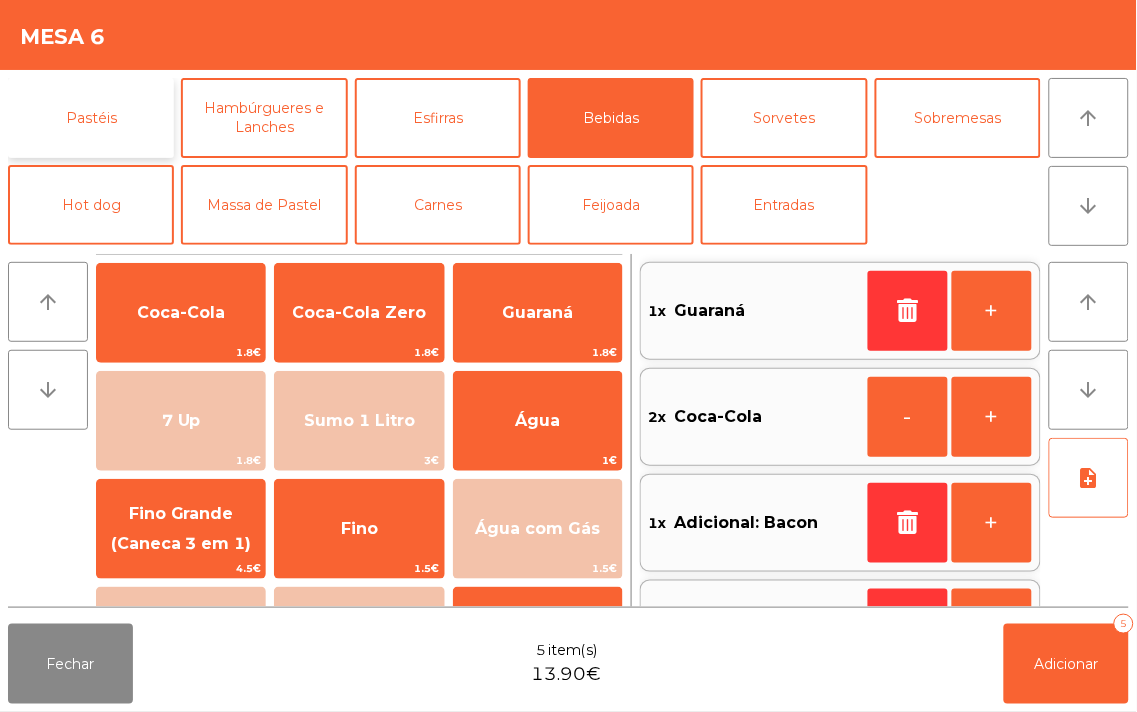 click on "Pastéis" 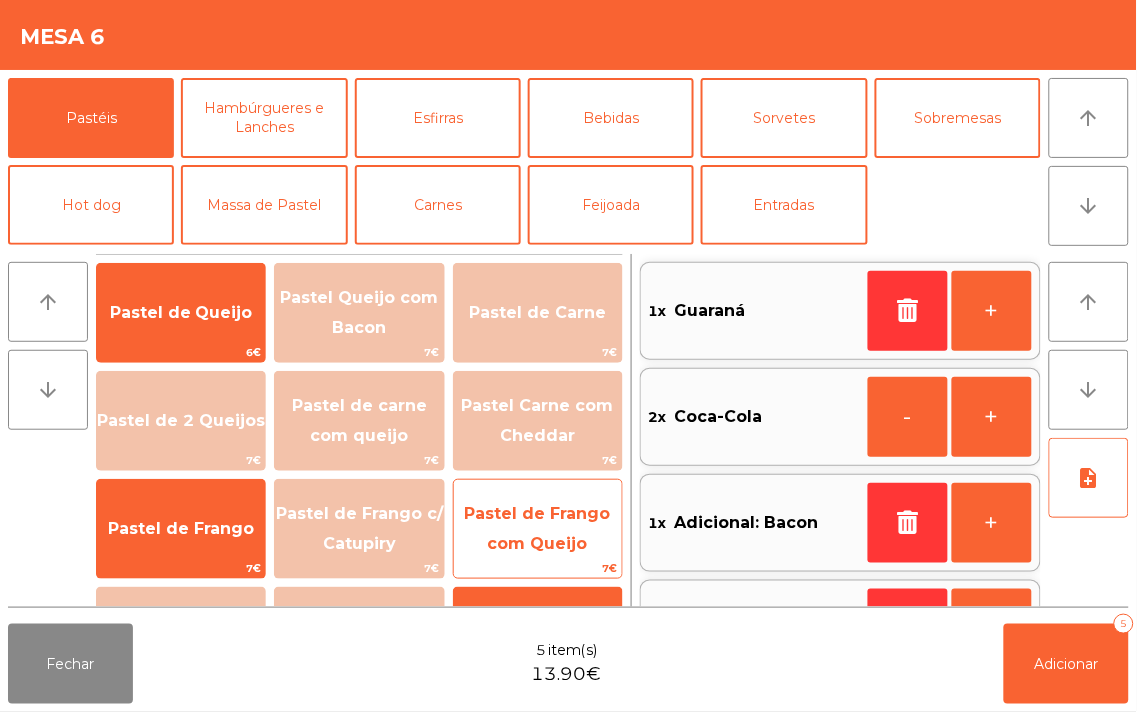 click on "Pastel de Frango com Queijo" 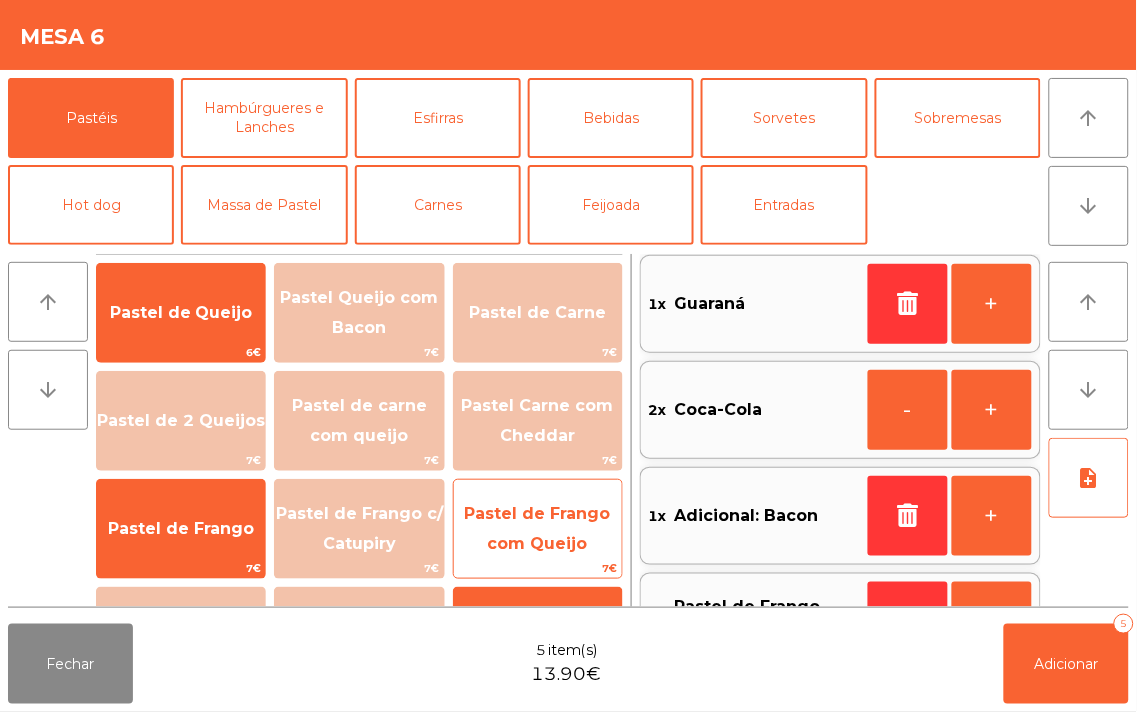click on "Pastel de Frango com Queijo" 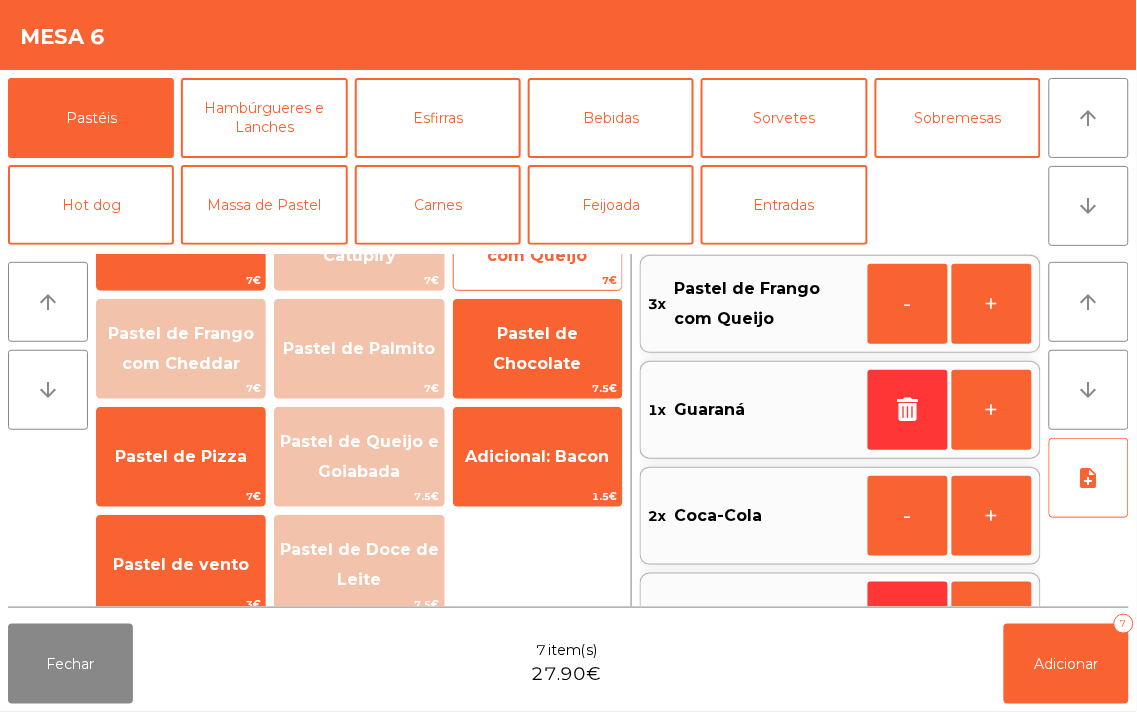 scroll, scrollTop: 303, scrollLeft: 0, axis: vertical 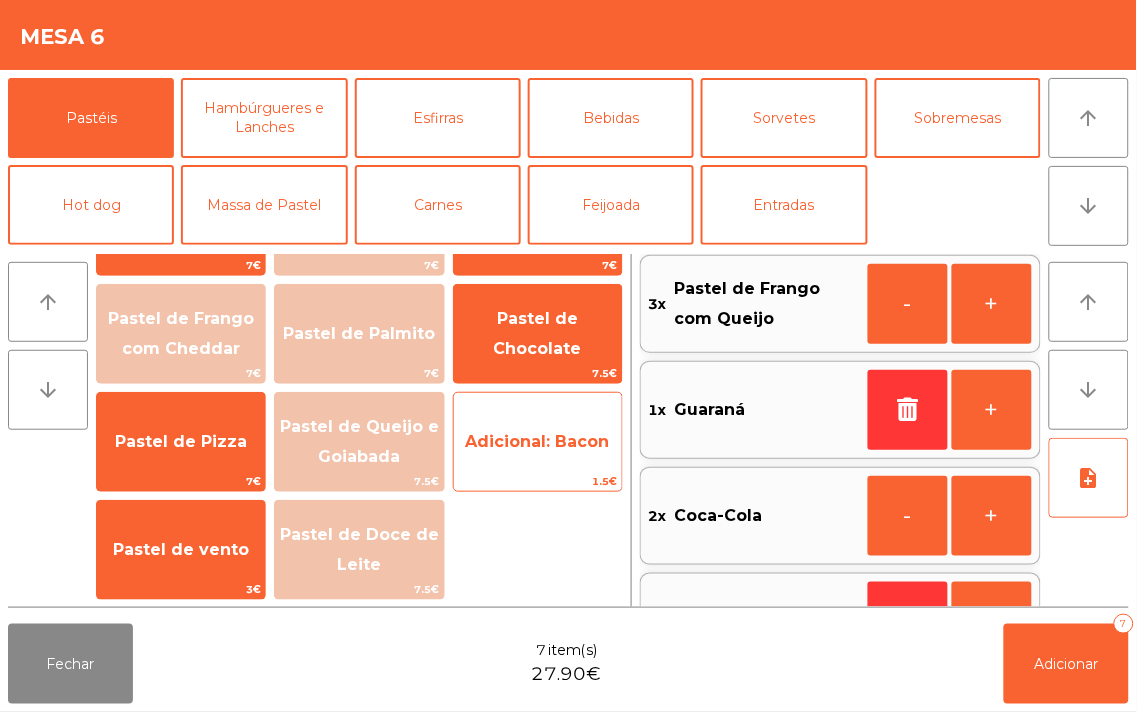 click on "Adicional: Bacon" 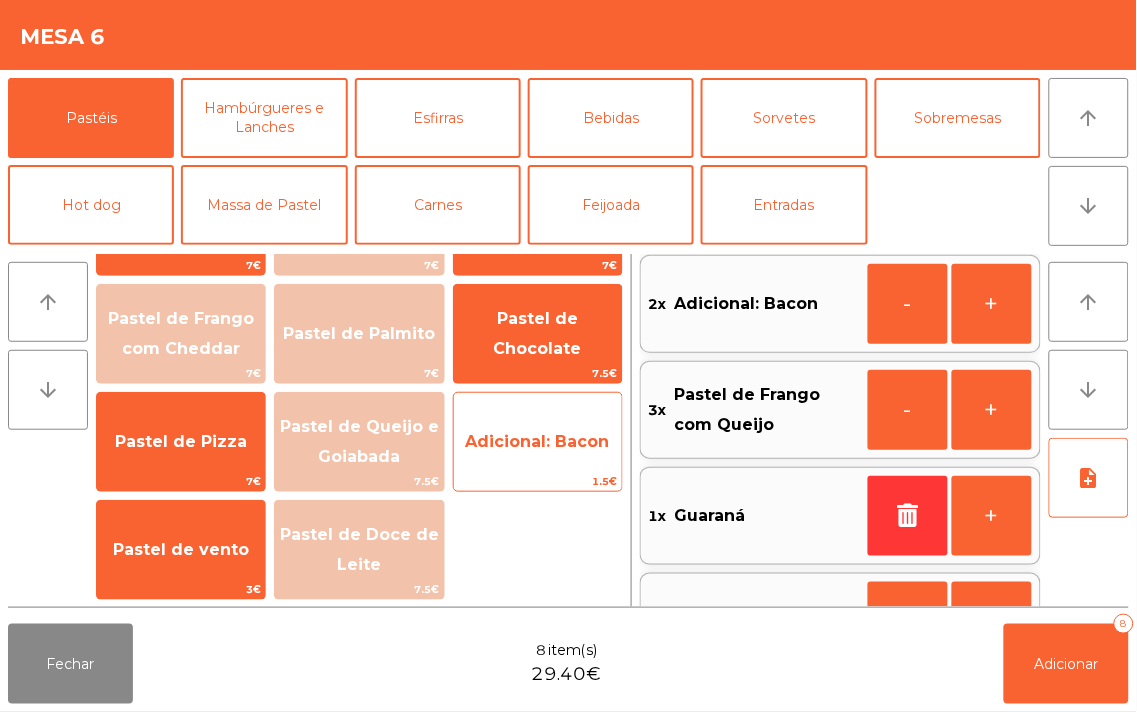 click on "Adicional: Bacon" 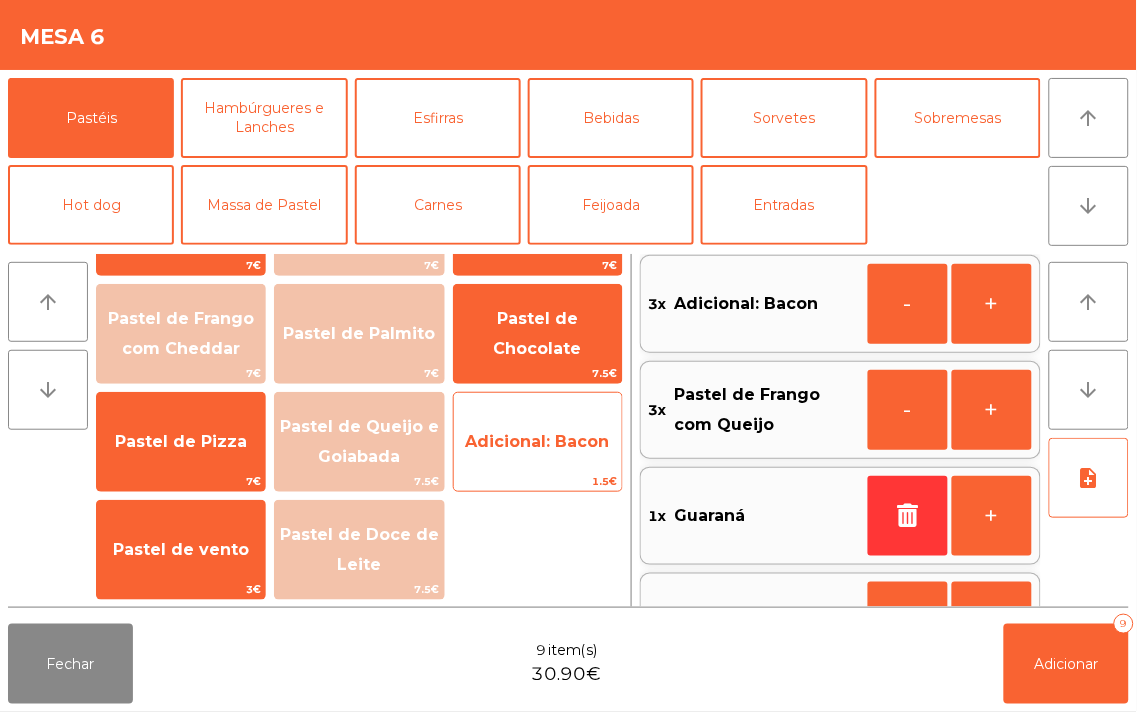 click on "Adicional: Bacon" 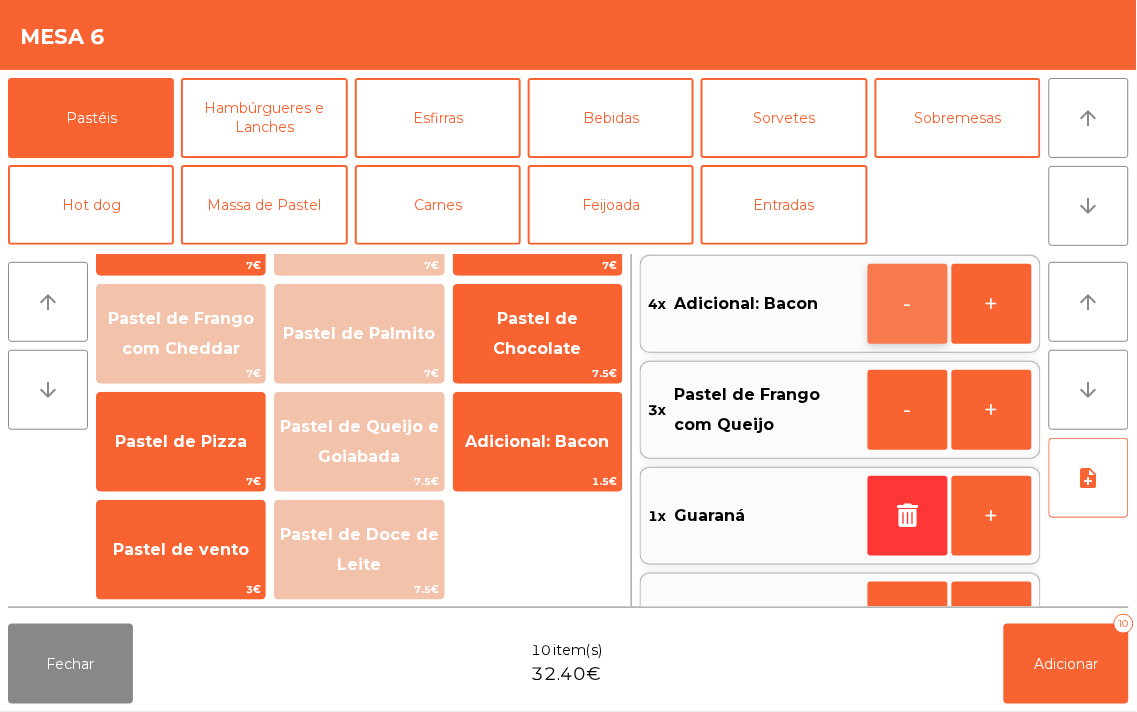 click on "-" 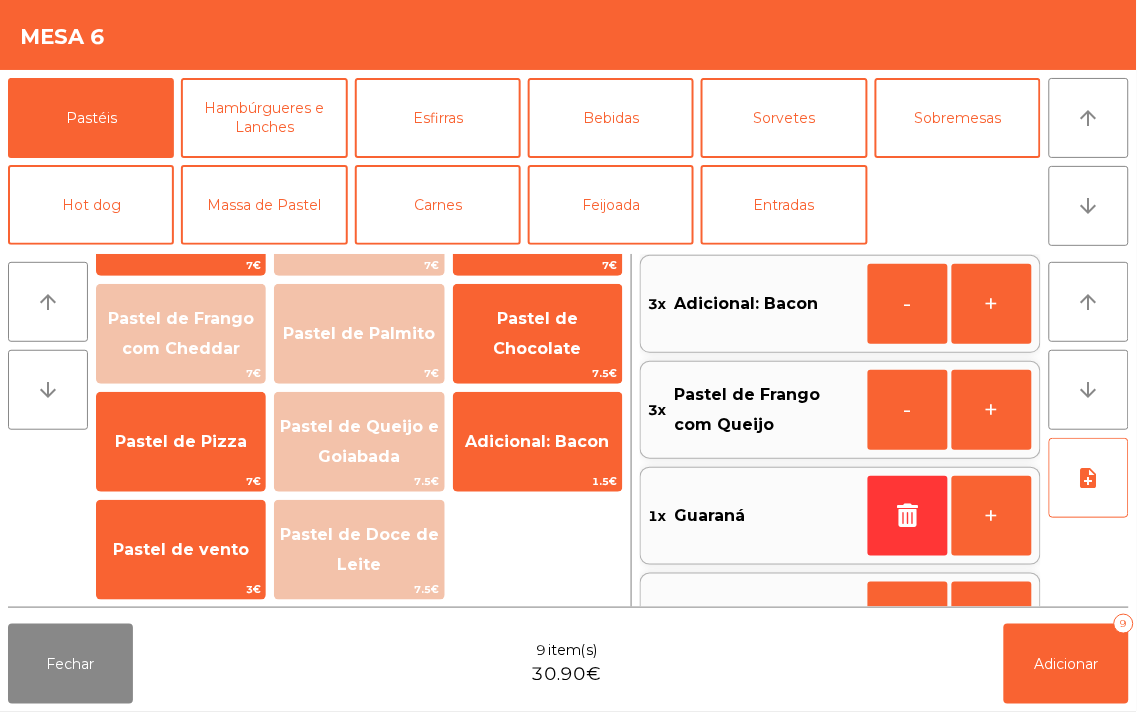 scroll, scrollTop: 0, scrollLeft: 0, axis: both 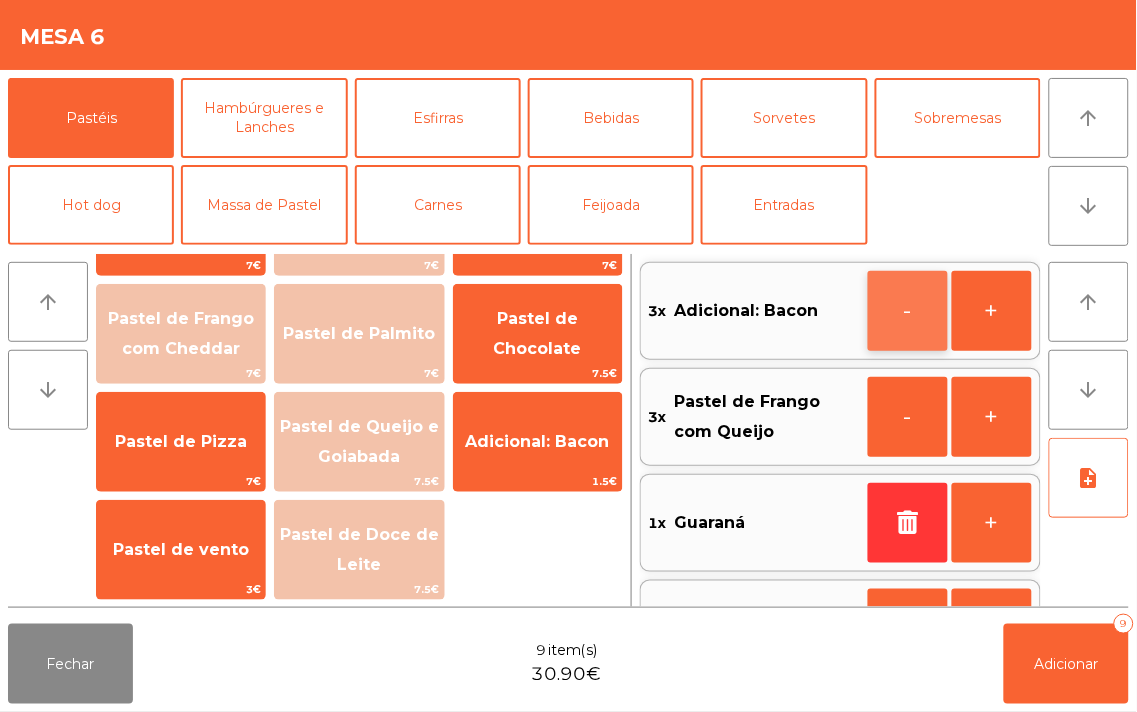 click on "-" 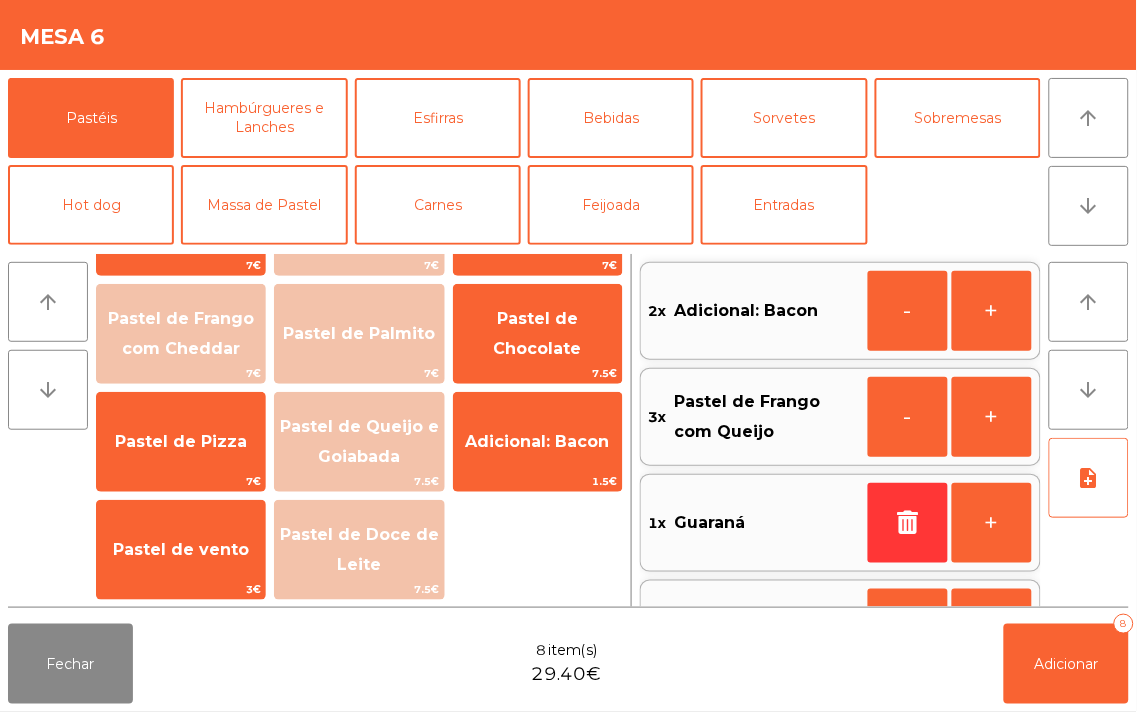 scroll, scrollTop: 7, scrollLeft: 0, axis: vertical 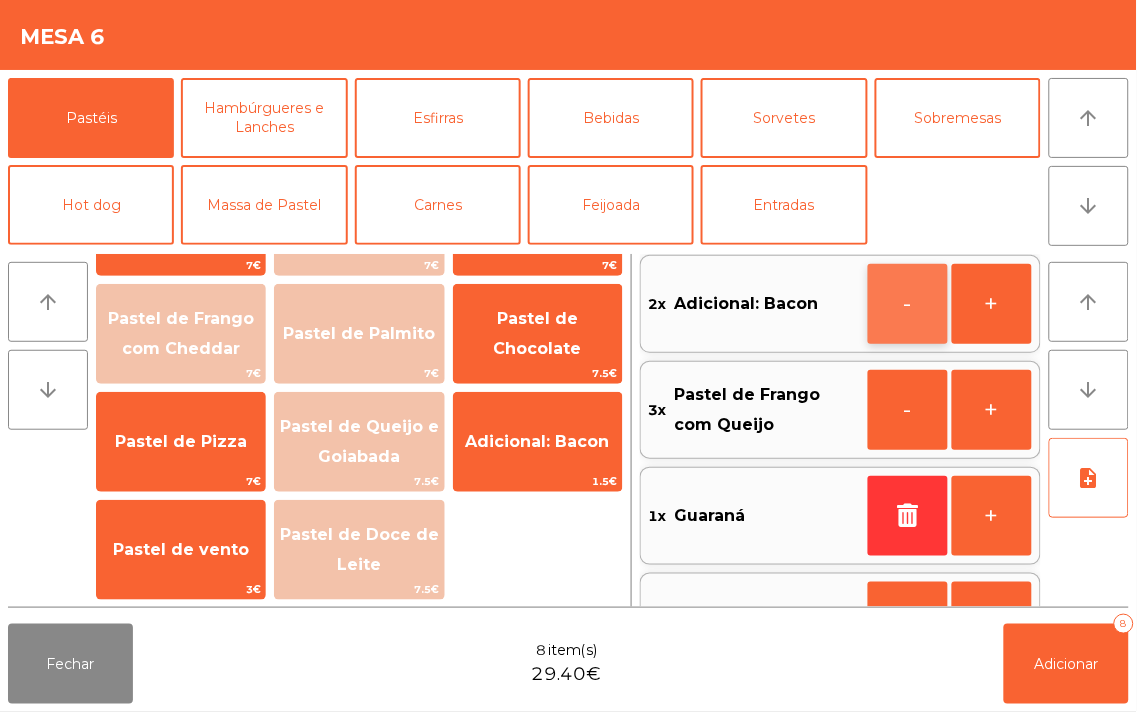 click on "-" 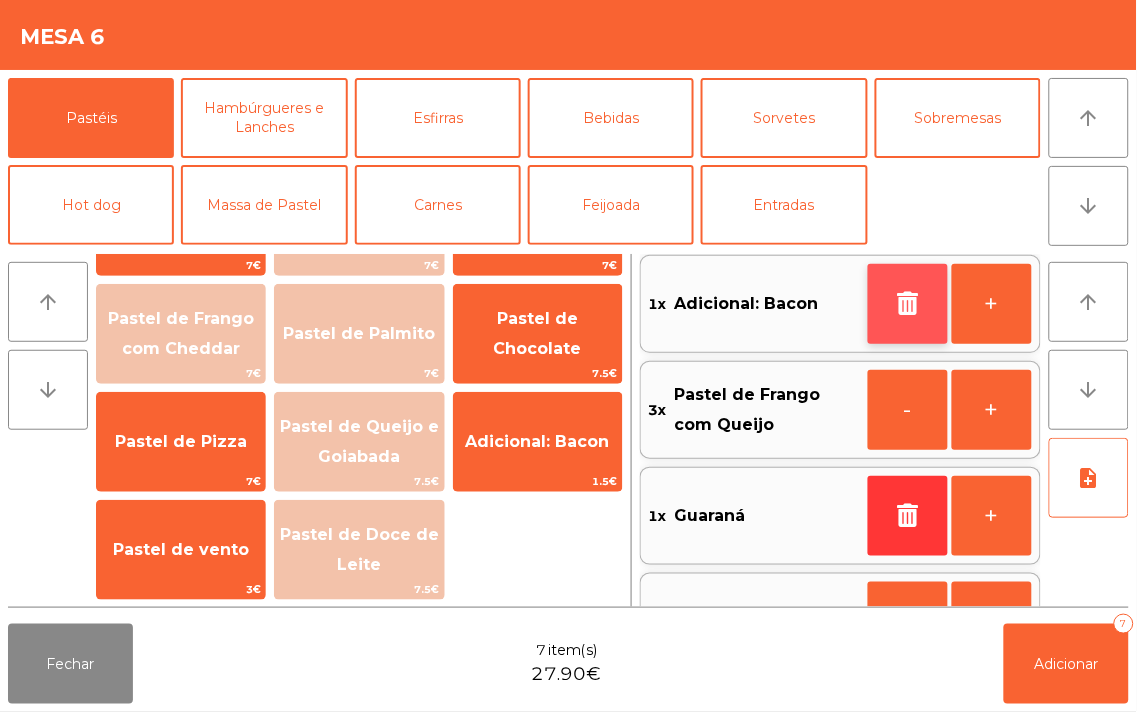 click 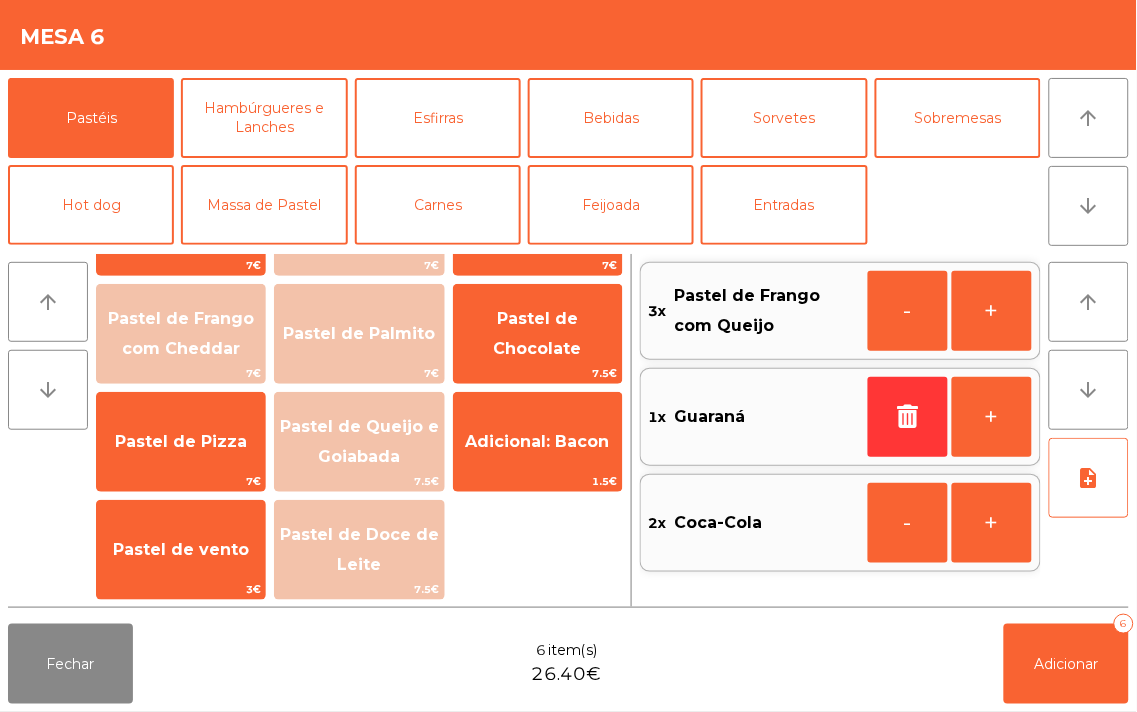 scroll, scrollTop: 0, scrollLeft: 0, axis: both 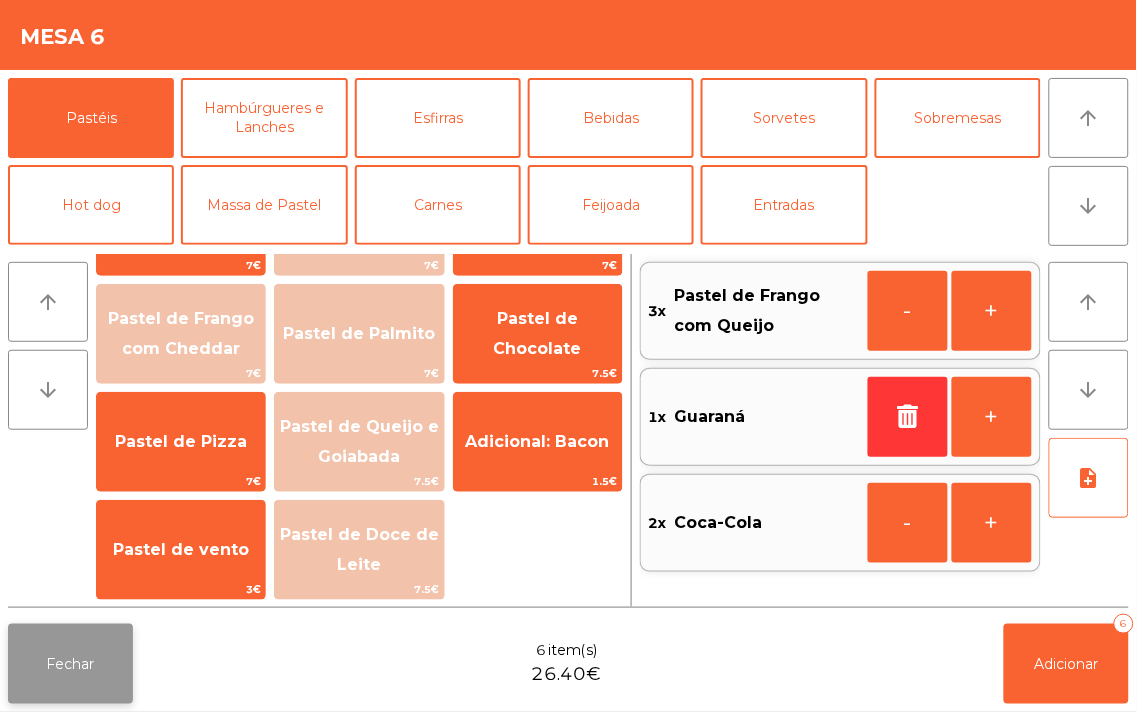 click on "Fechar" 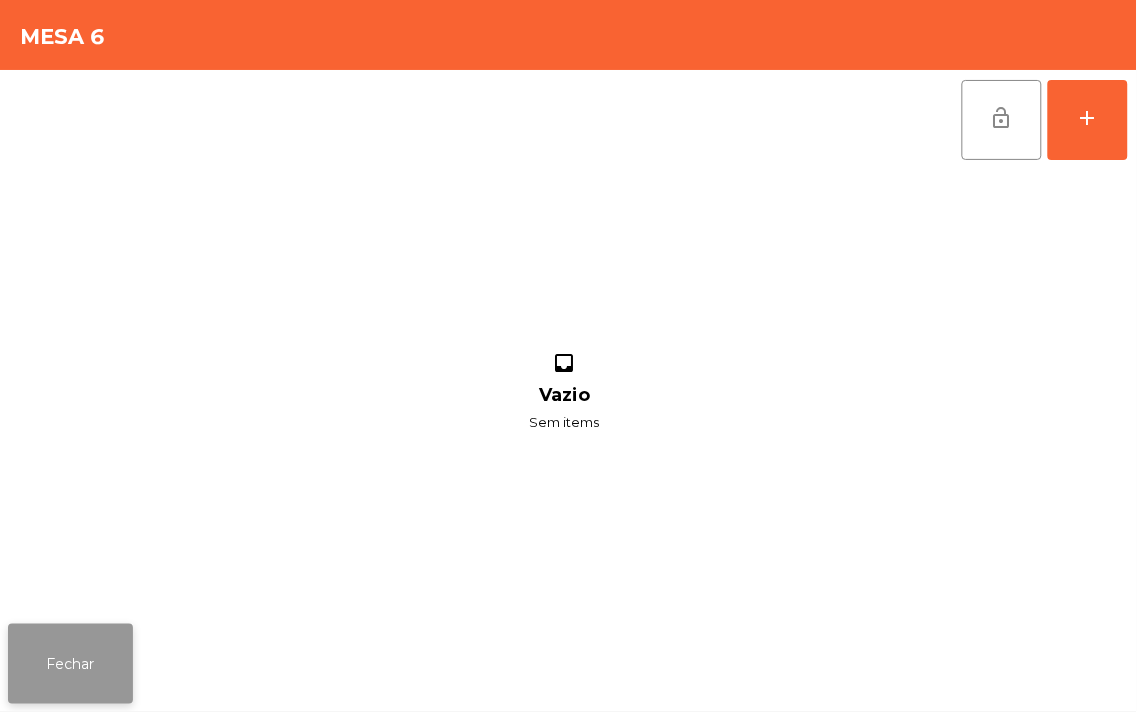 click on "Fechar" 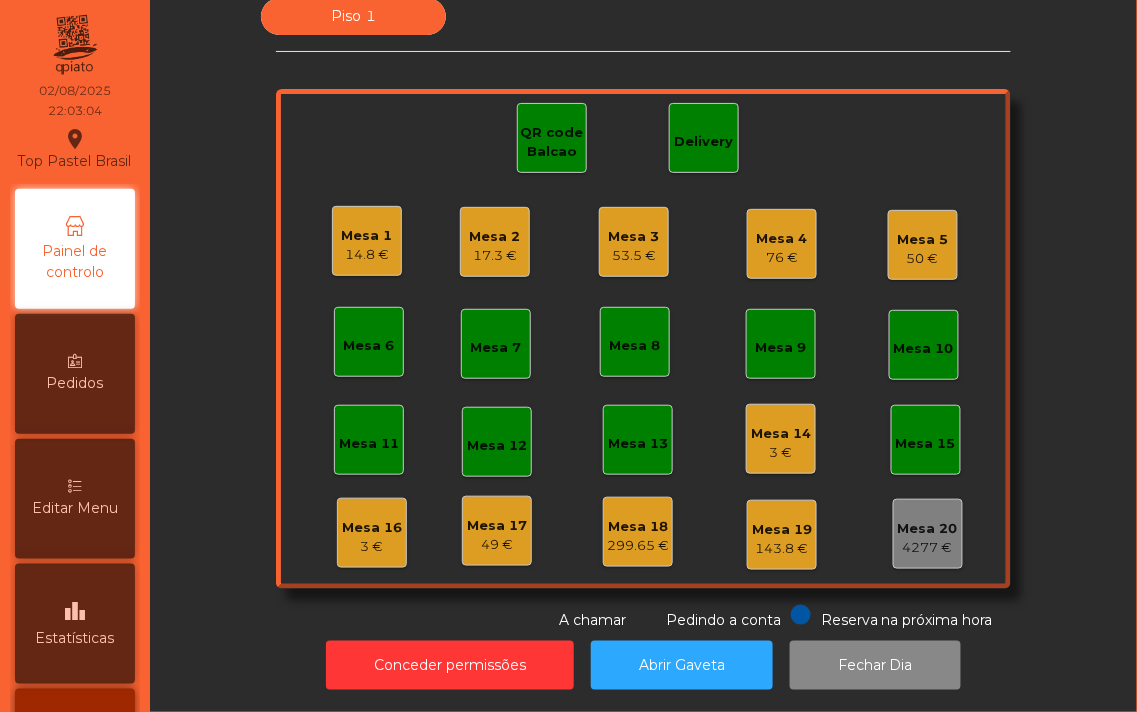 click on "Mesa 1" 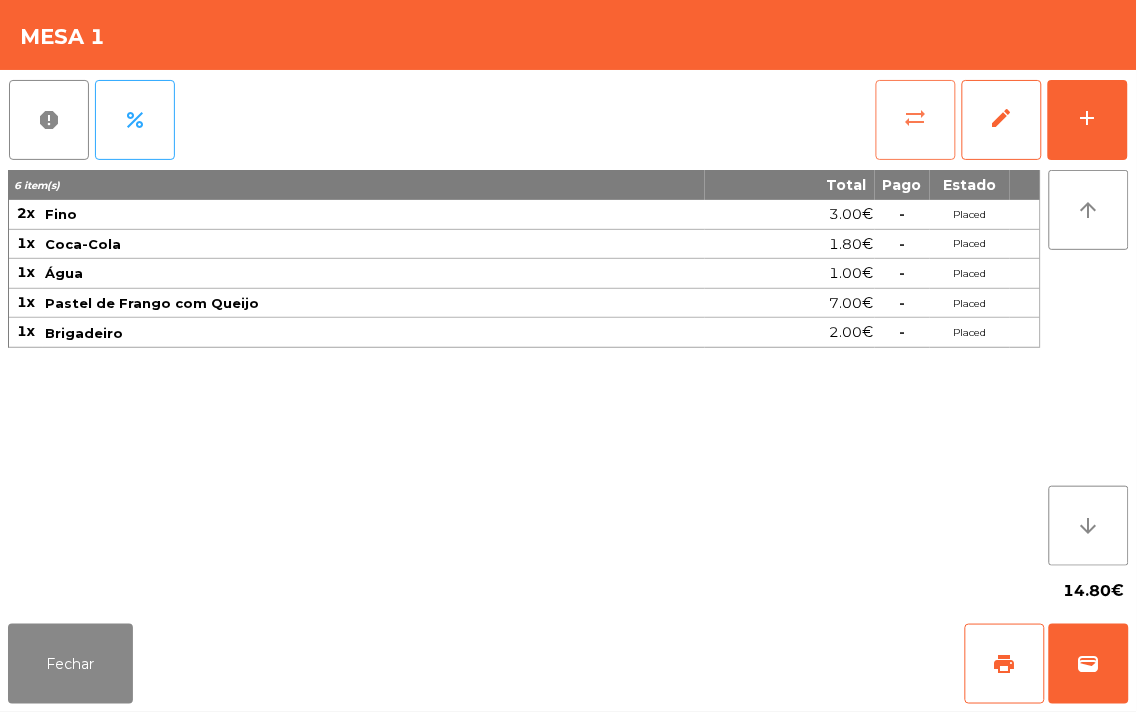 click on "sync_alt" 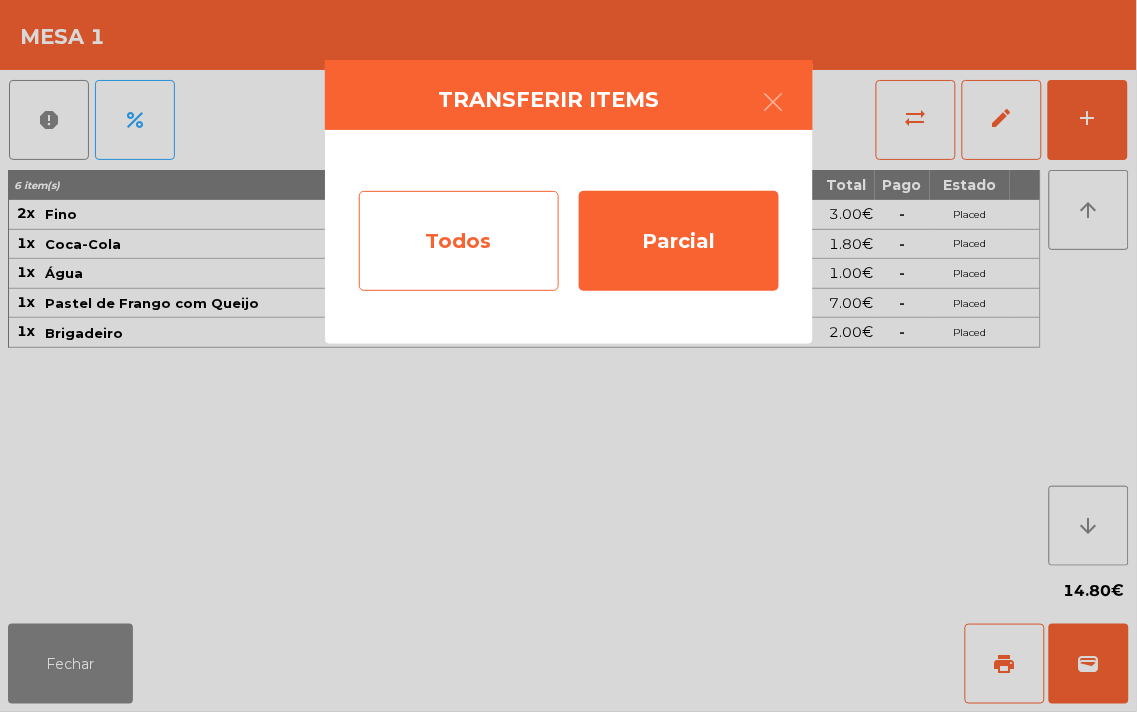 click on "Todos" 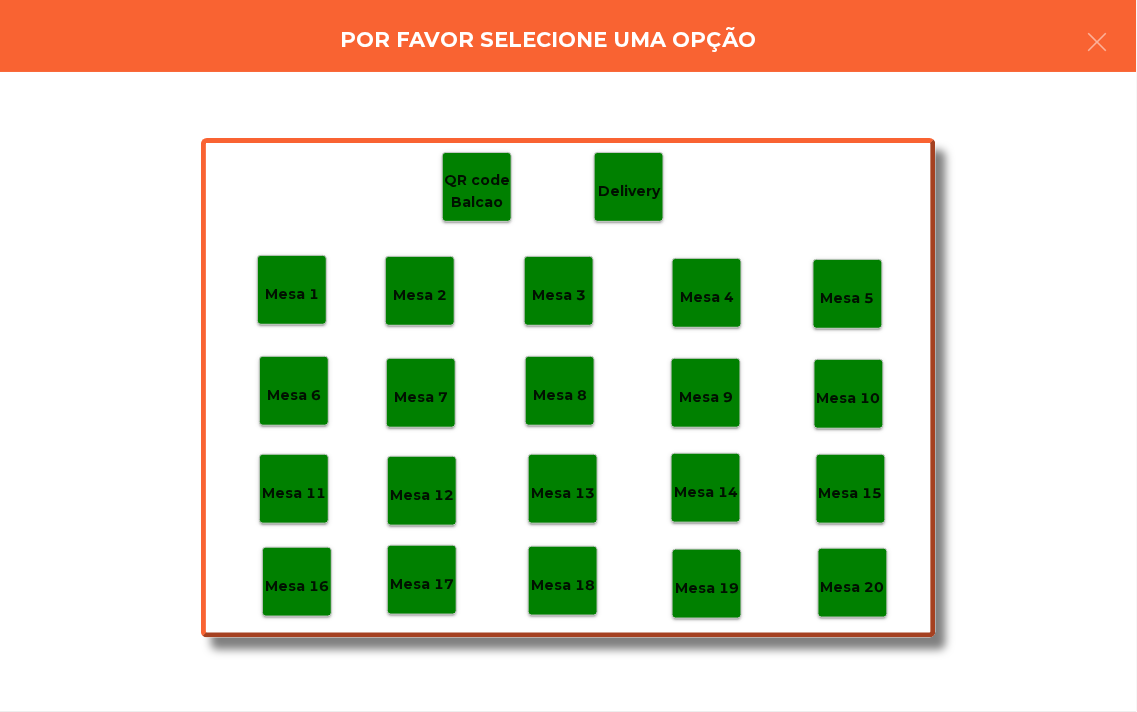 click on "Mesa 17" 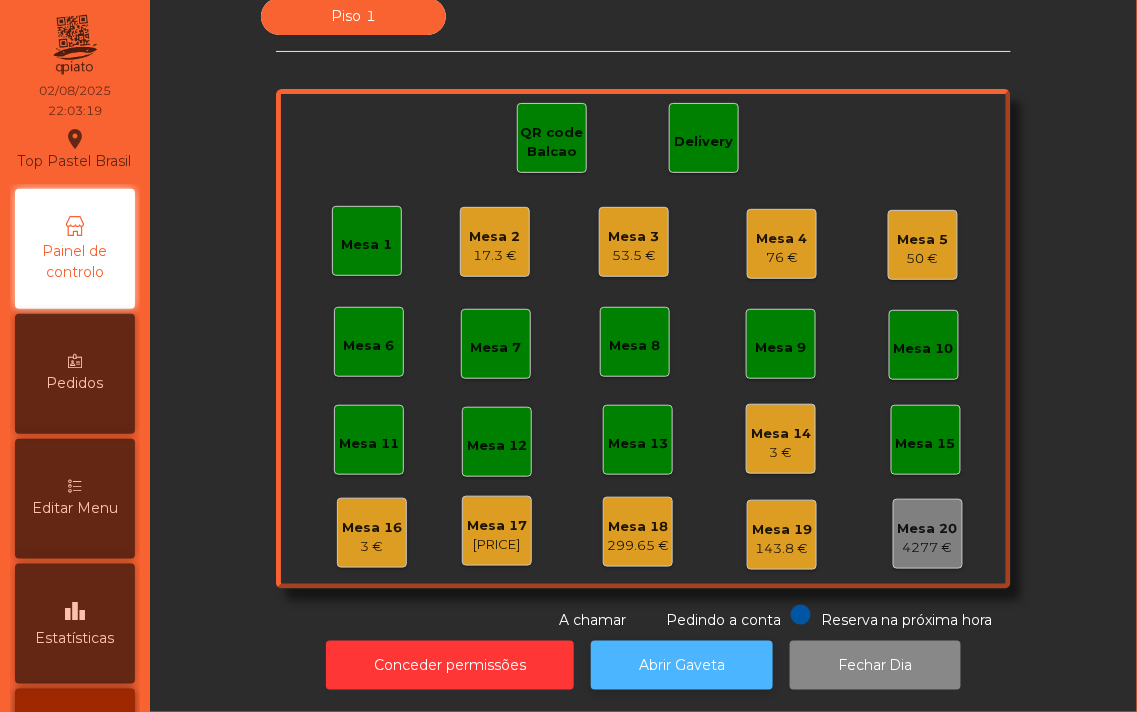 click on "Abrir Gaveta" 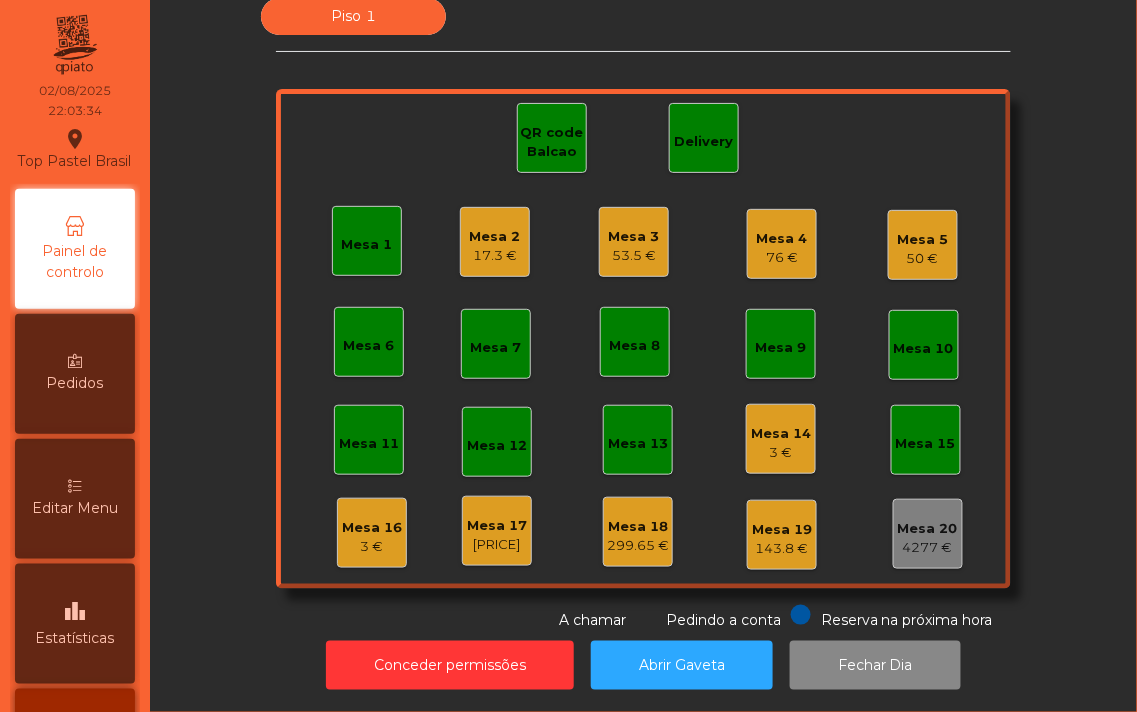 click on "QR code Balcao" 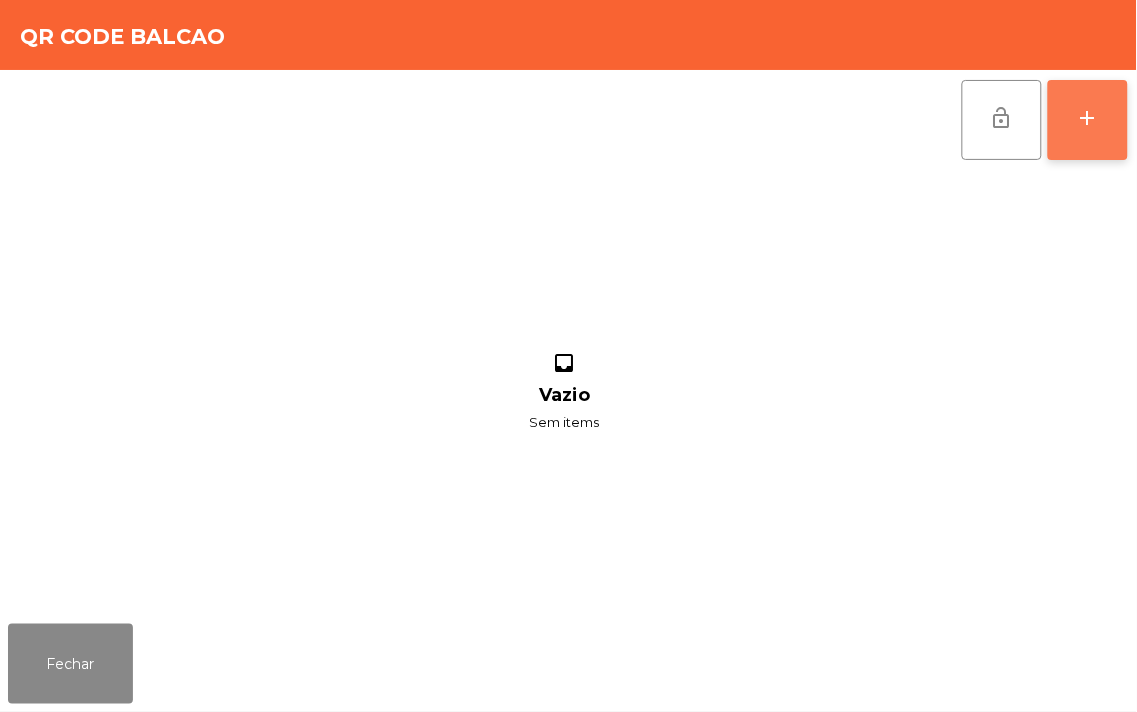 click on "add" 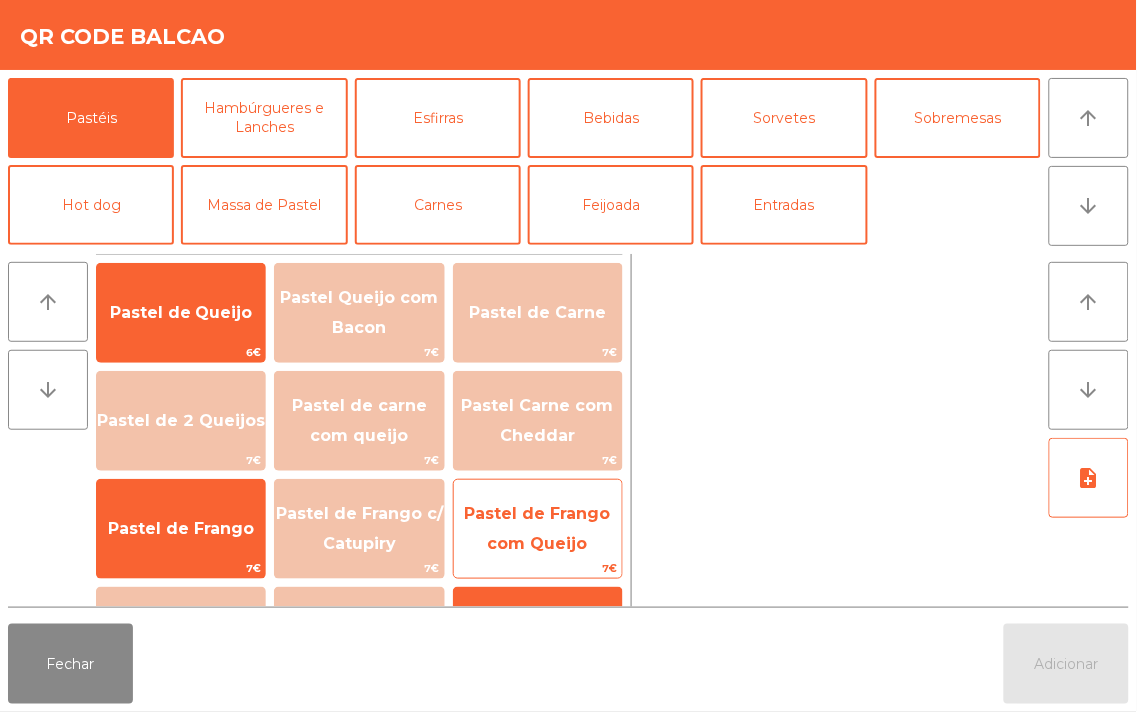 click on "Pastel de Frango com Queijo" 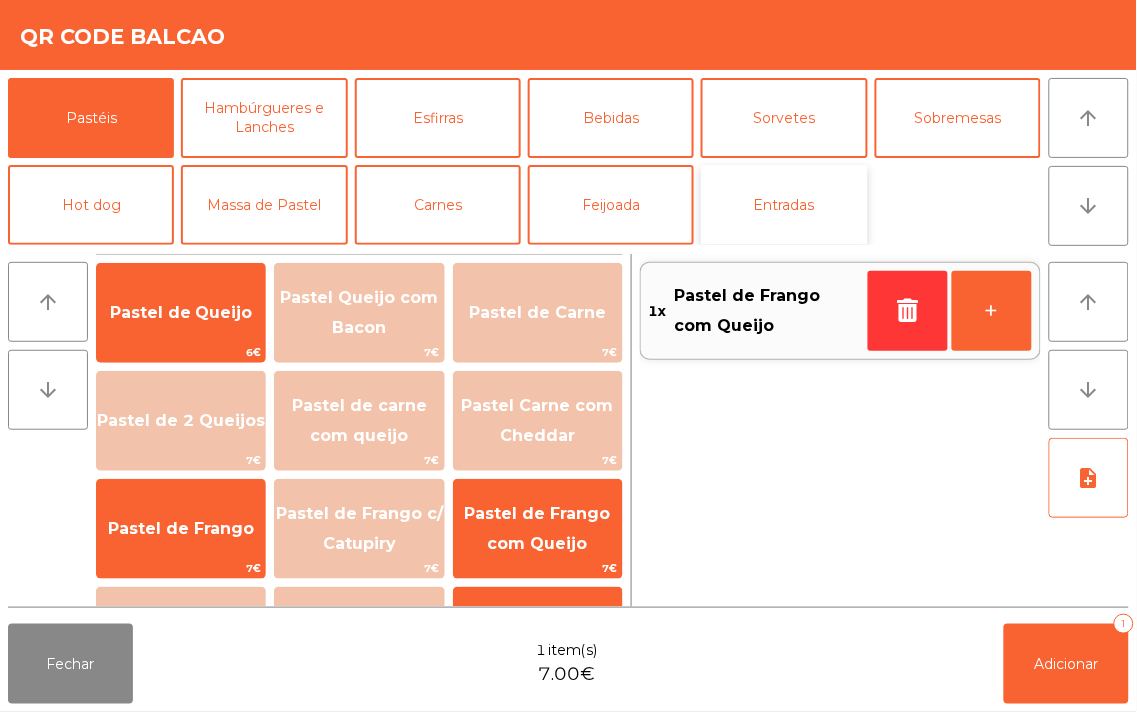click on "Entradas" 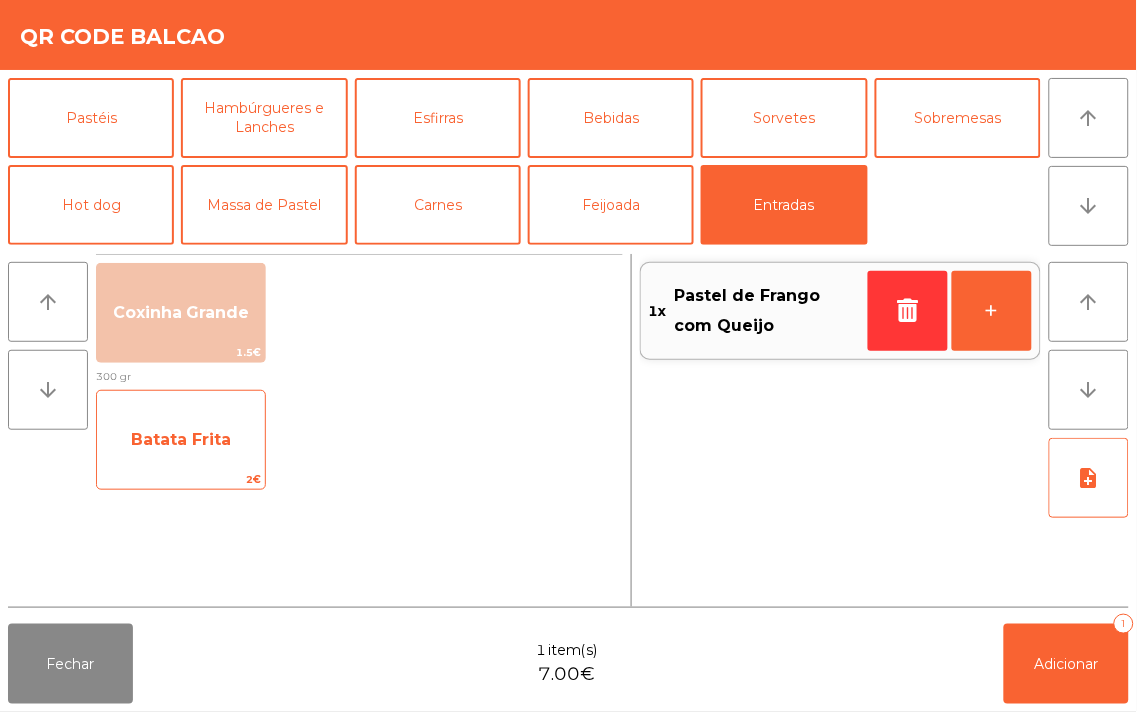 click on "Batata Frita" 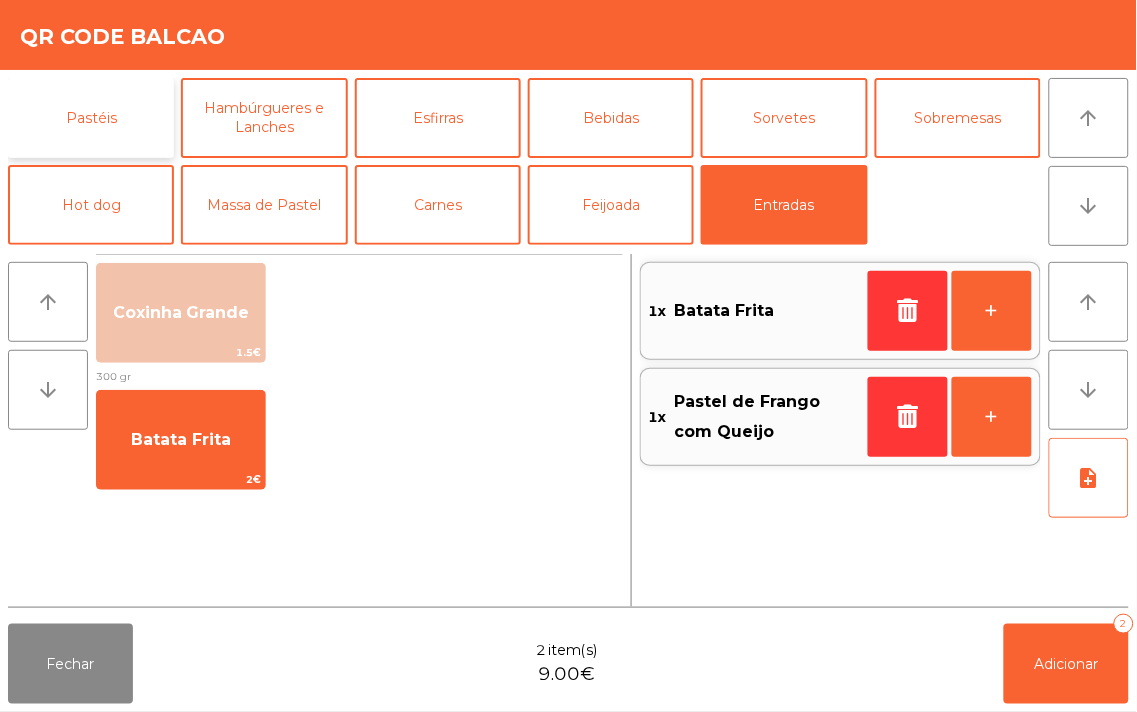 click on "Pastéis" 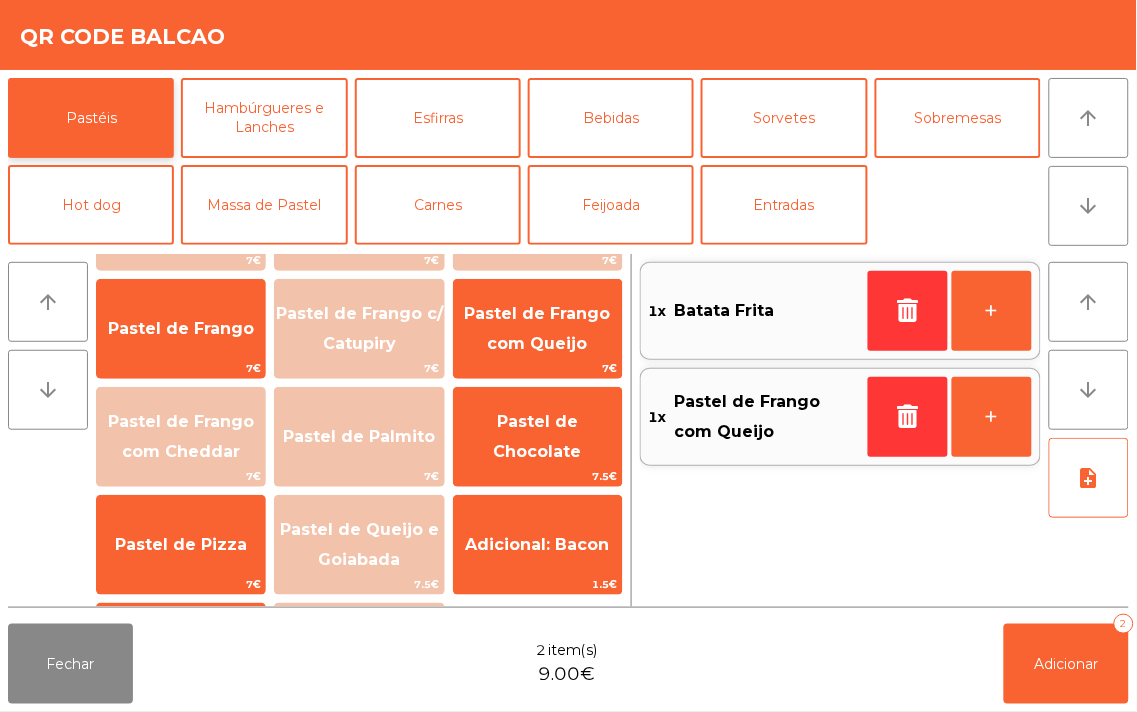 scroll, scrollTop: 303, scrollLeft: 0, axis: vertical 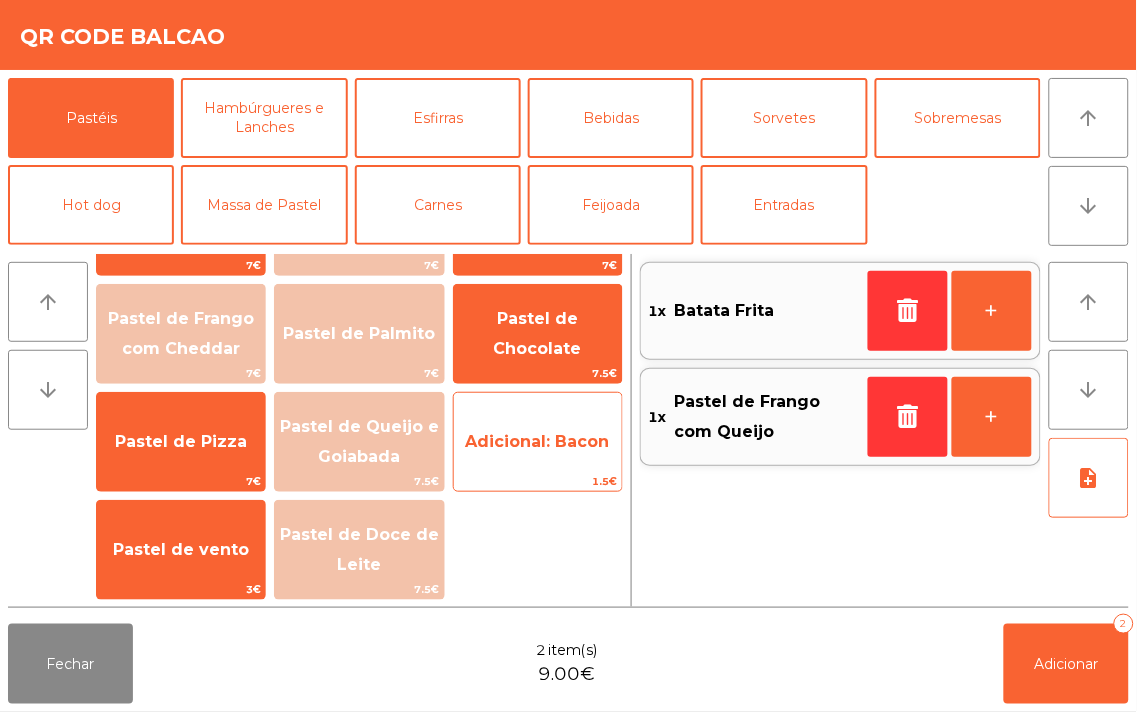 click on "Adicional: Bacon" 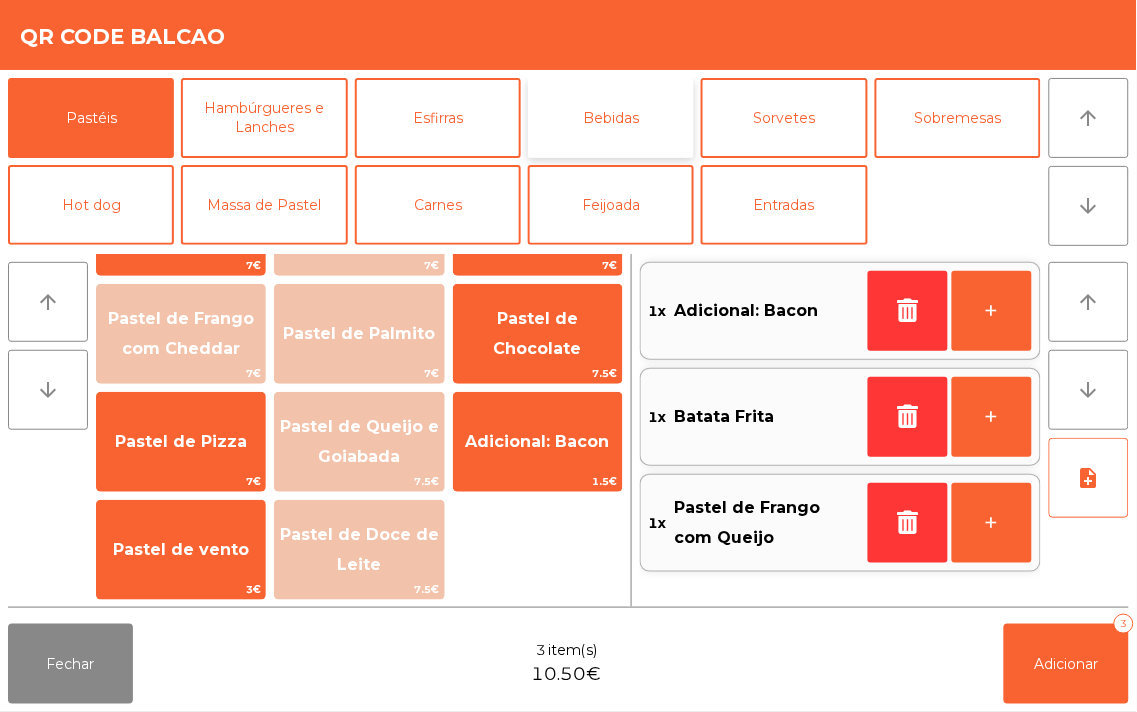 click on "Bebidas" 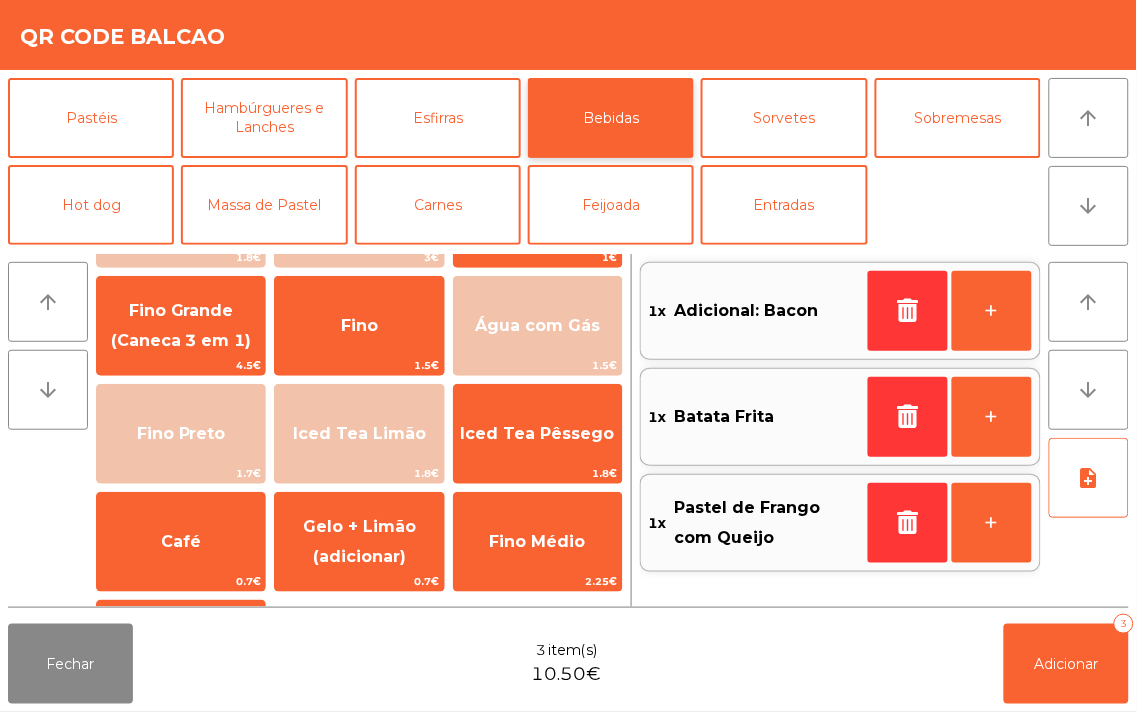 scroll, scrollTop: 204, scrollLeft: 0, axis: vertical 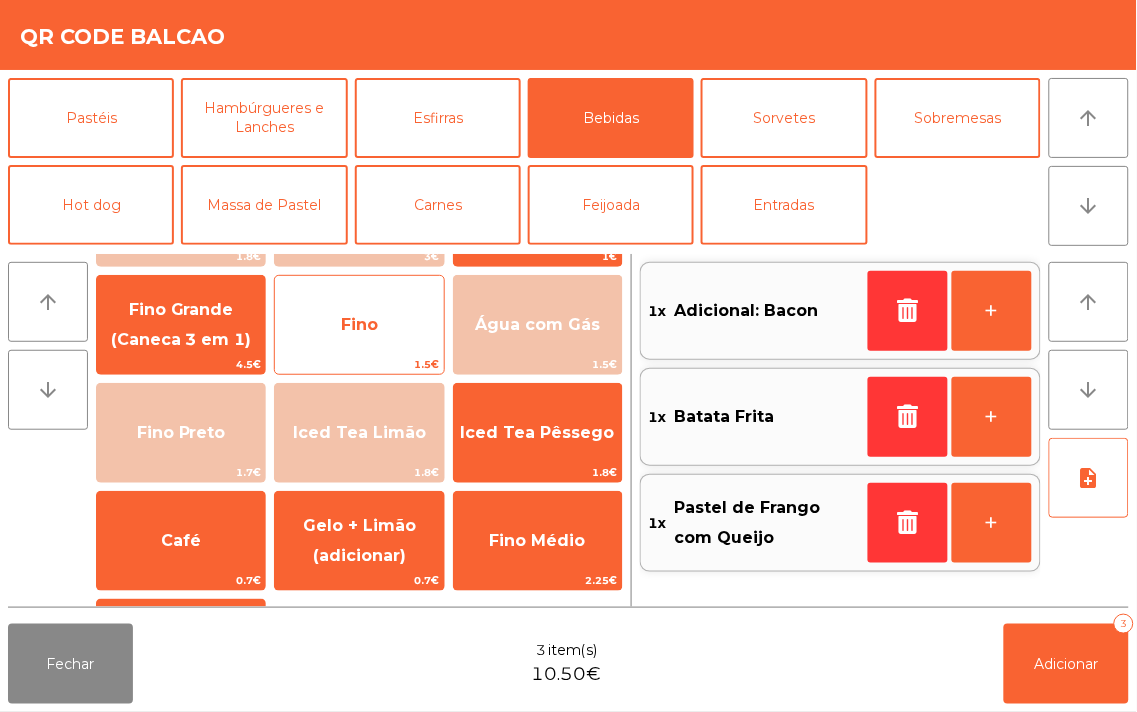 click on "Fino" 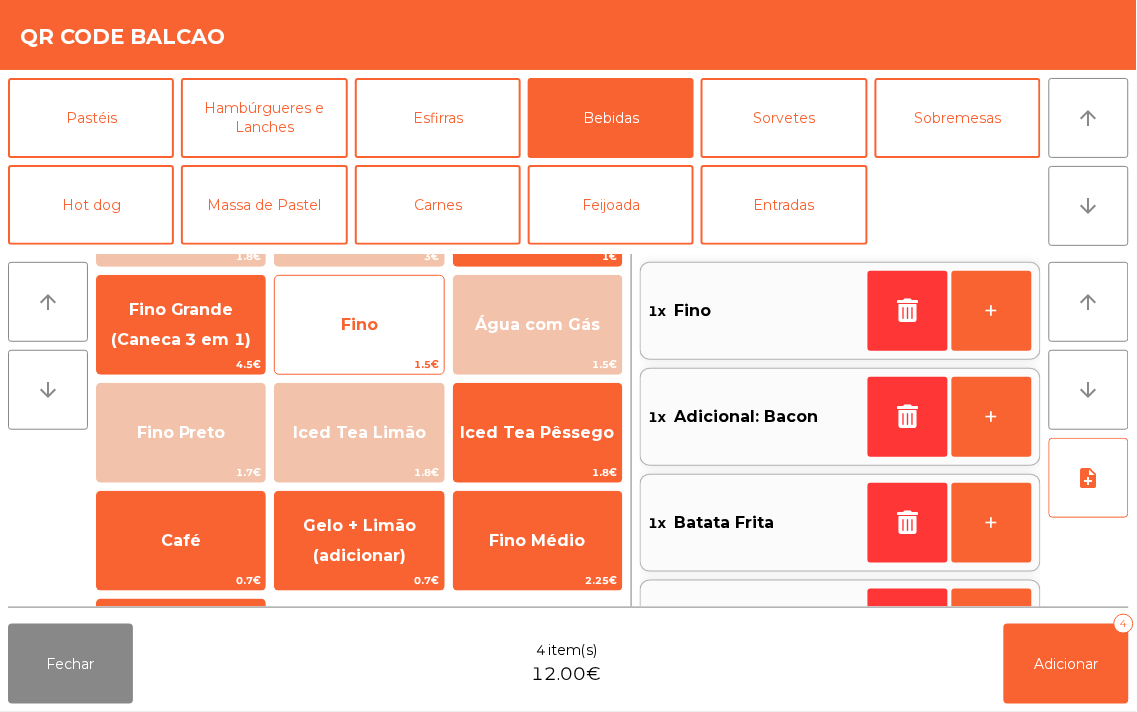 click on "Fino" 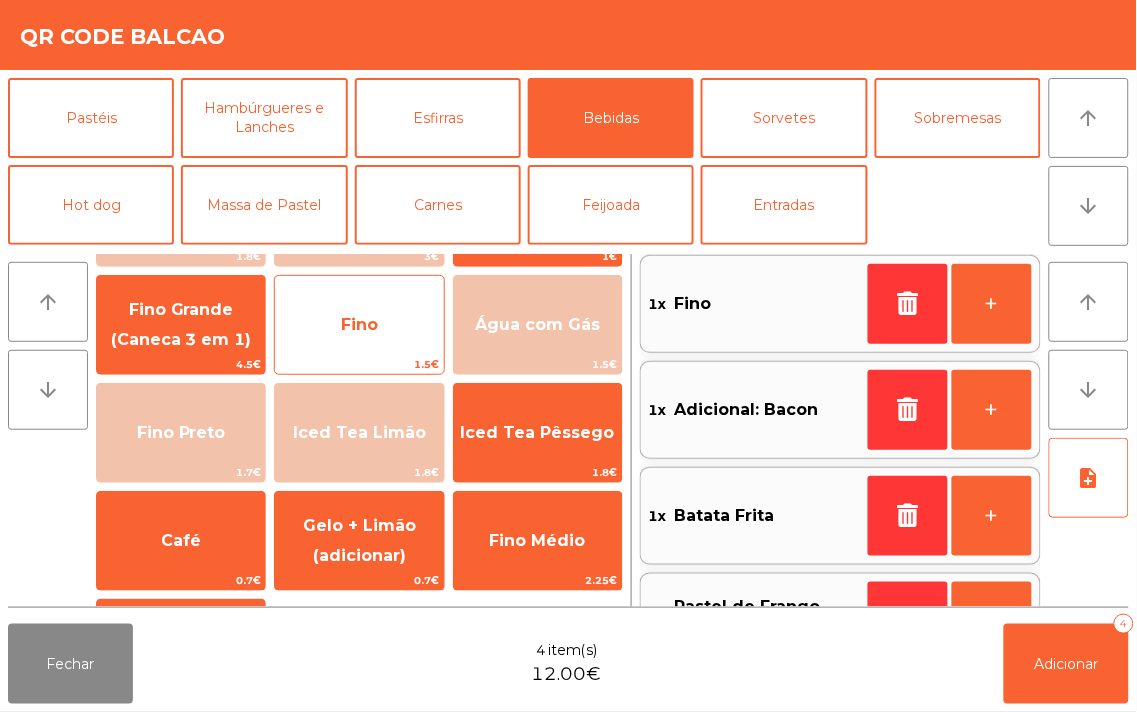 click on "Fino" 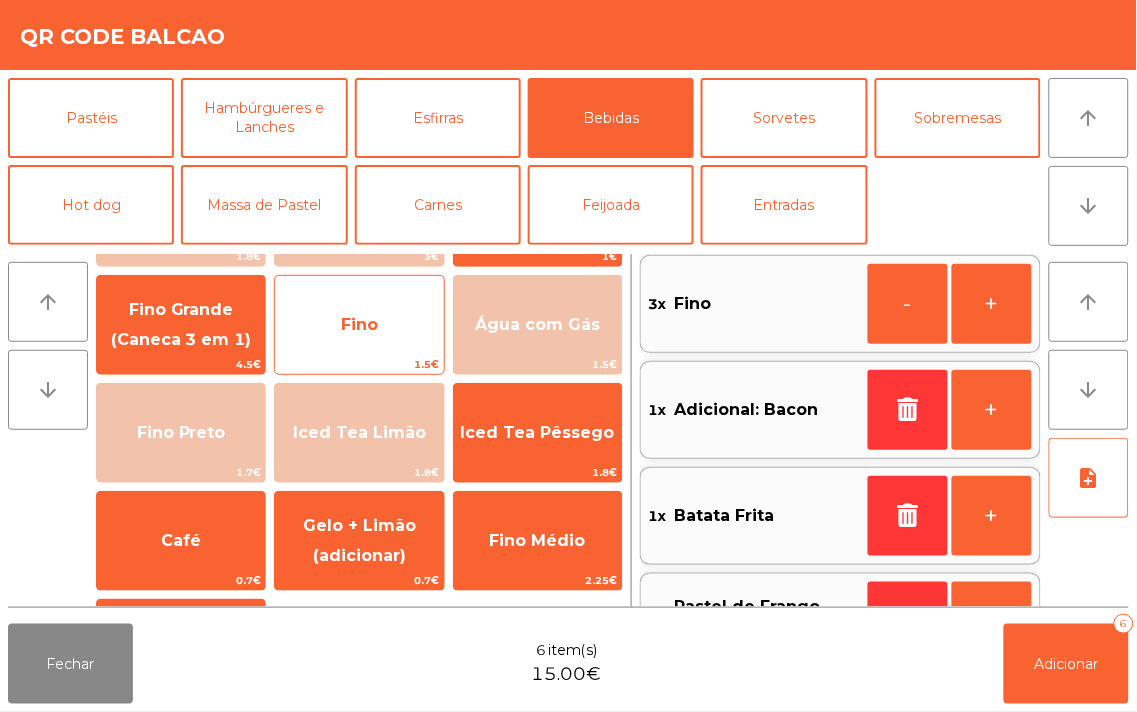 click on "Fino" 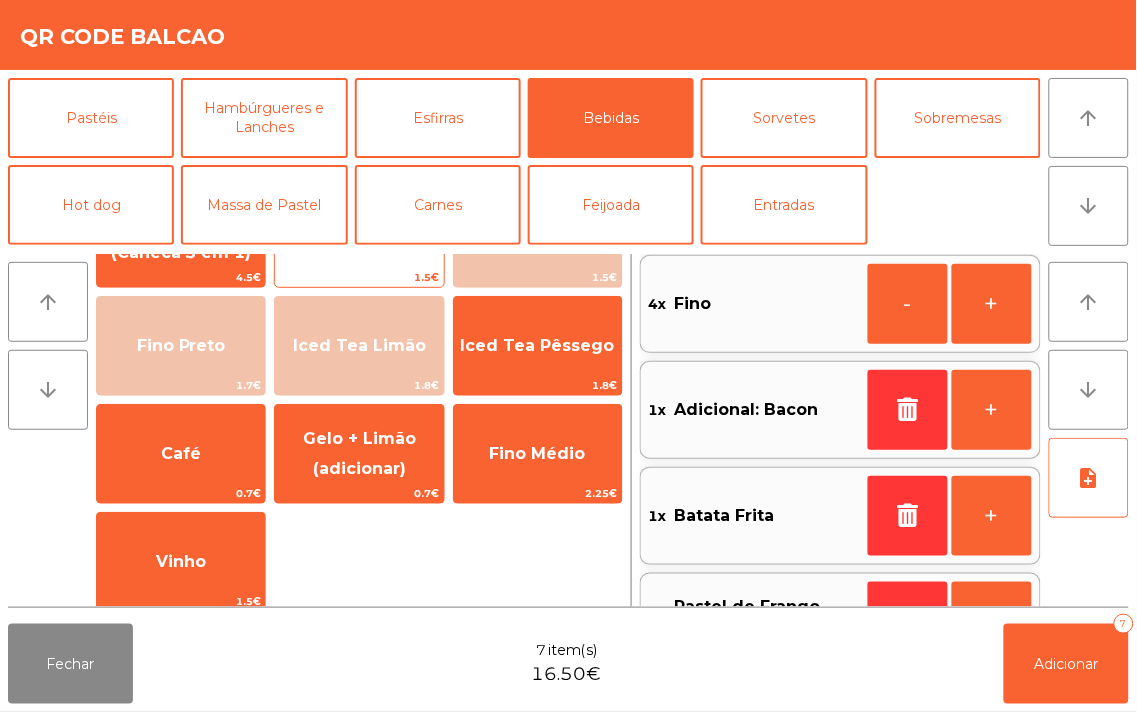 scroll, scrollTop: 303, scrollLeft: 0, axis: vertical 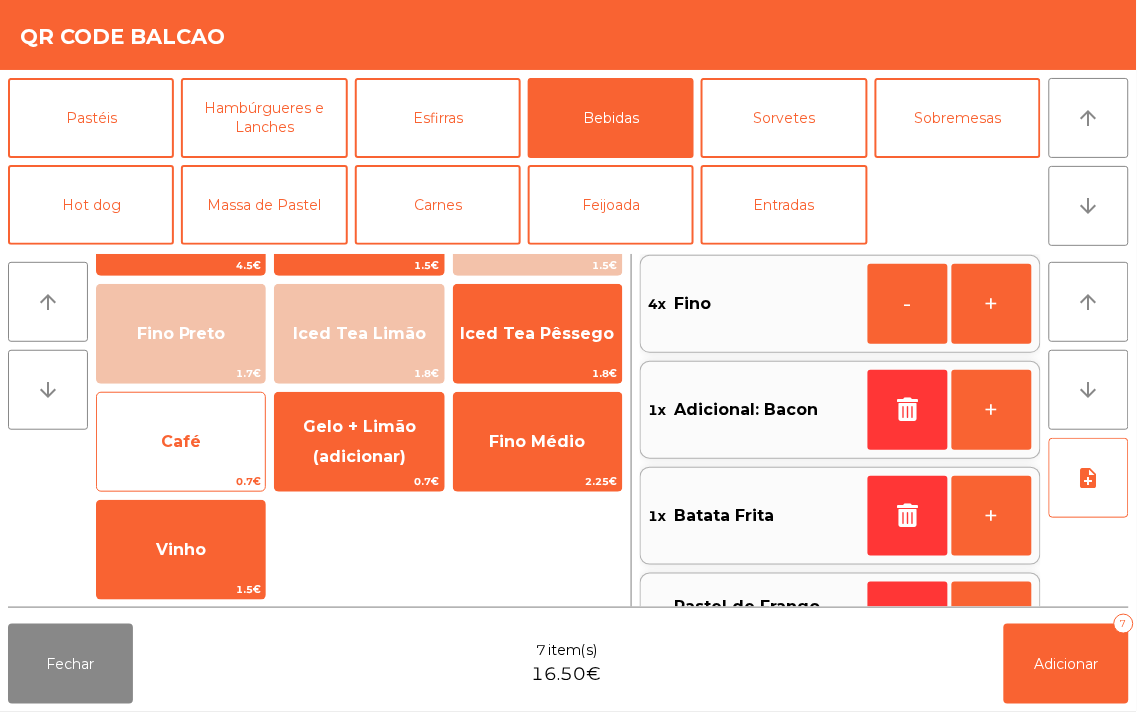 click on "Café" 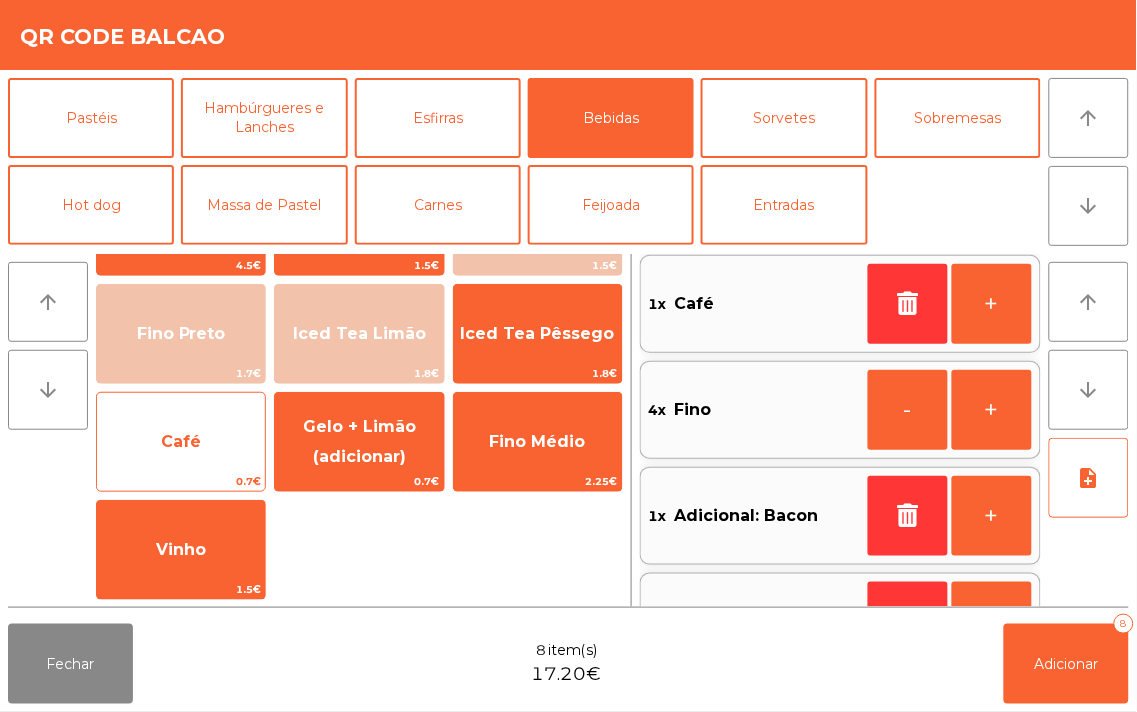 click on "Café" 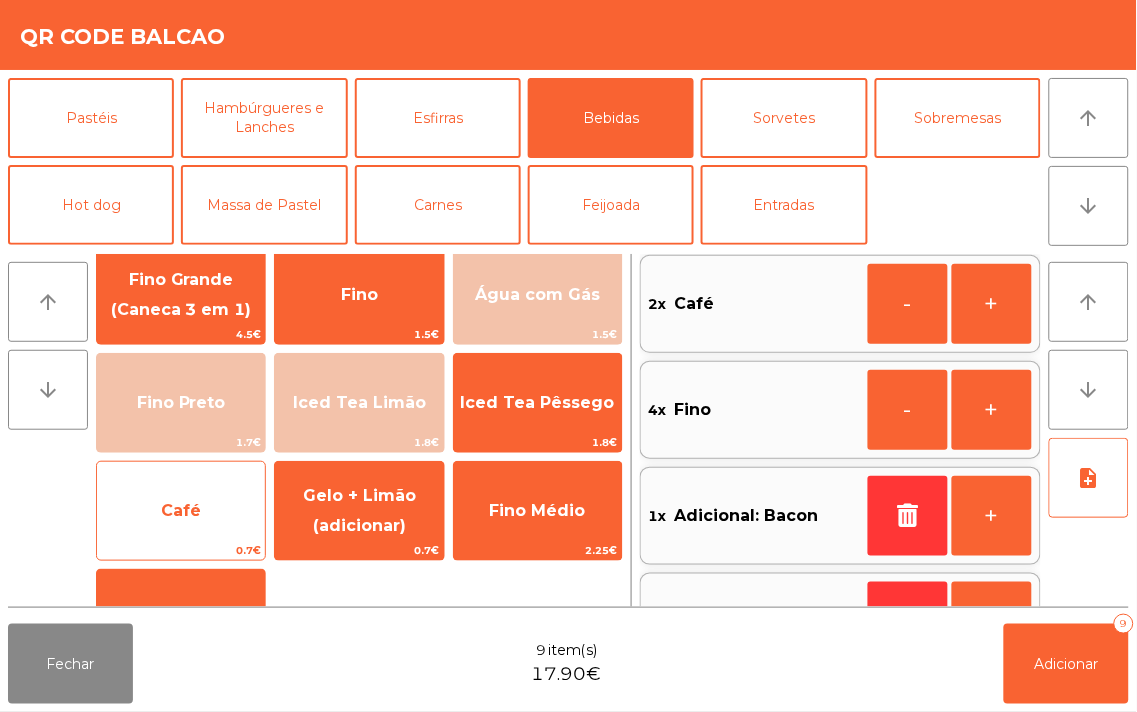 scroll, scrollTop: 184, scrollLeft: 0, axis: vertical 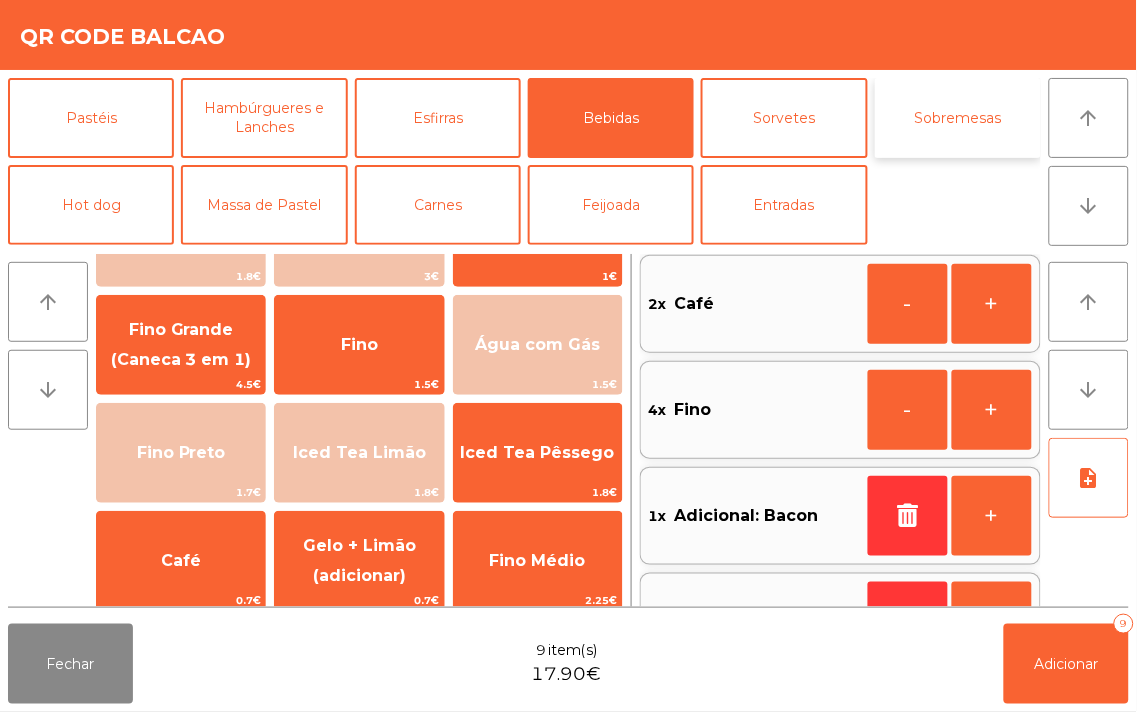 click on "Sobremesas" 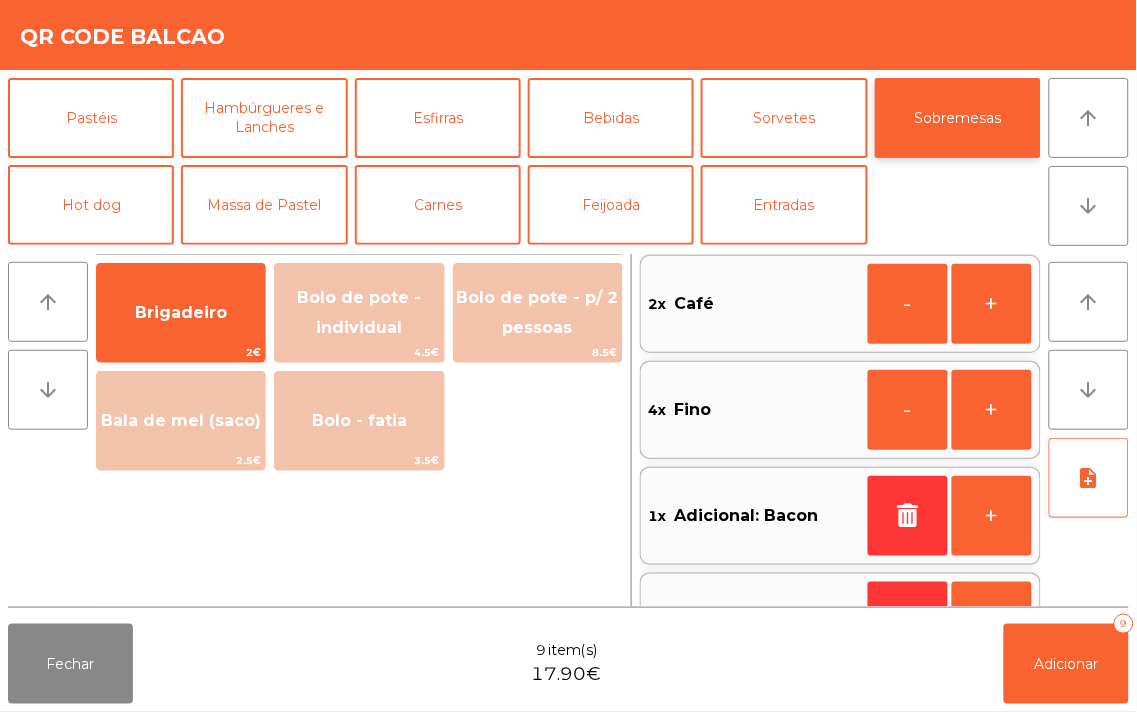 scroll, scrollTop: 0, scrollLeft: 0, axis: both 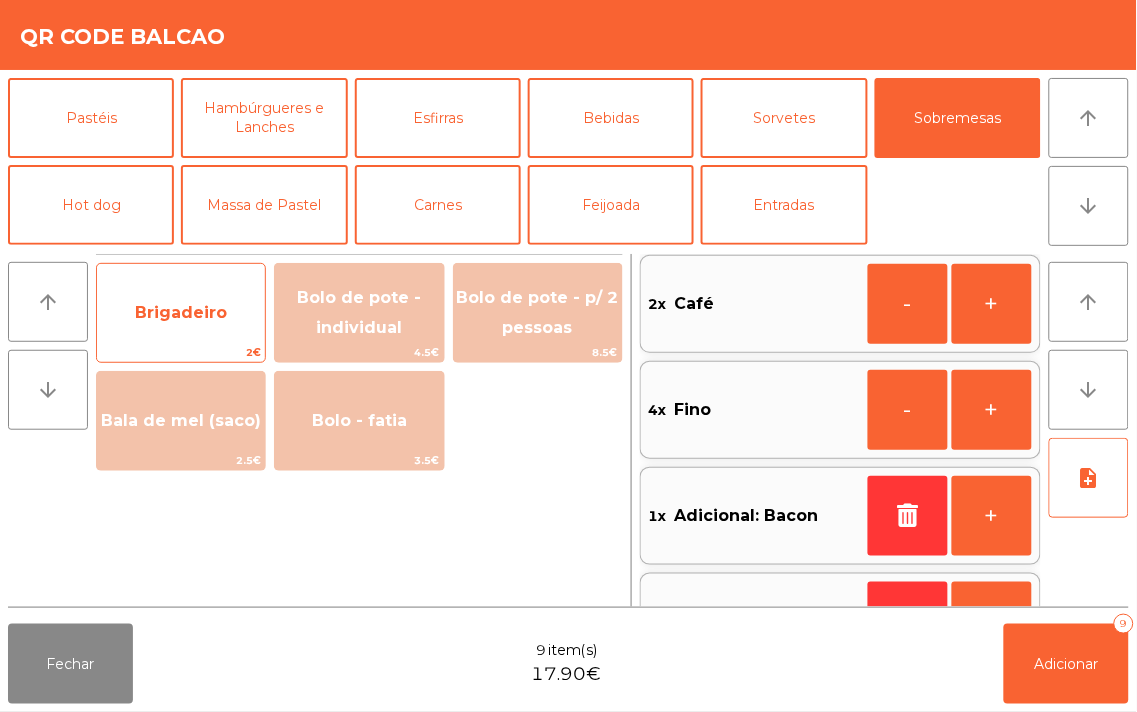 click on "Brigadeiro" 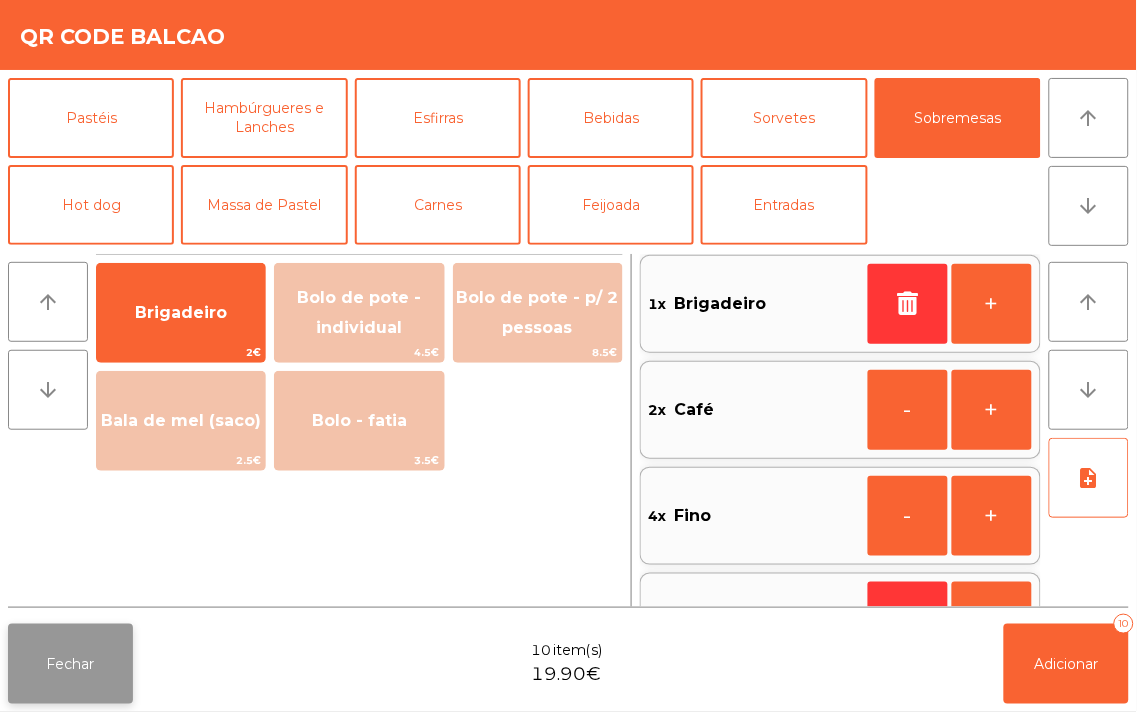click on "Fechar" 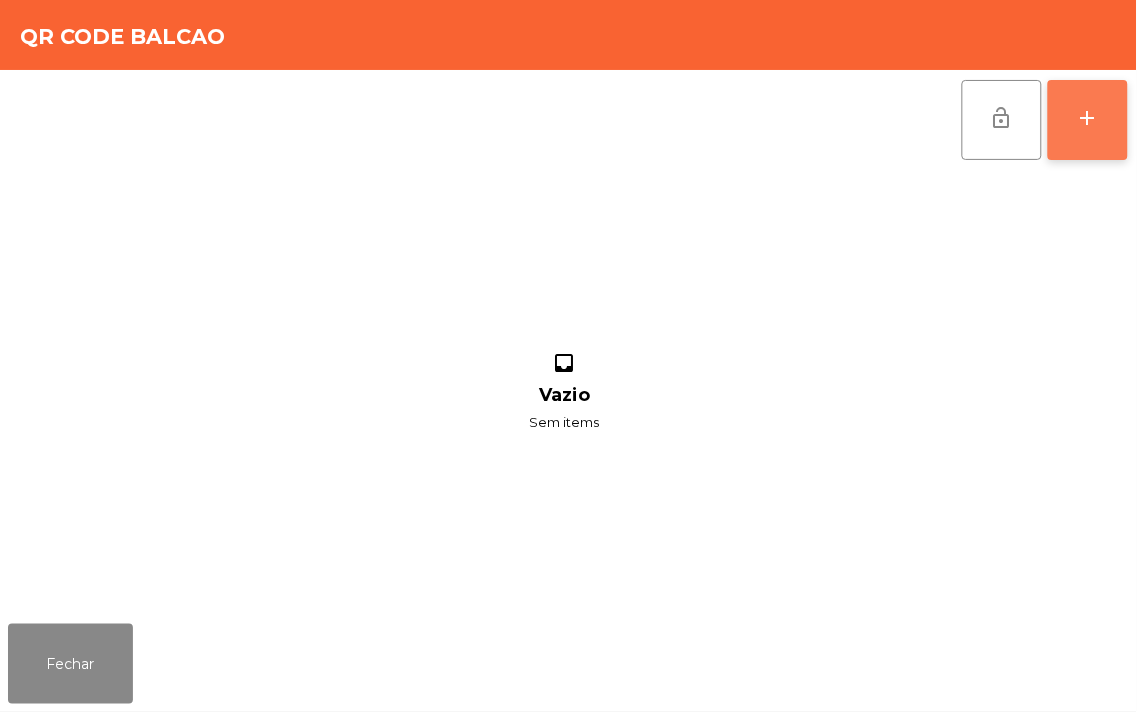 click on "add" 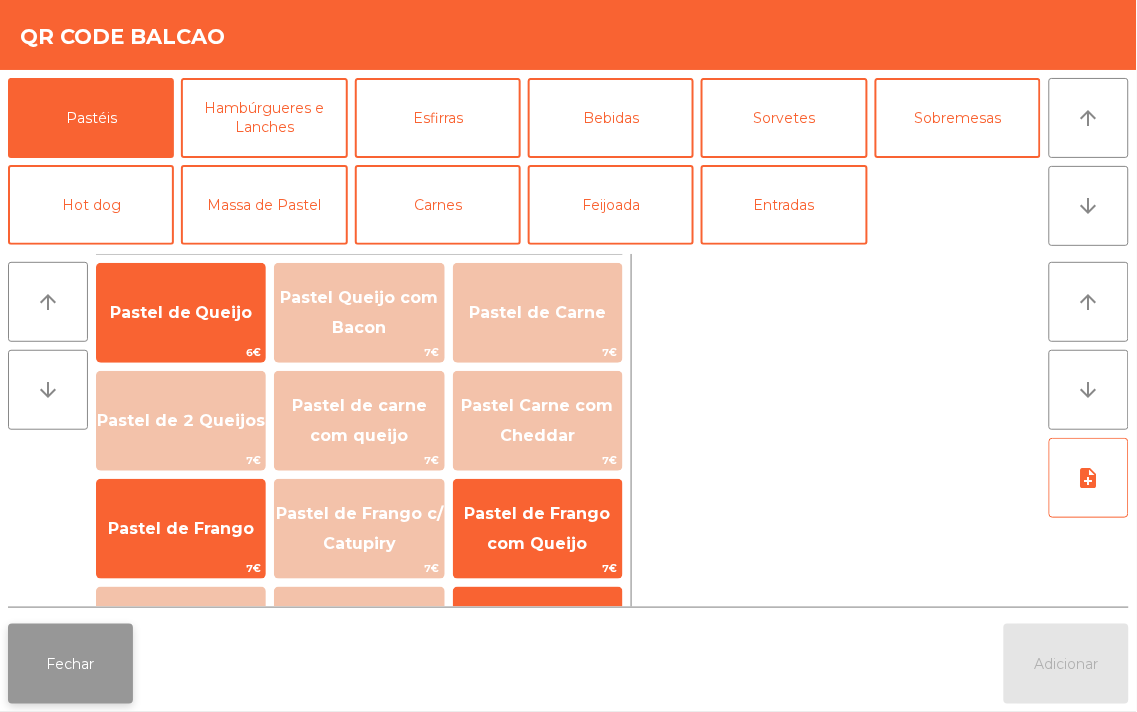 click on "Fechar" 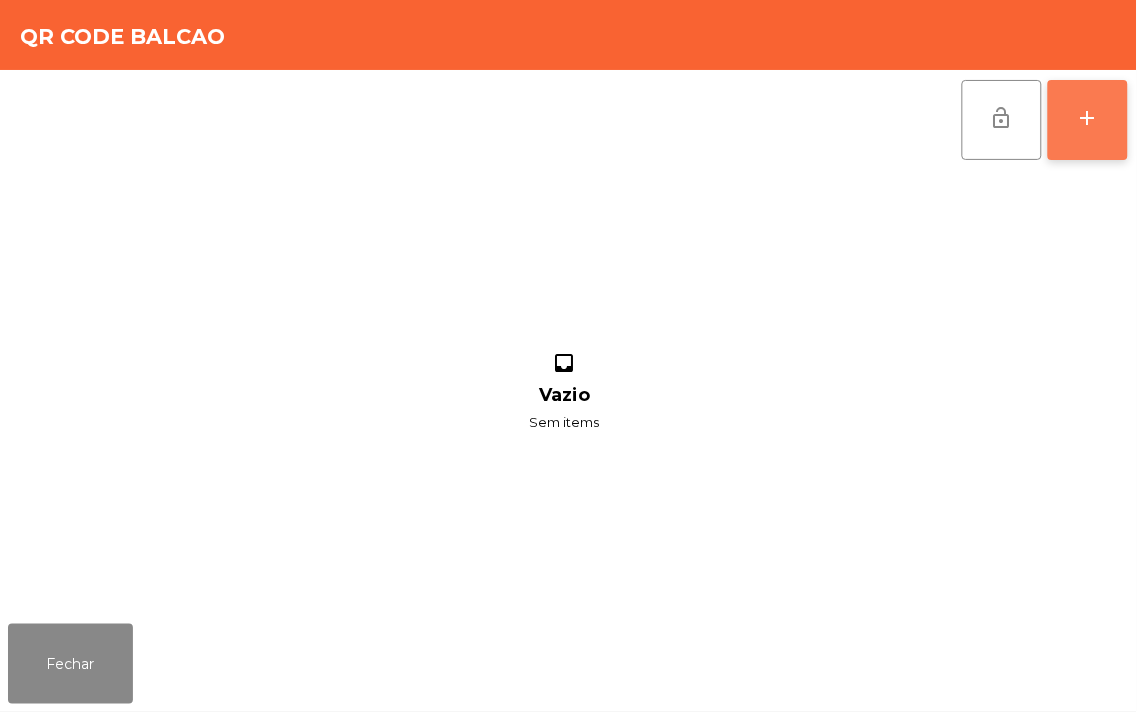 click on "add" 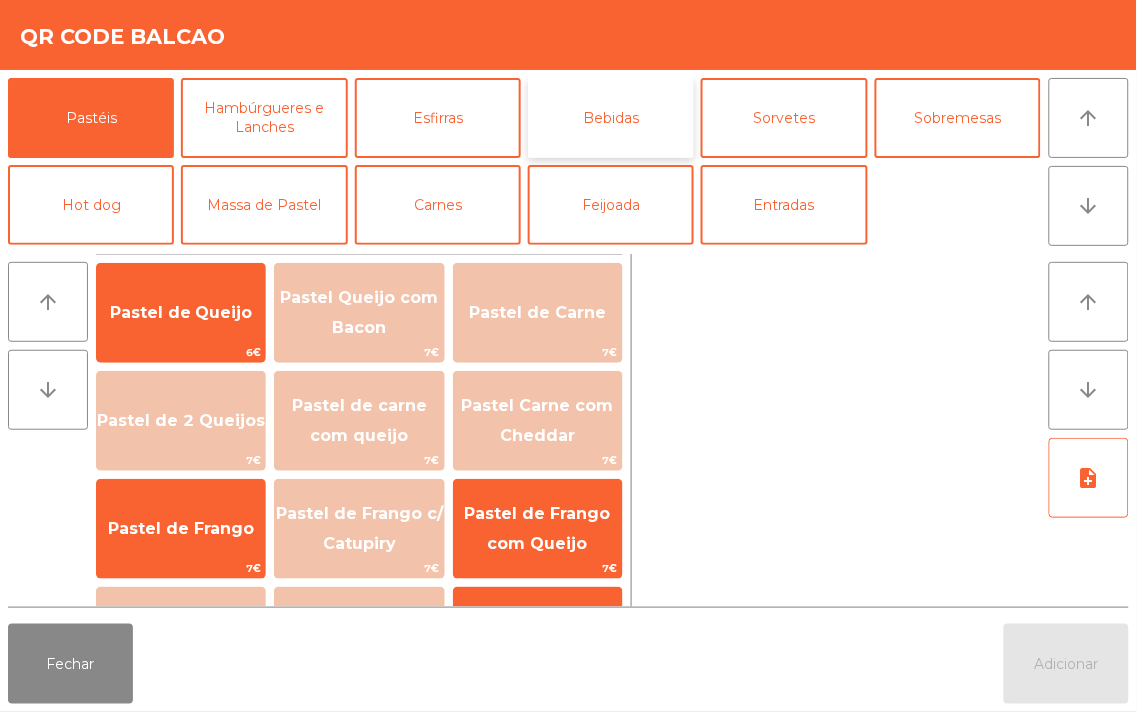 click on "Bebidas" 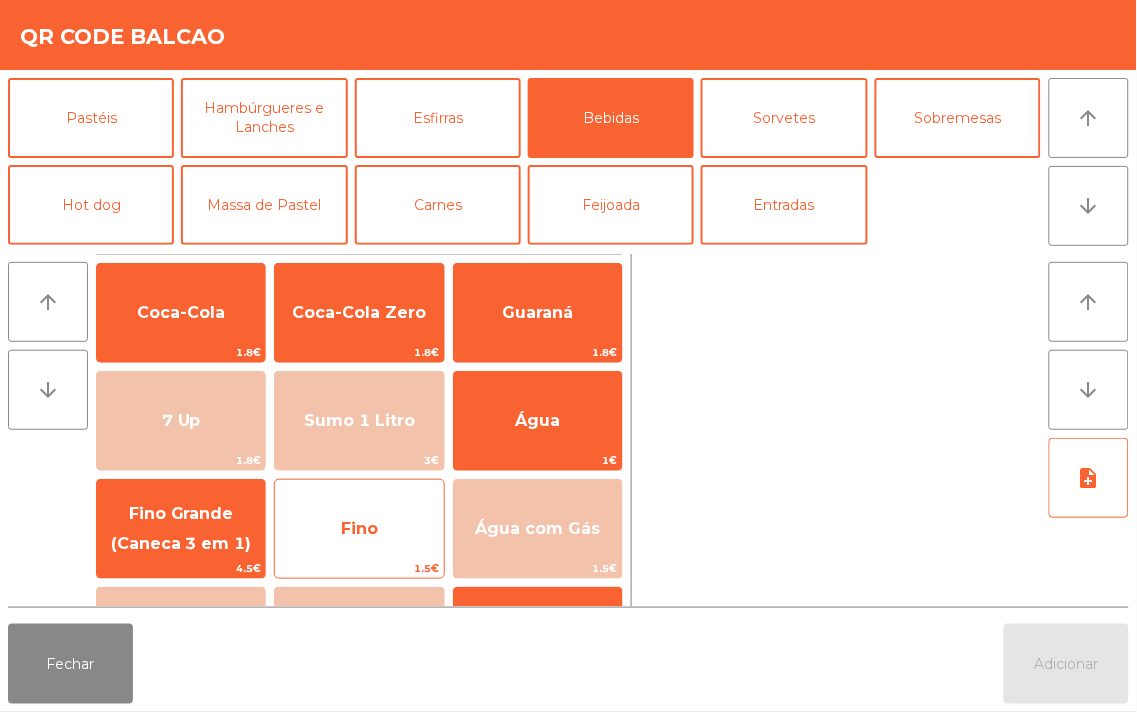 click on "Fino" 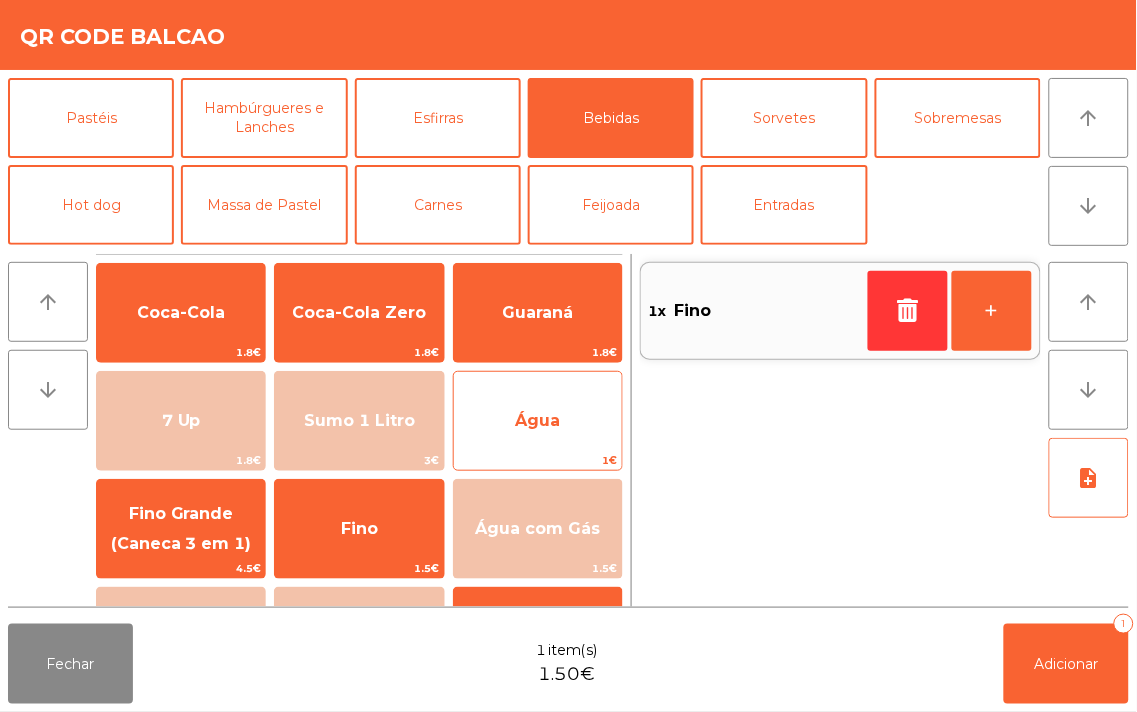 click on "Água" 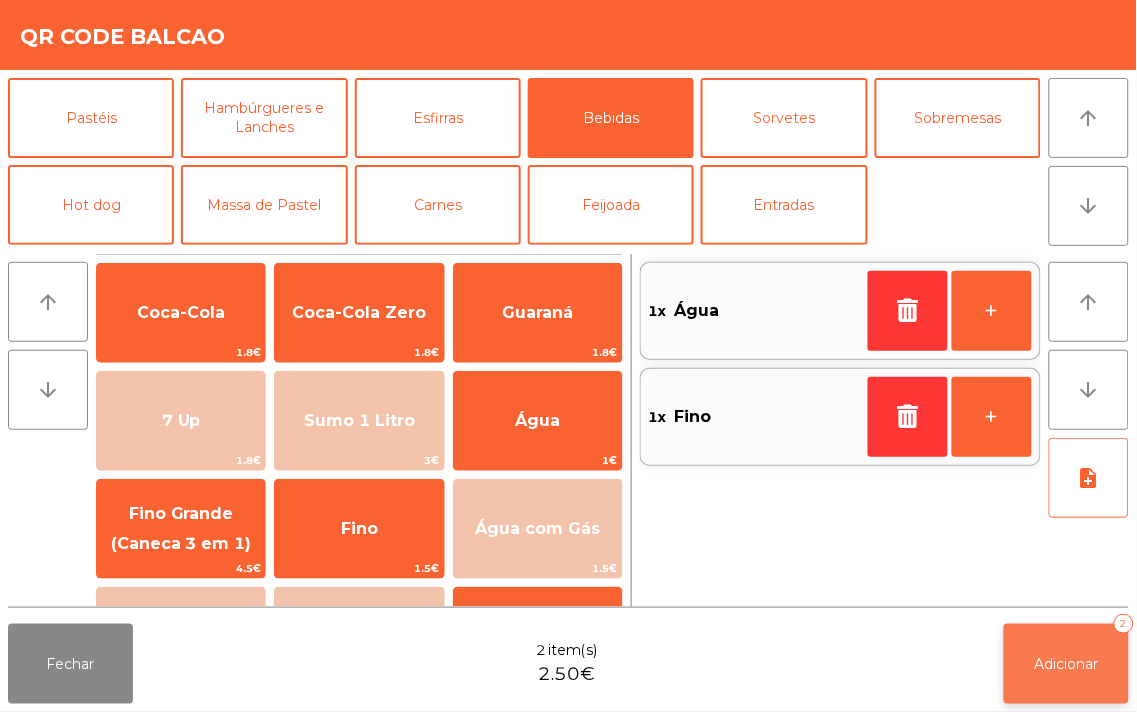 click on "Adicionar   2" 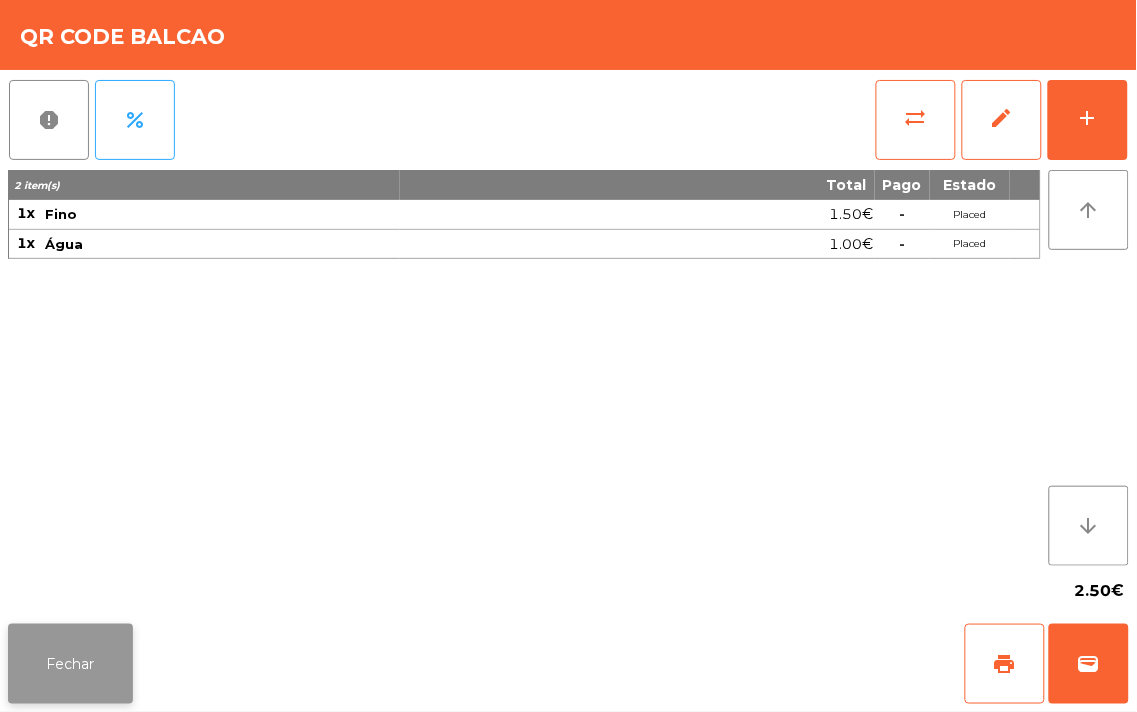 click on "Fechar" 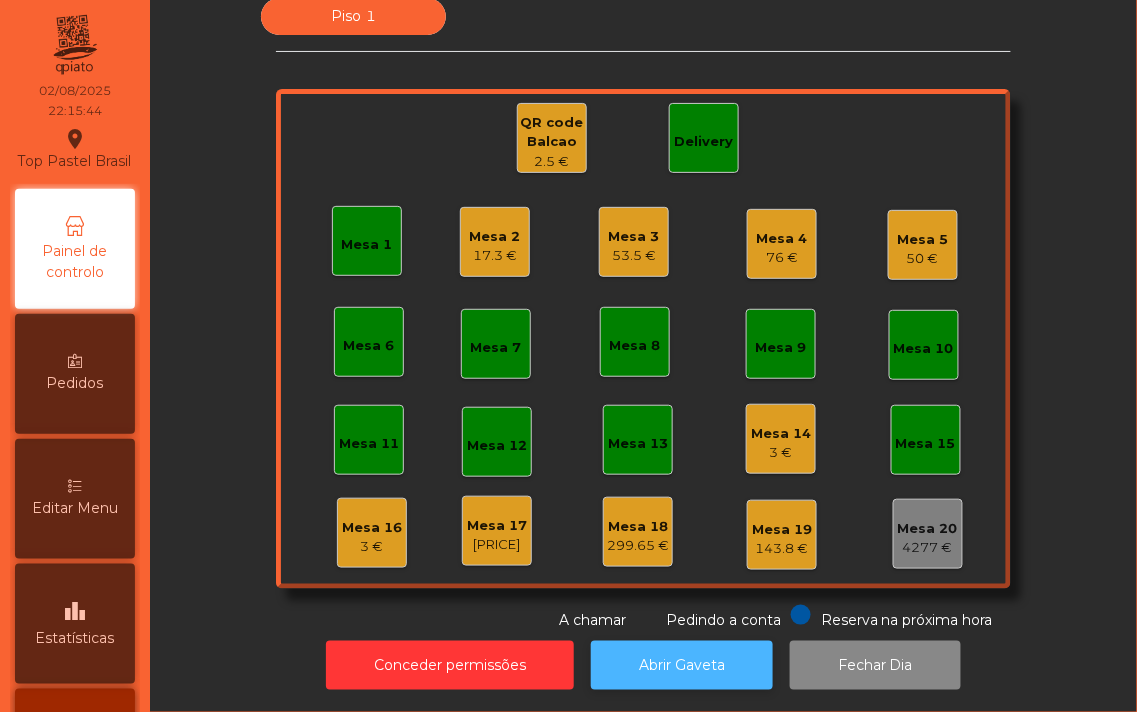 click on "Abrir Gaveta" 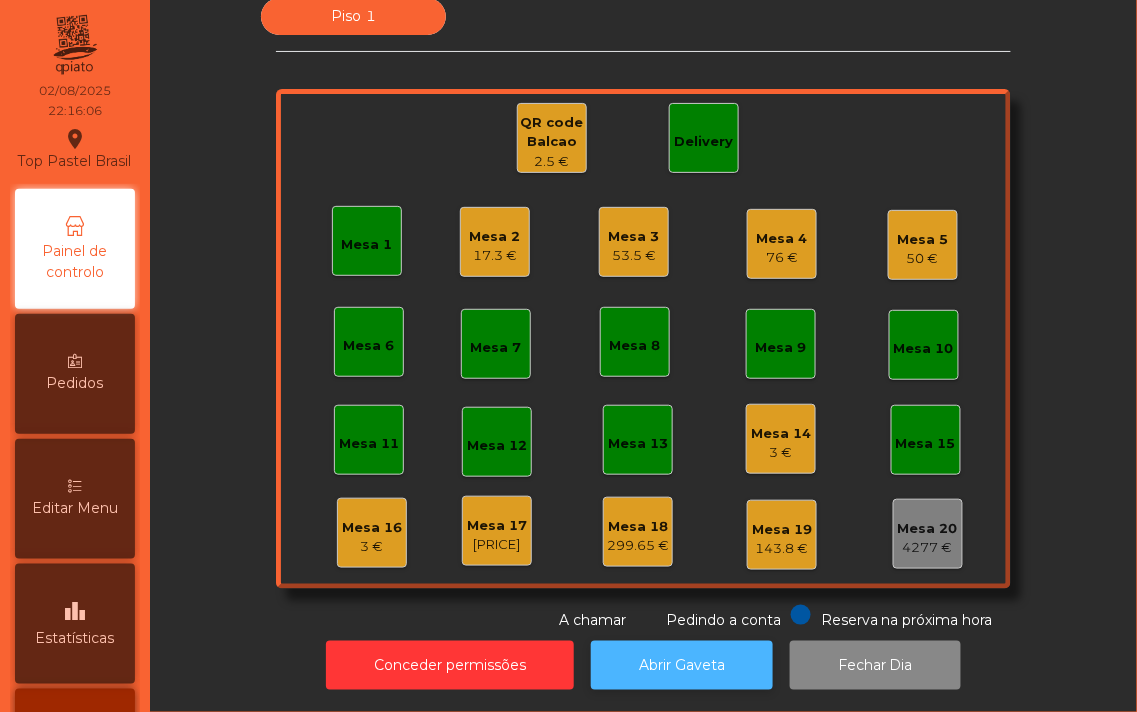 click on "Abrir Gaveta" 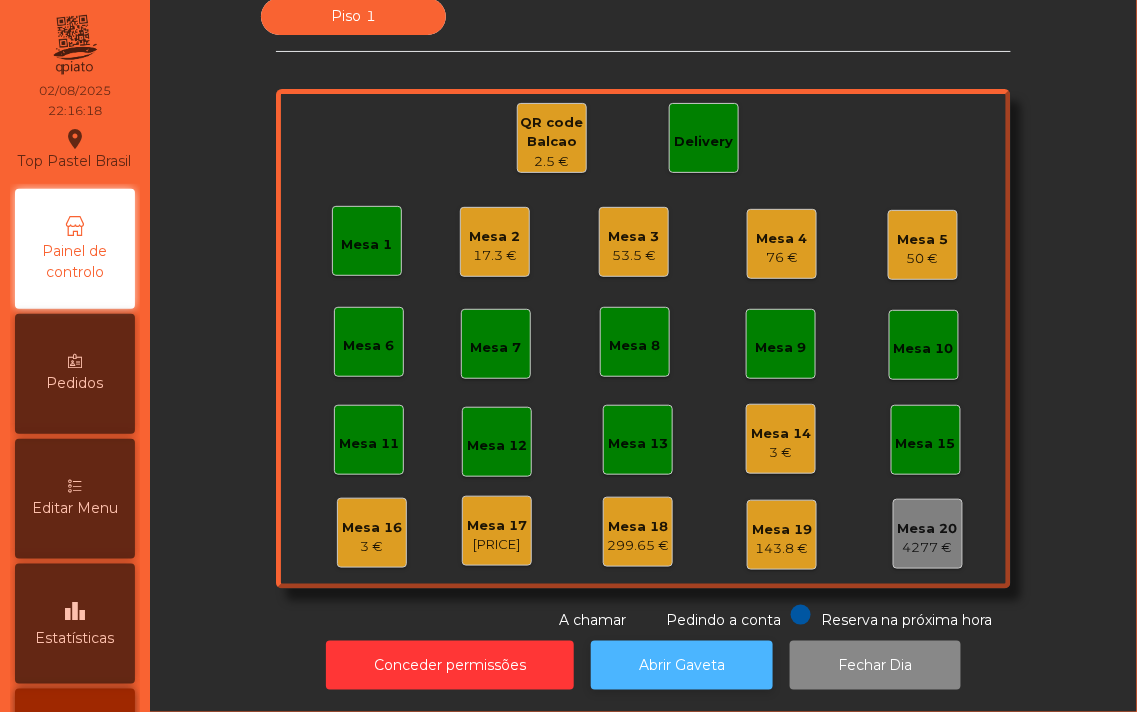 click on "Abrir Gaveta" 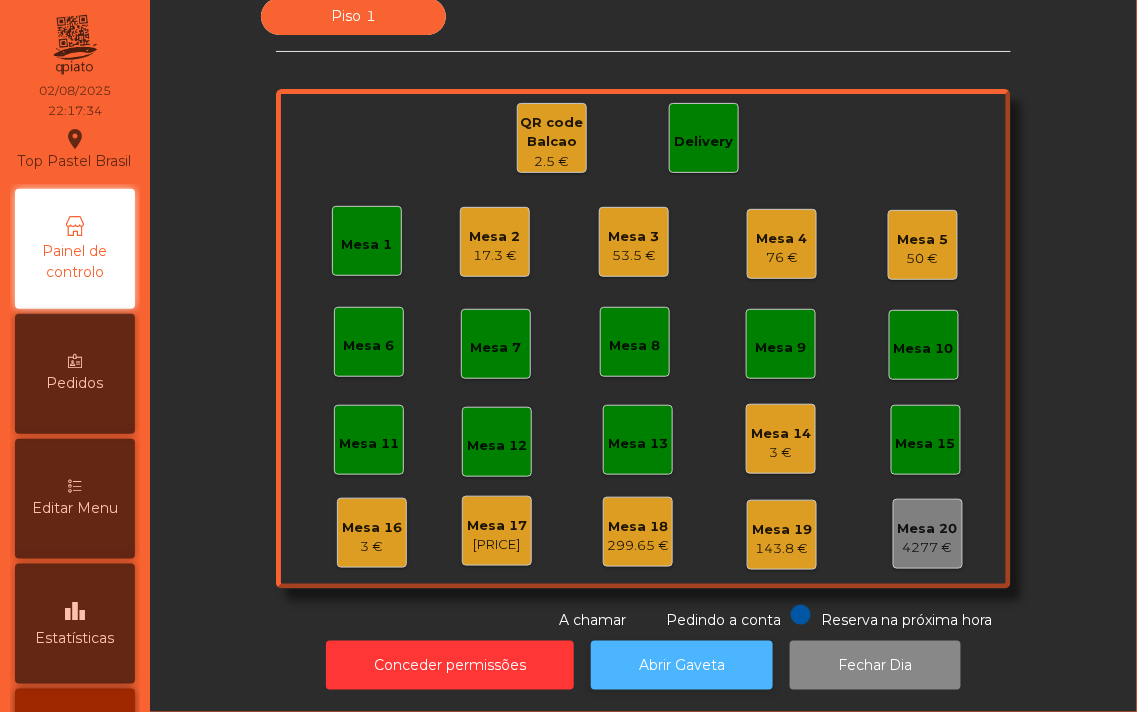 click on "Abrir Gaveta" 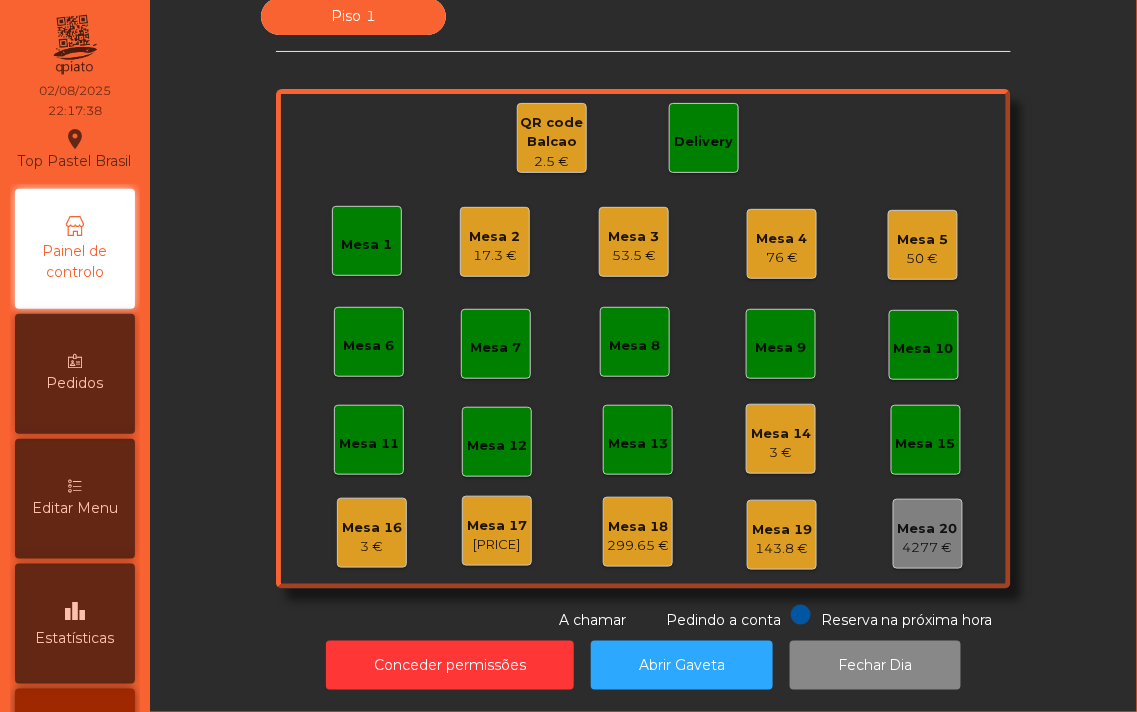 click on "Mesa 17" 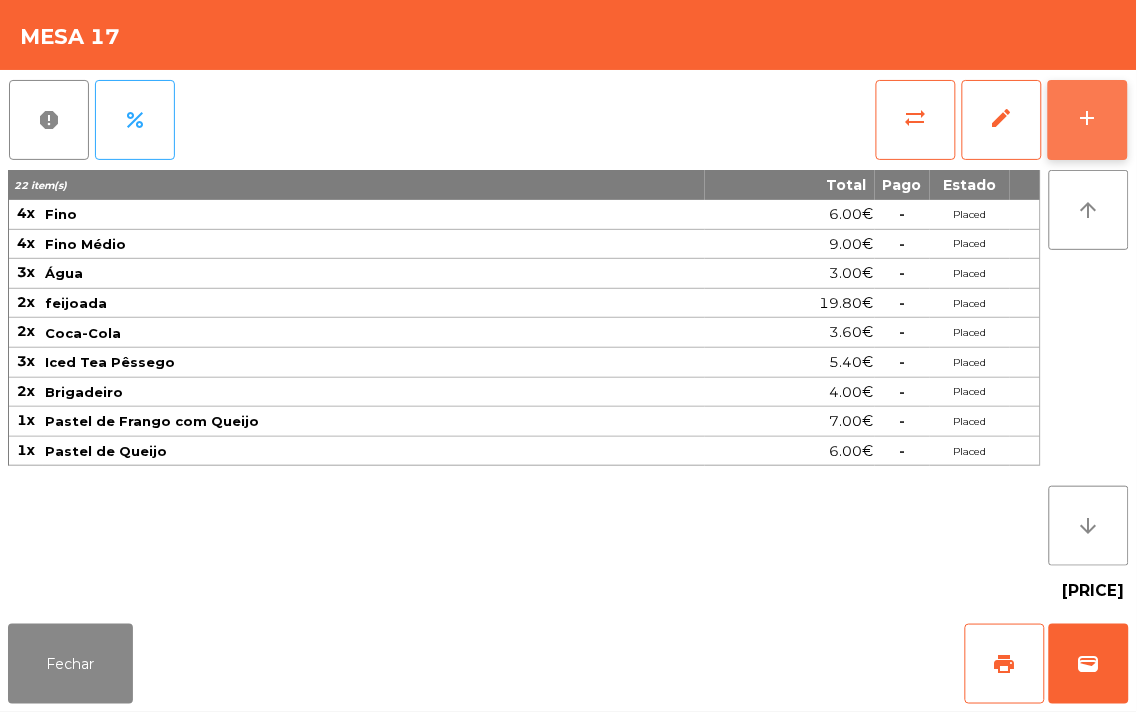 click on "add" 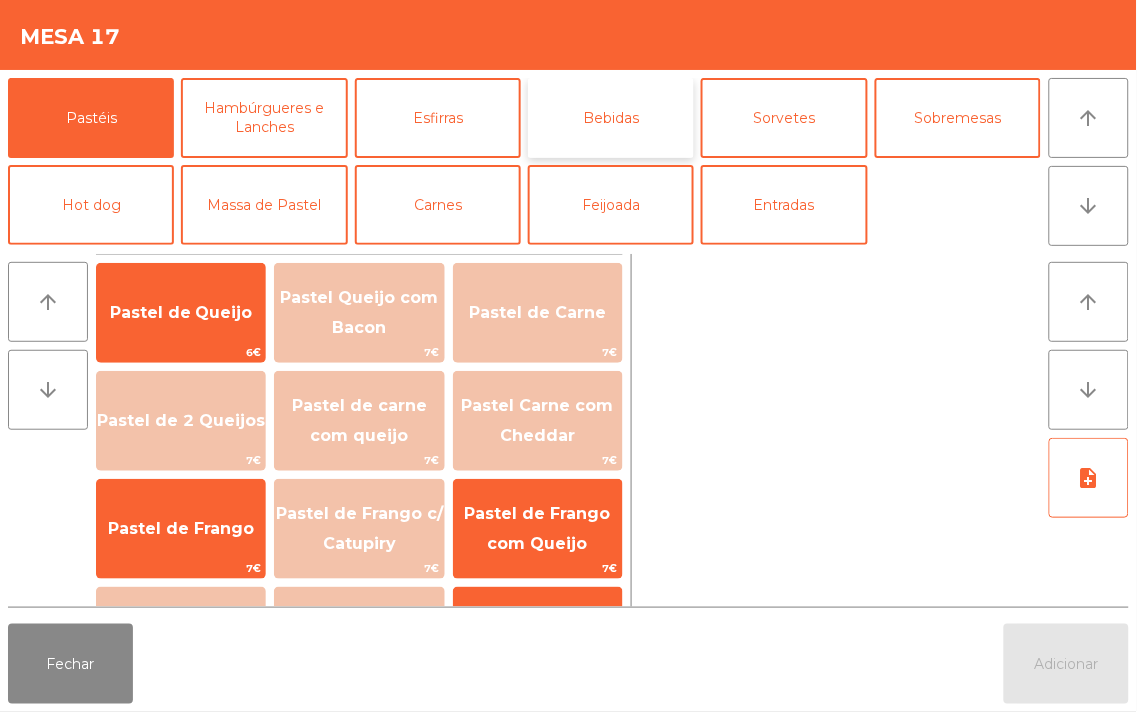 click on "Bebidas" 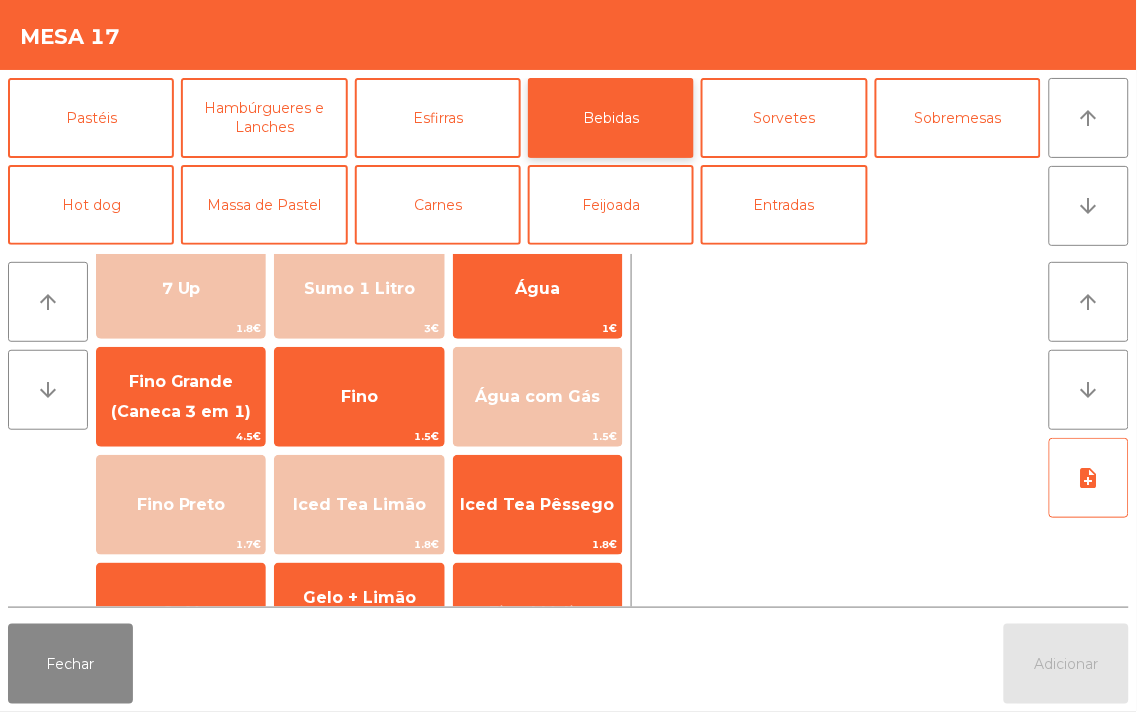 scroll, scrollTop: 141, scrollLeft: 0, axis: vertical 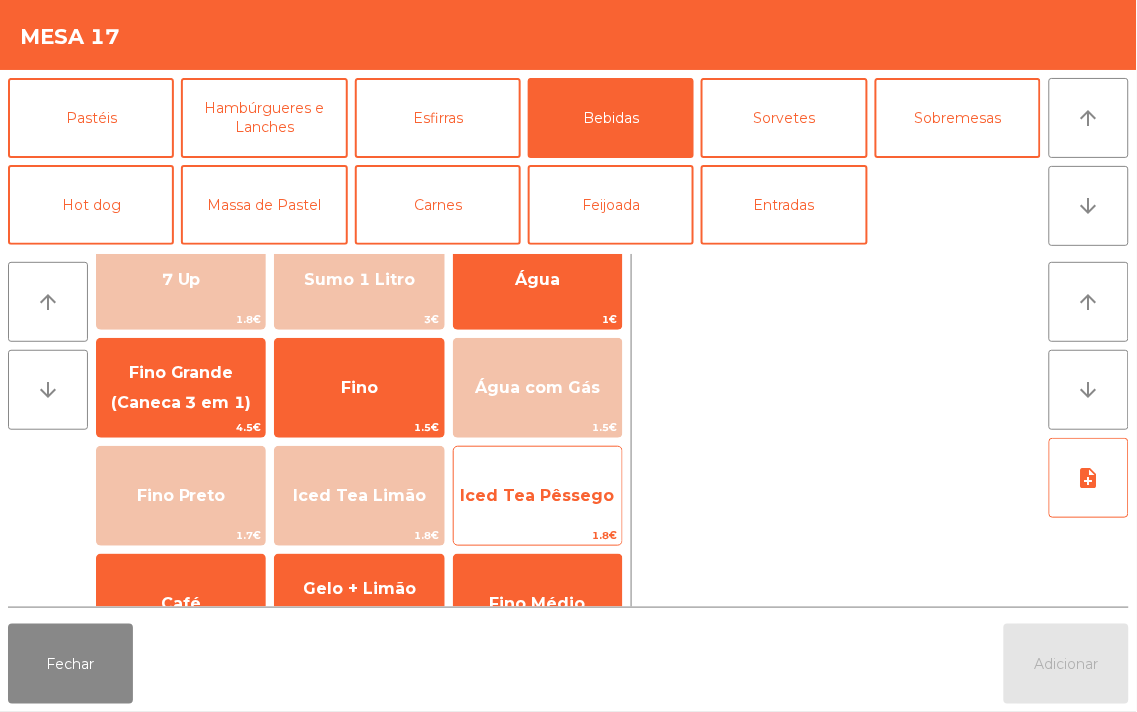 click on "Iced Tea Pêssego" 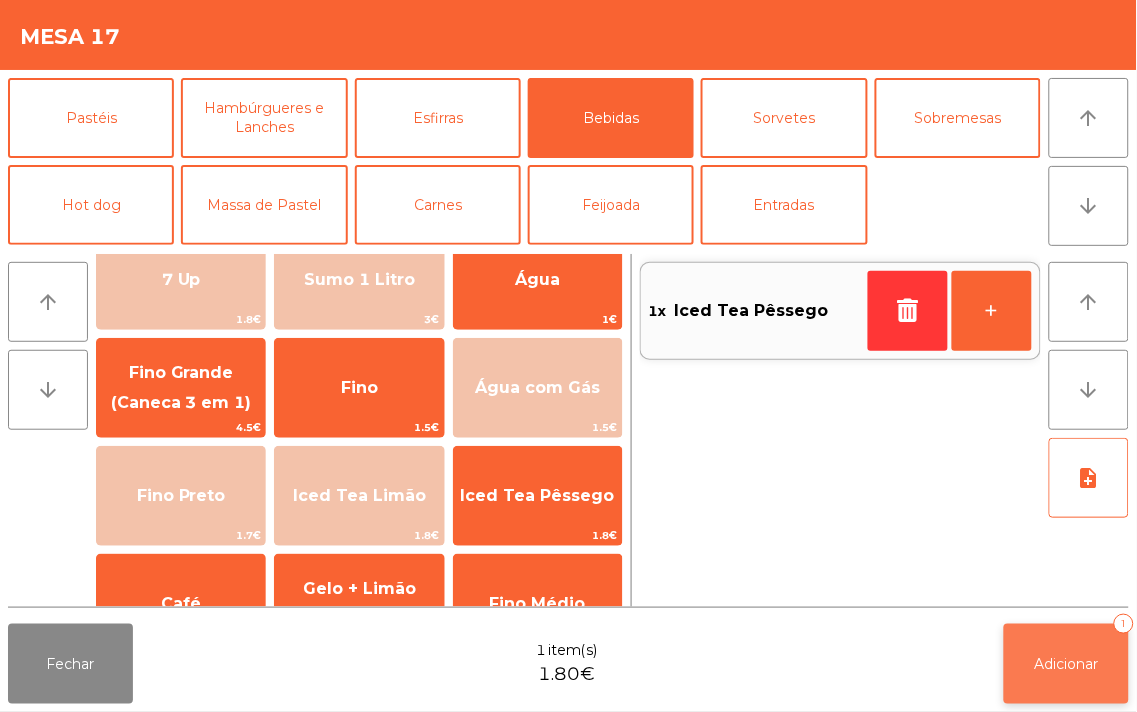 click on "Adicionar" 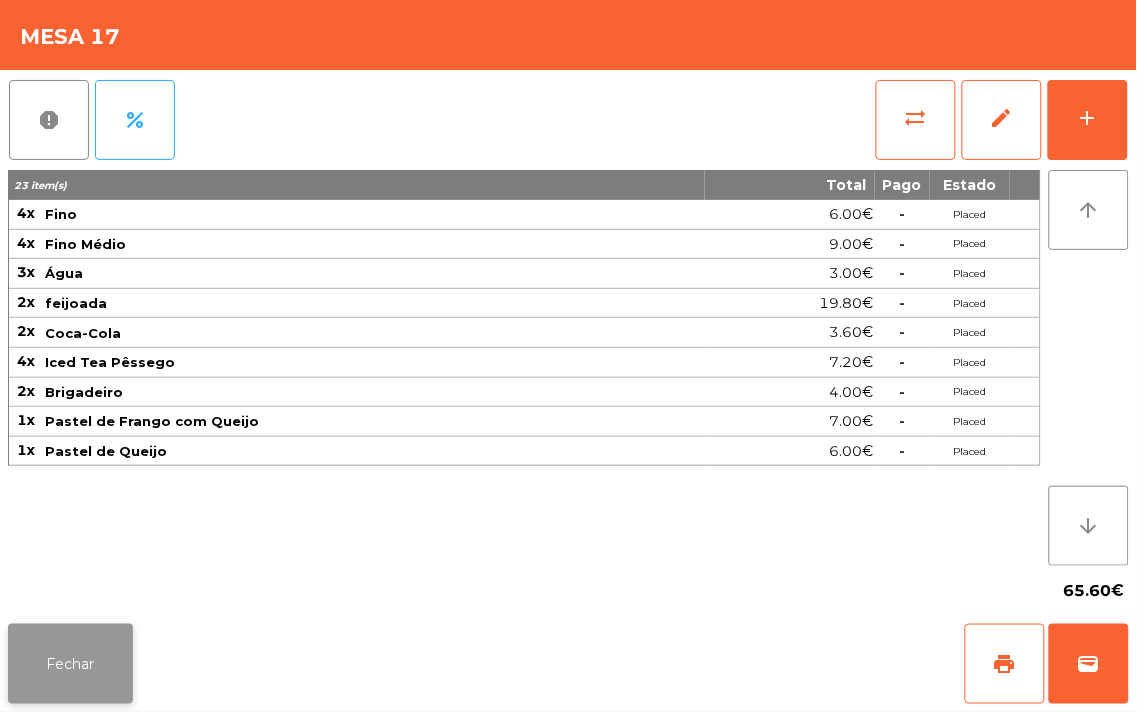 click on "Fechar" 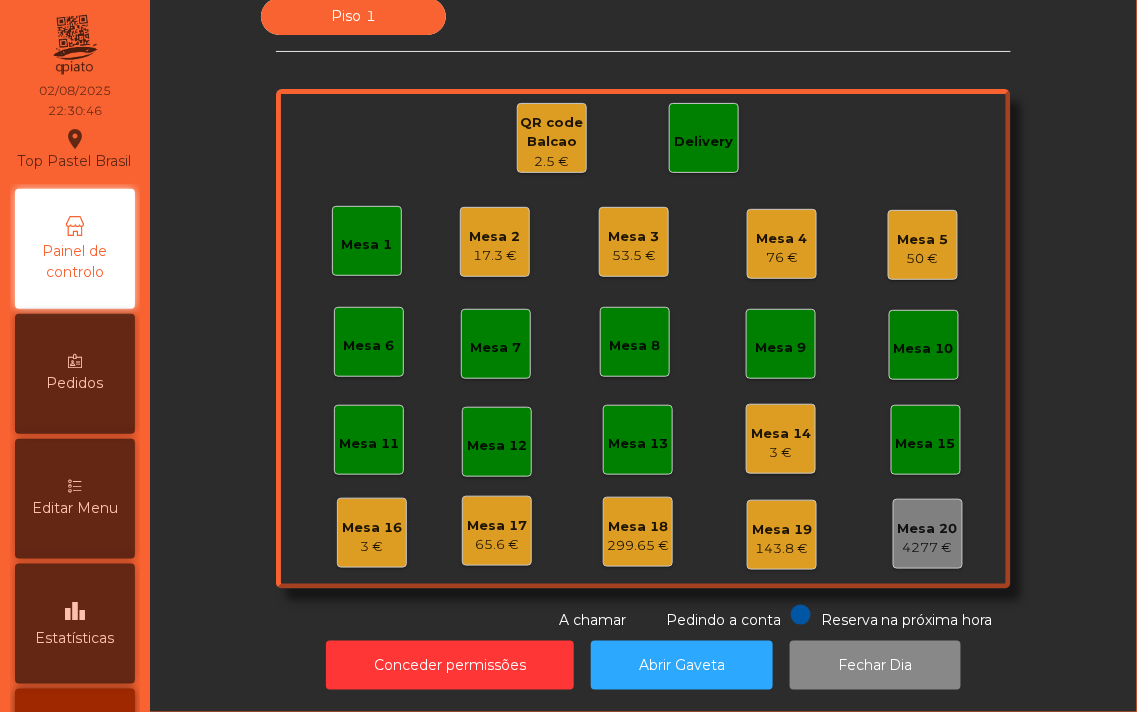 click on "QR code Balcao" 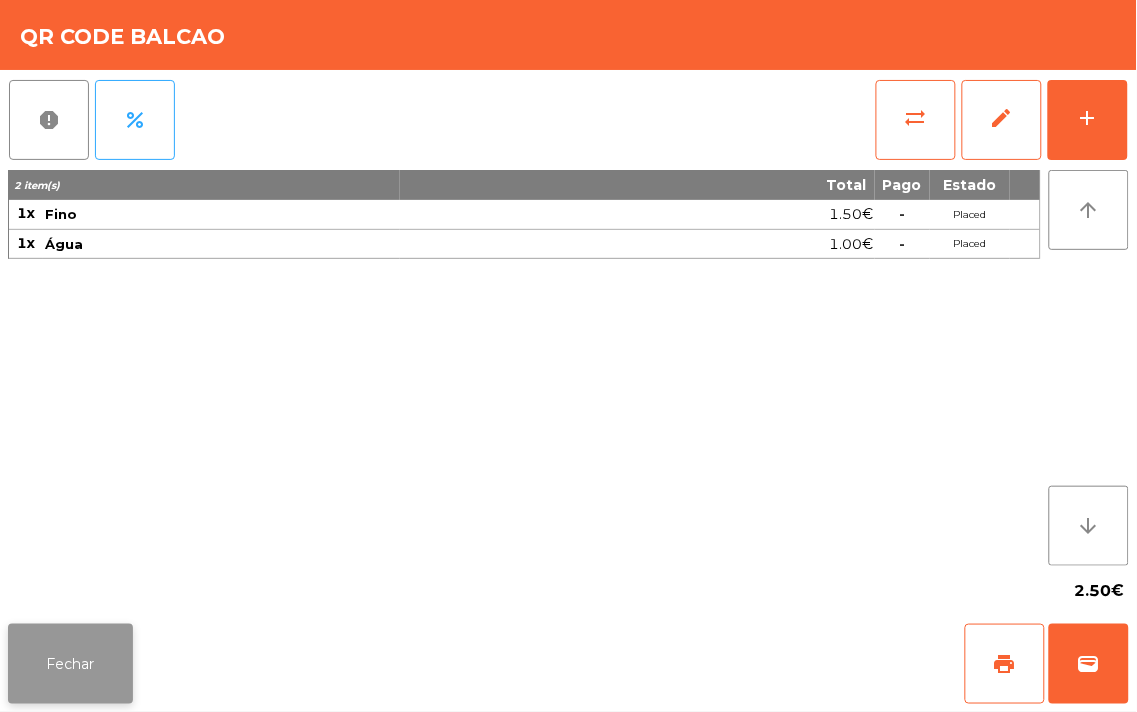 click on "Fechar" 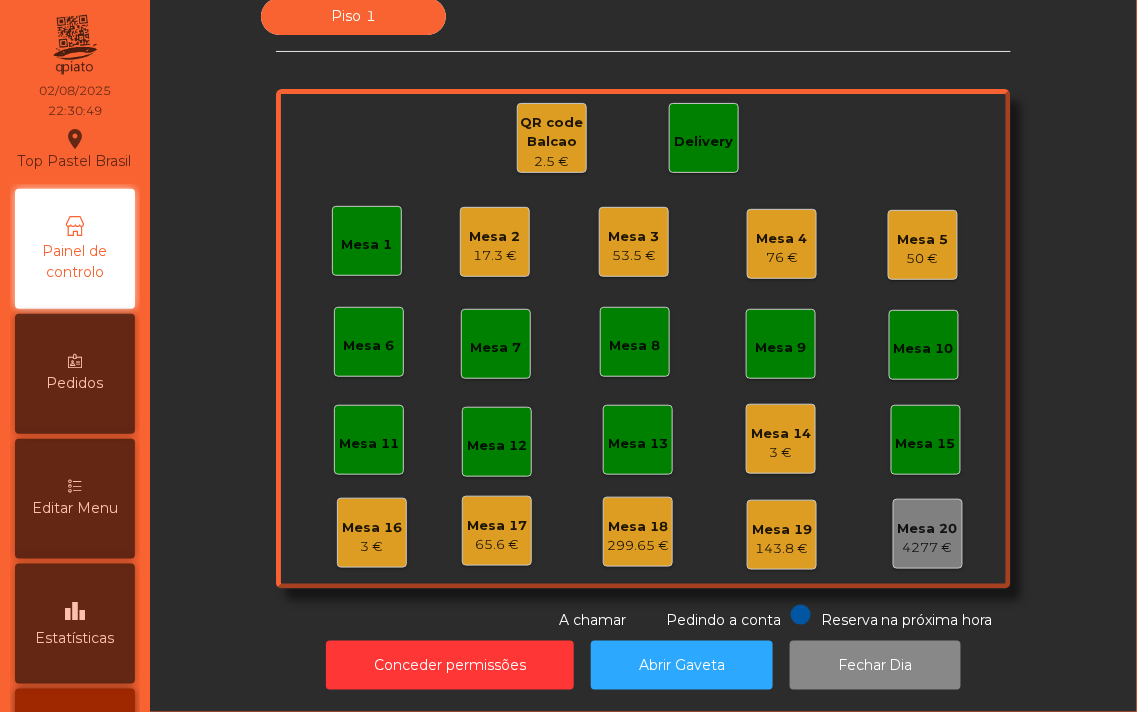 click on "Mesa 1" 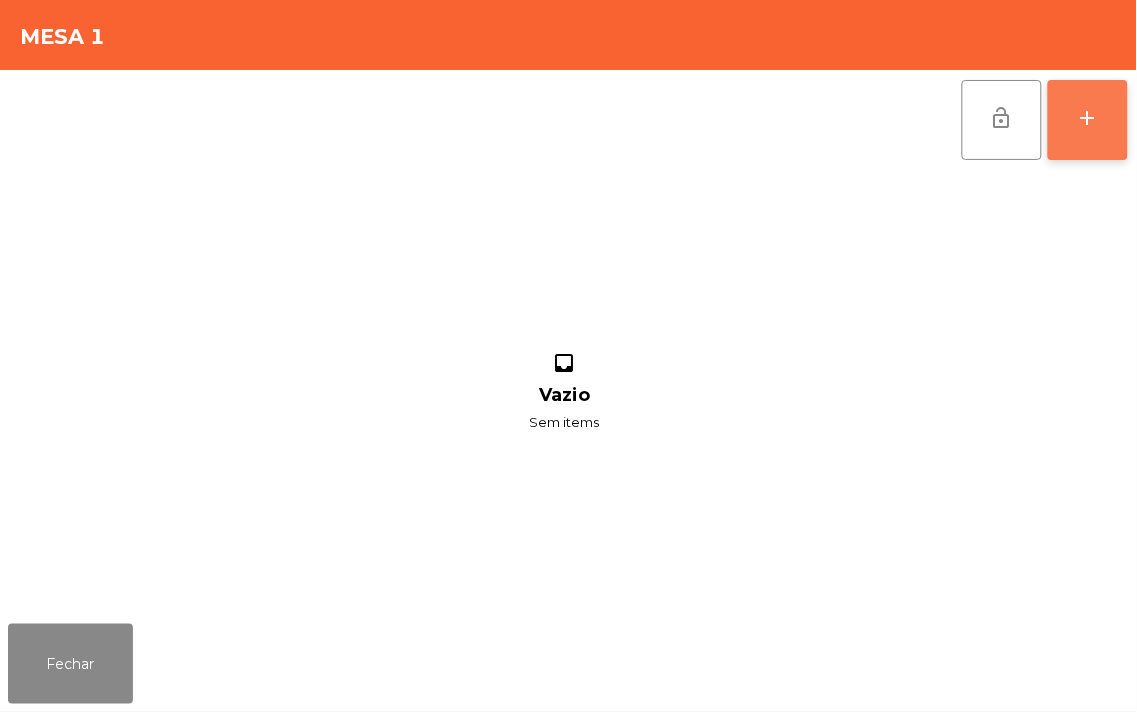 click on "add" 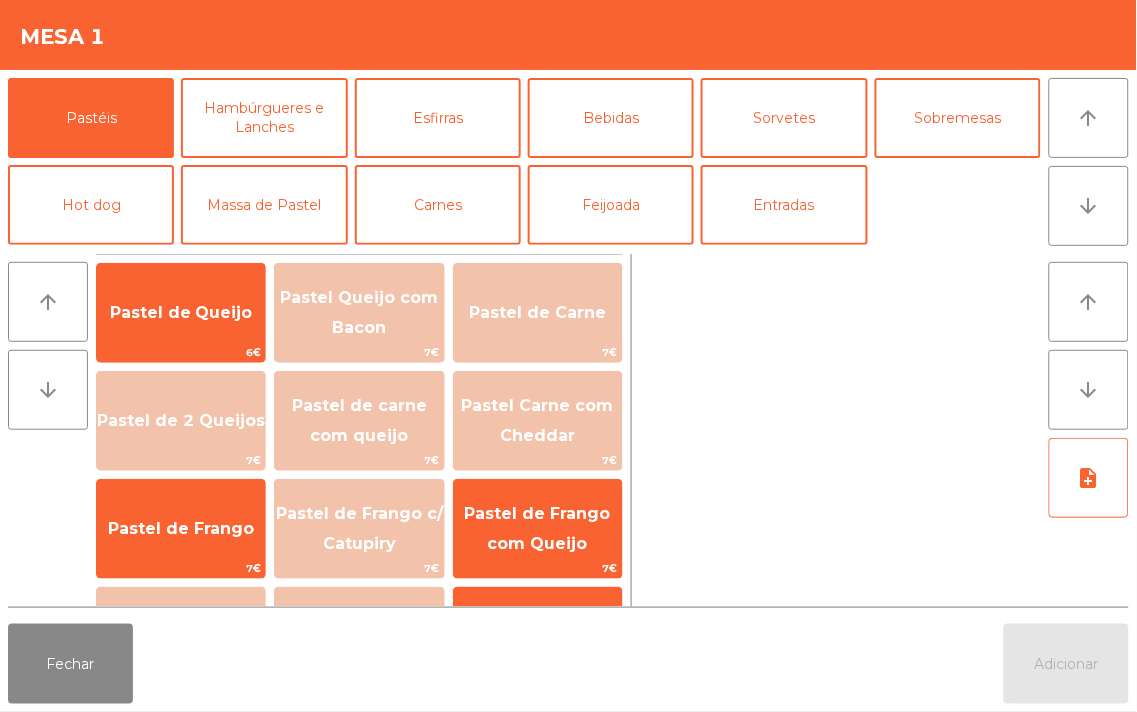 click 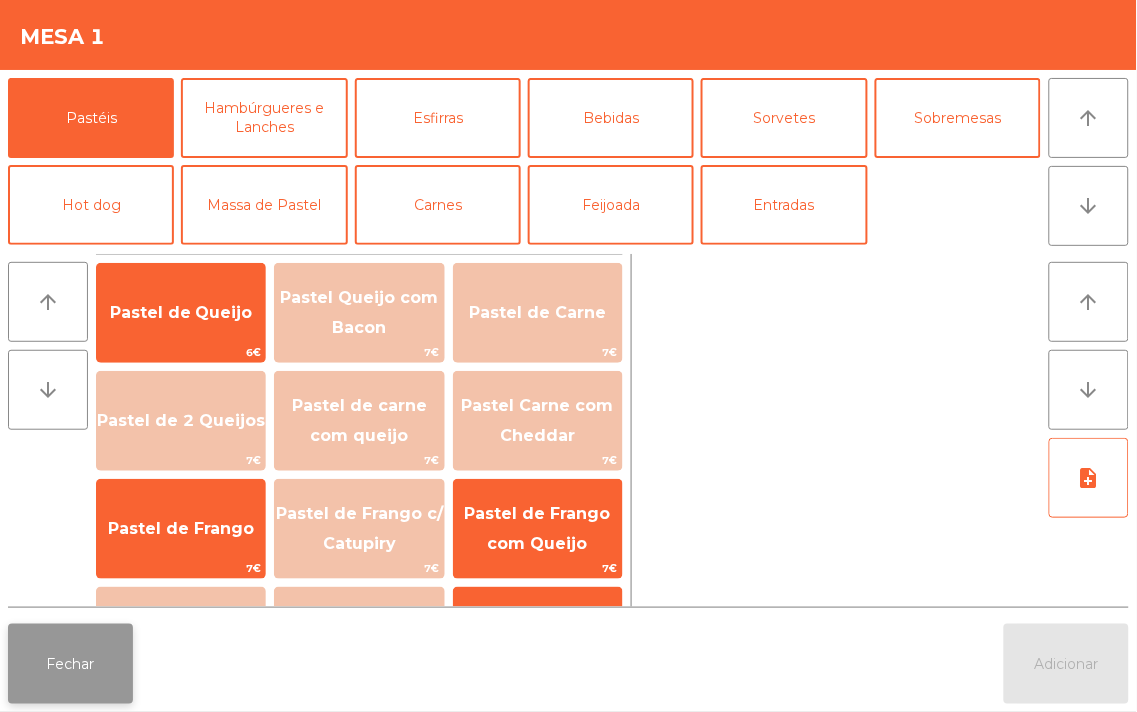 click on "Fechar" 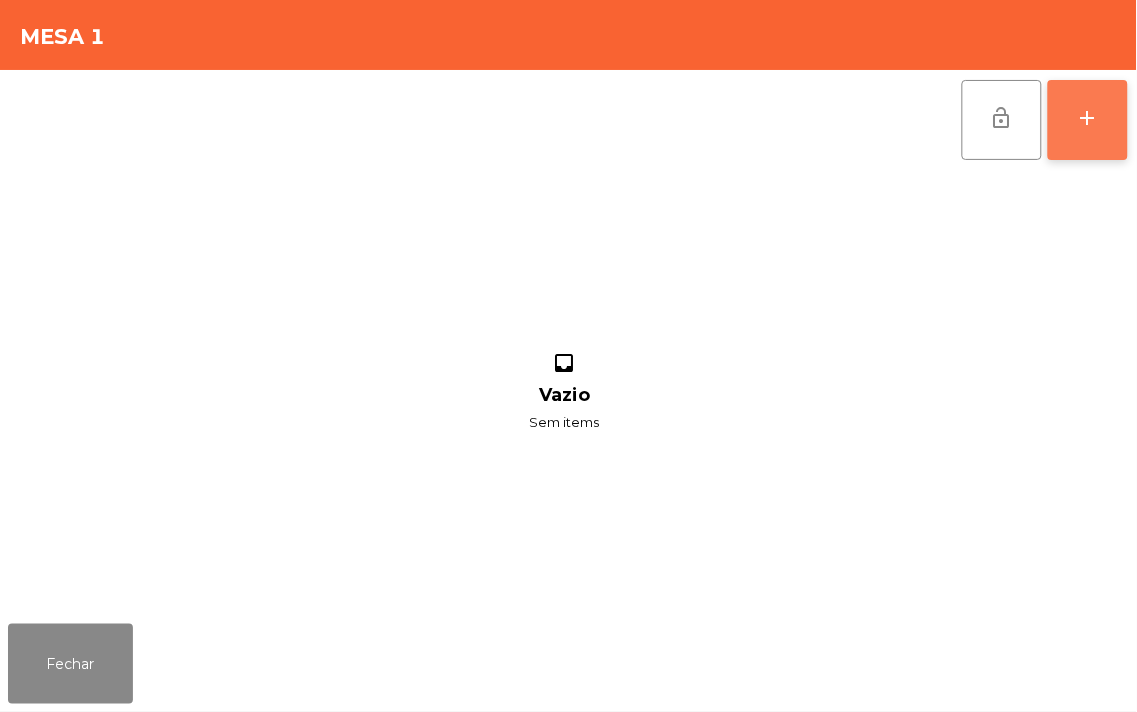 click on "add" 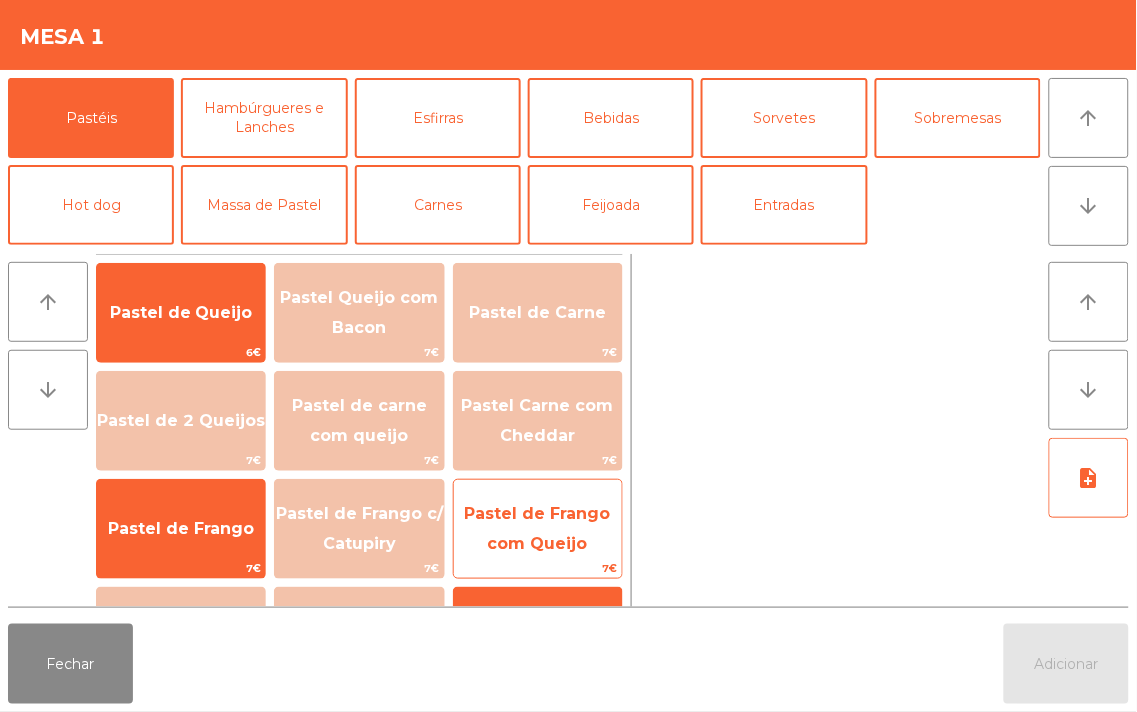click on "Pastel de Frango com Queijo" 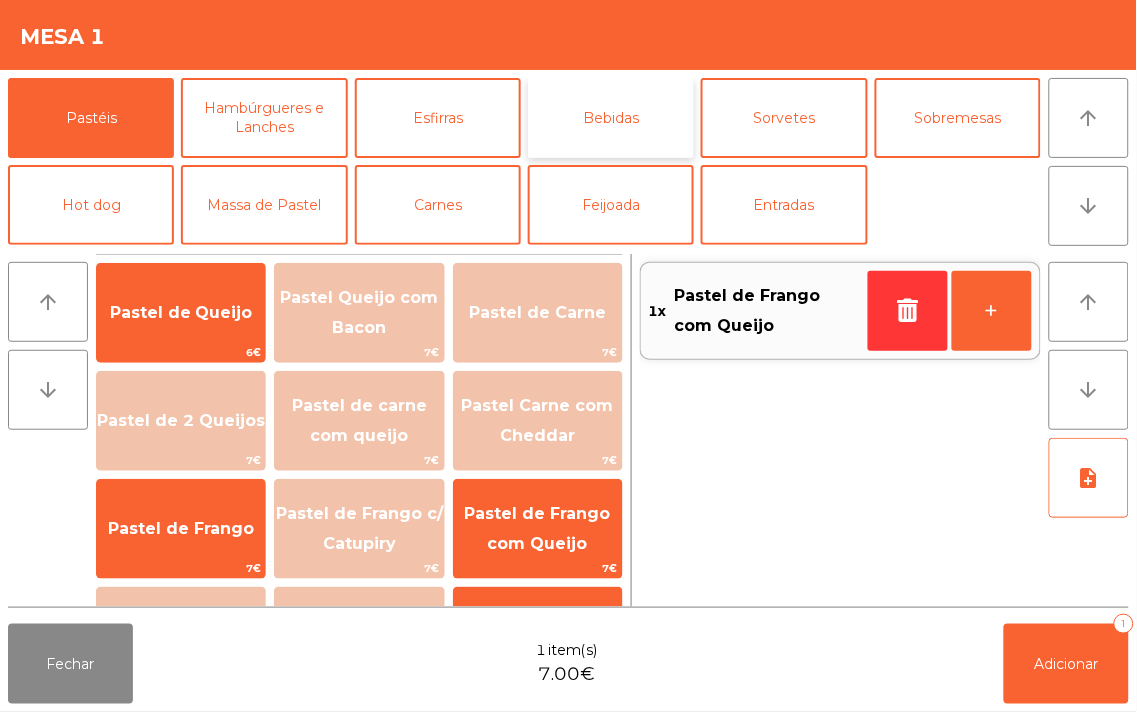 click on "Bebidas" 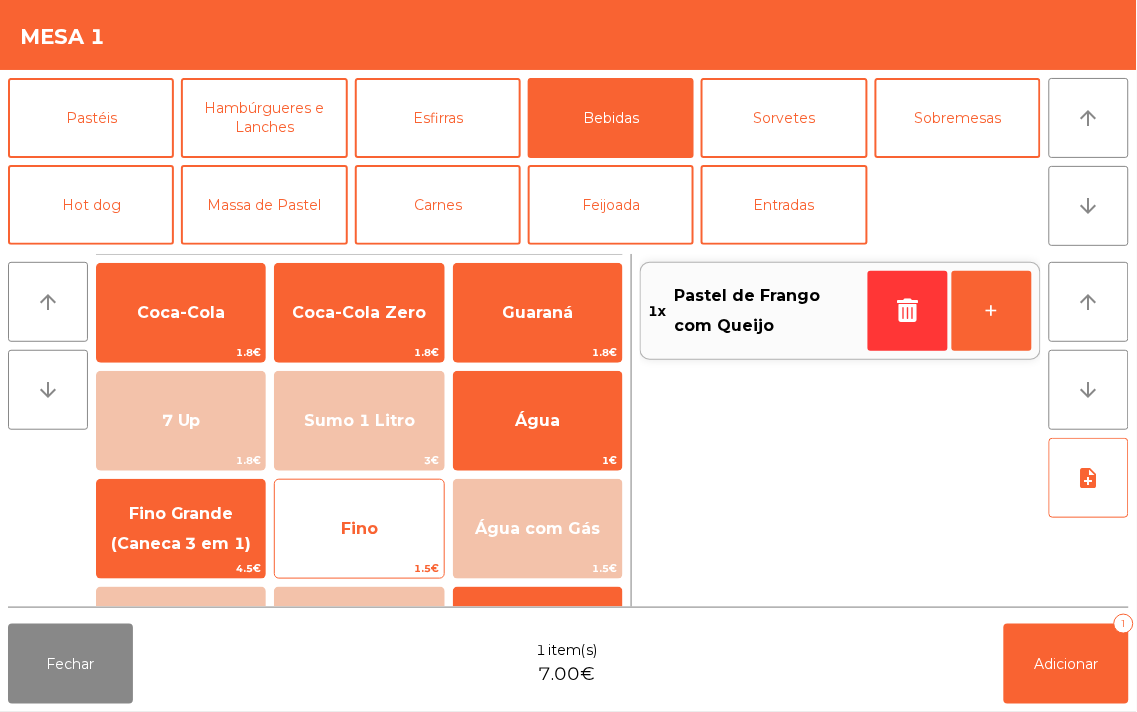 click on "Fino" 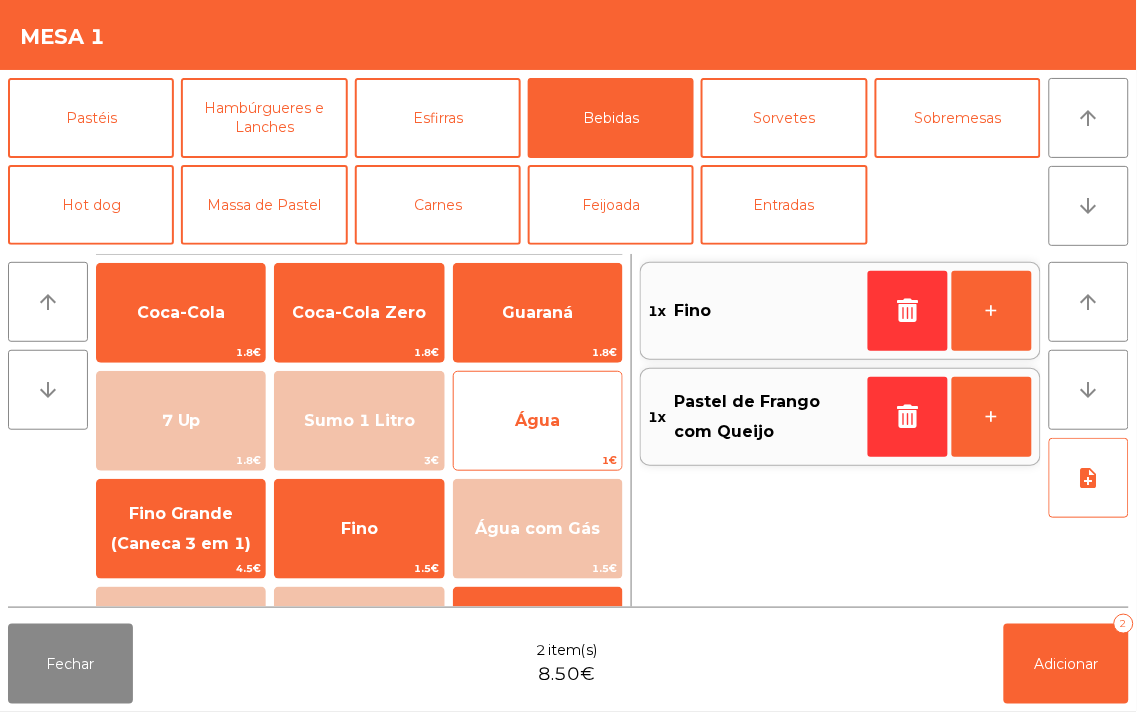 click on "Água" 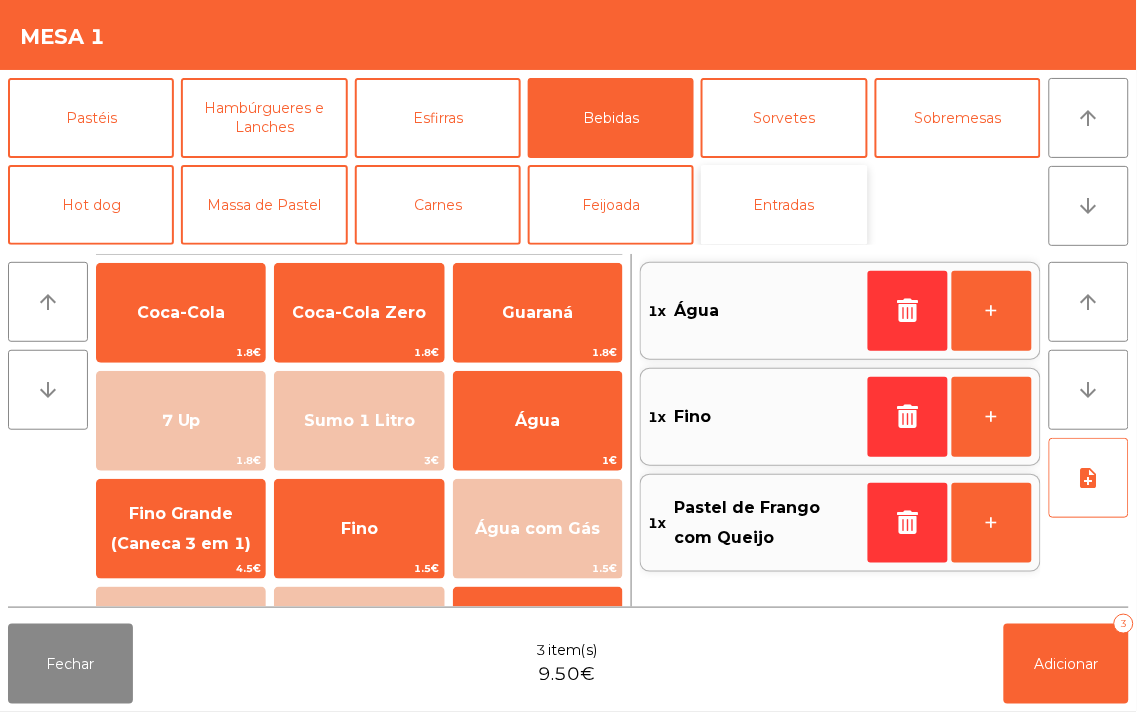 click on "Entradas" 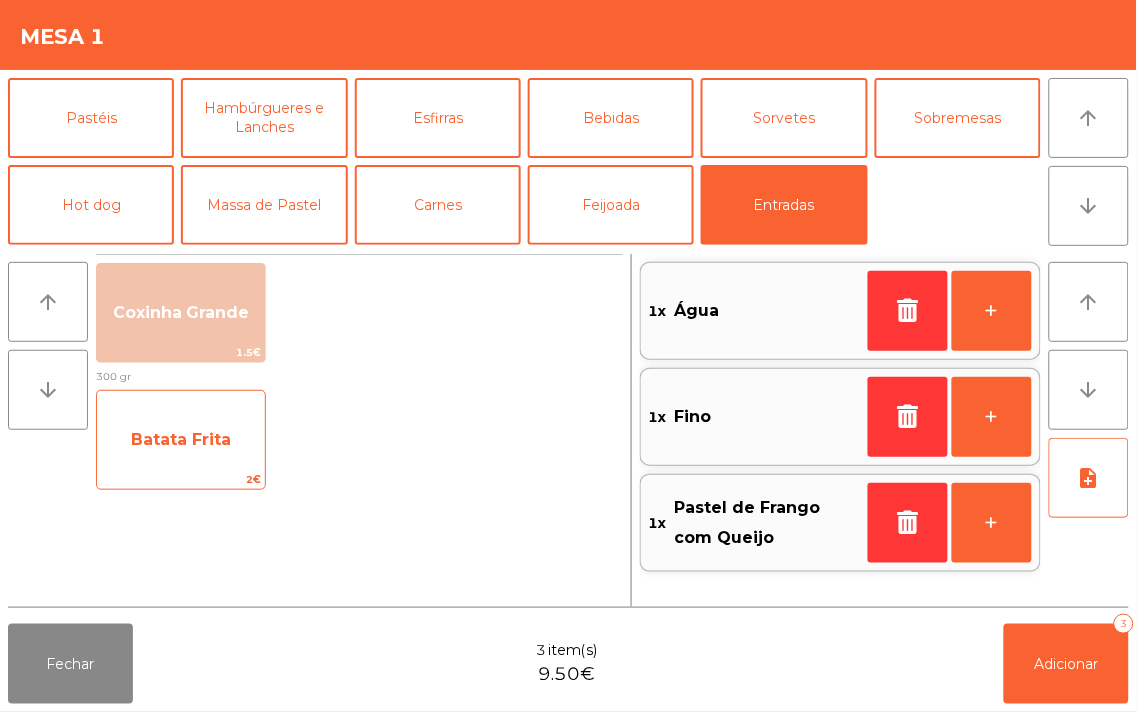 click on "Batata Frita" 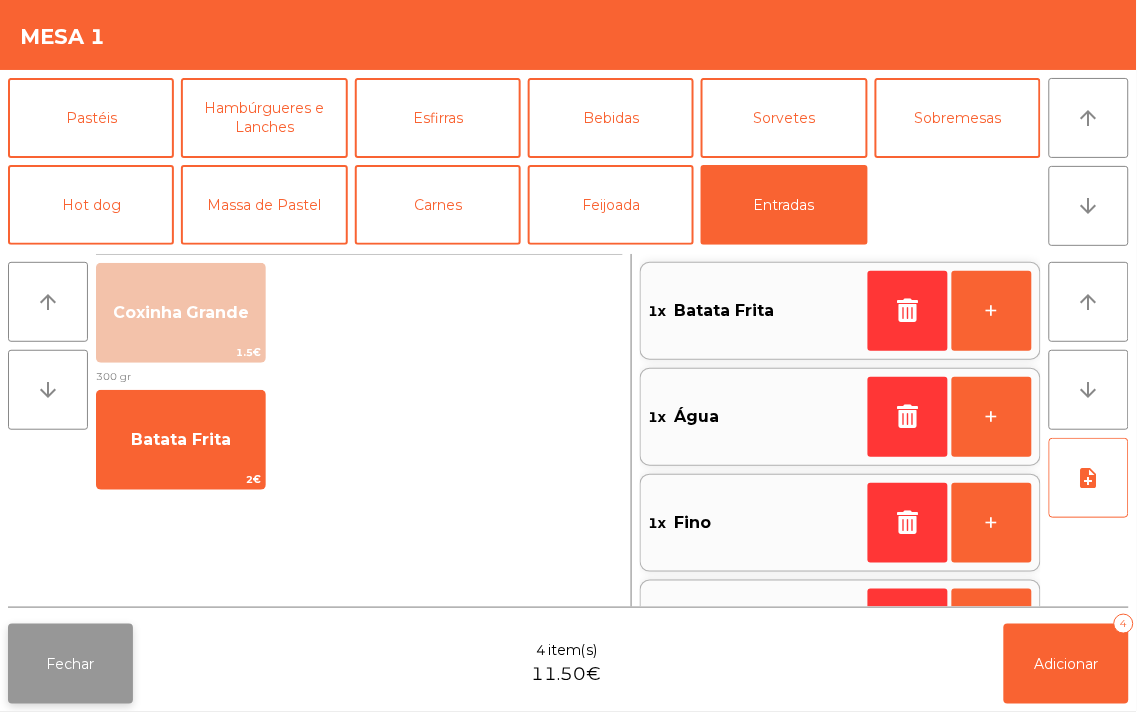 click on "Fechar" 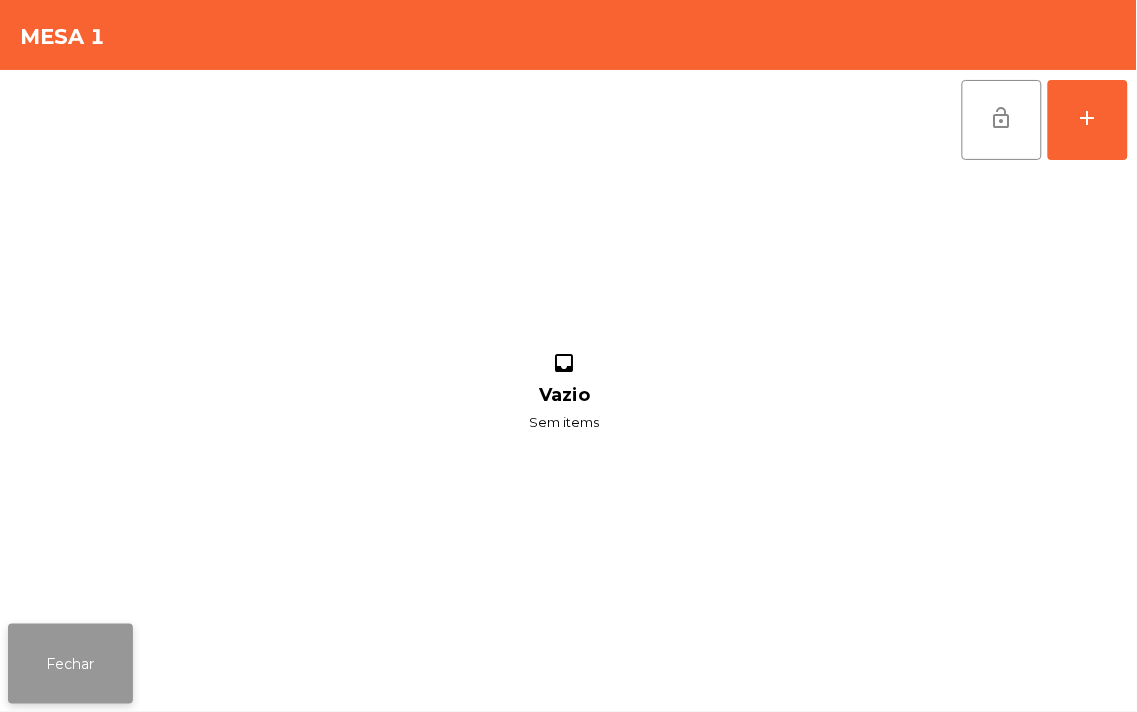 click on "Fechar" 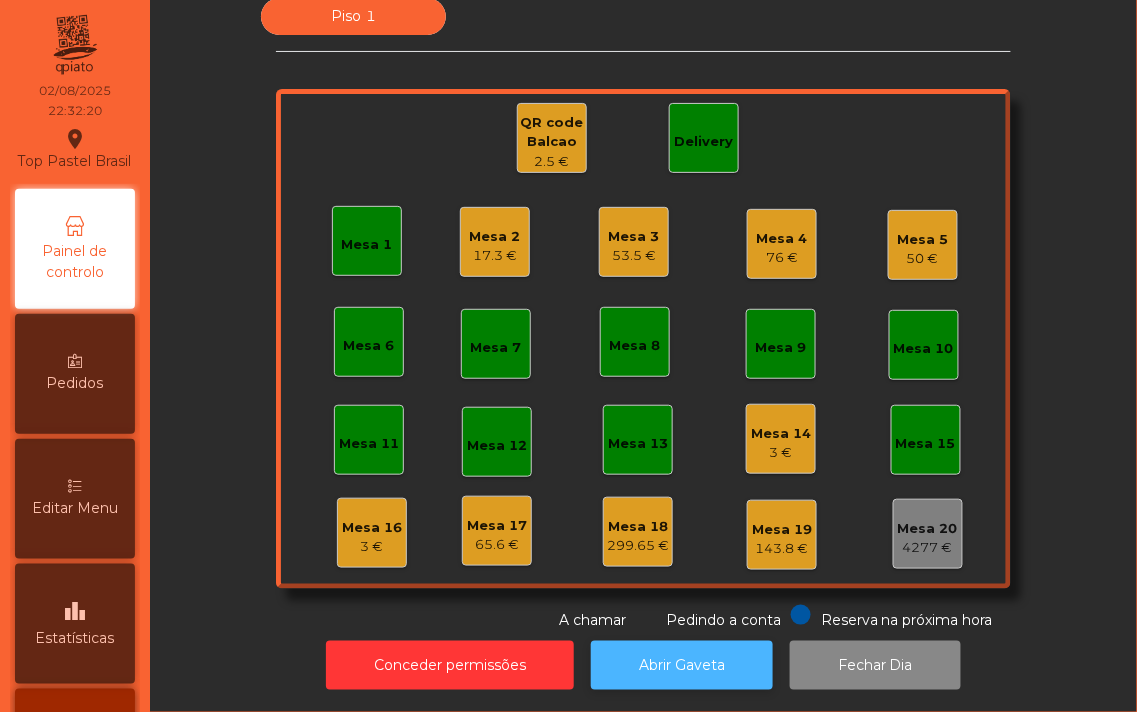 click on "Abrir Gaveta" 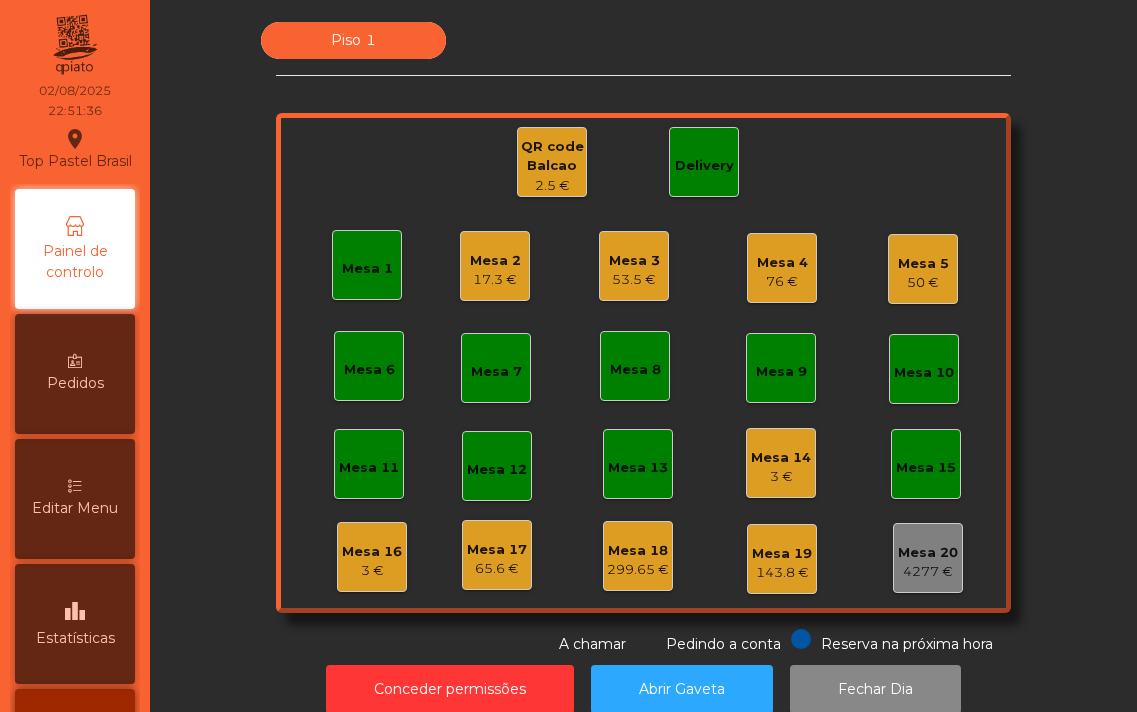 scroll, scrollTop: 0, scrollLeft: 0, axis: both 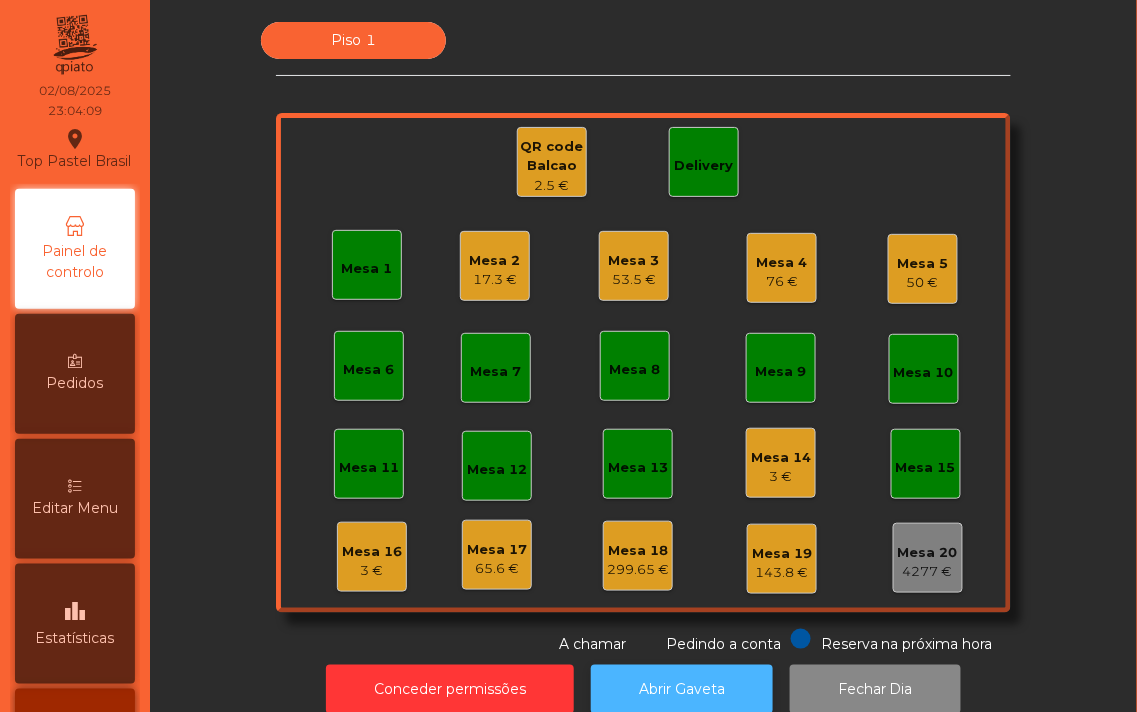 click on "Abrir Gaveta" 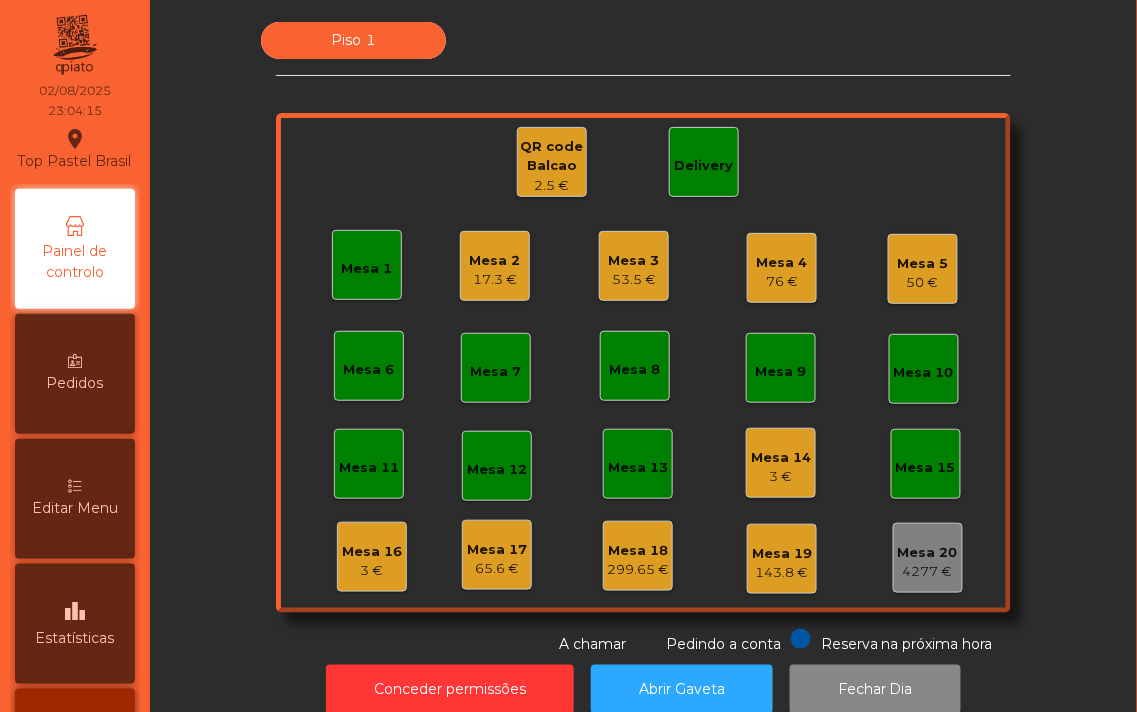 click on "Mesa 1" 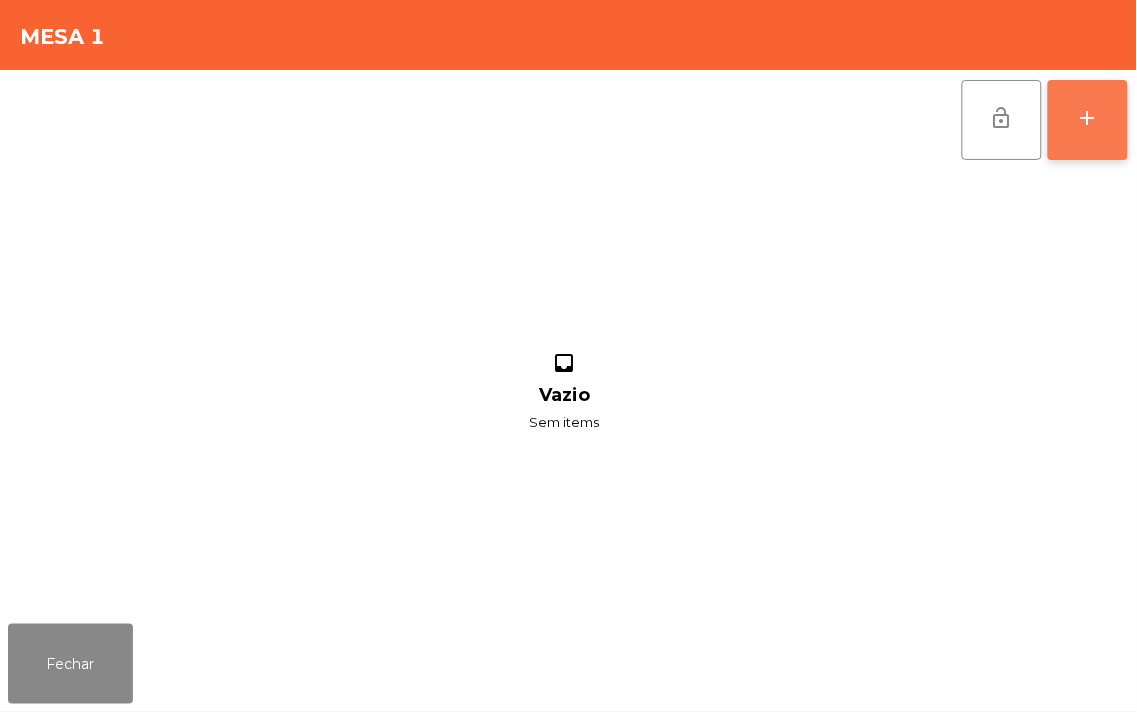 click on "add" 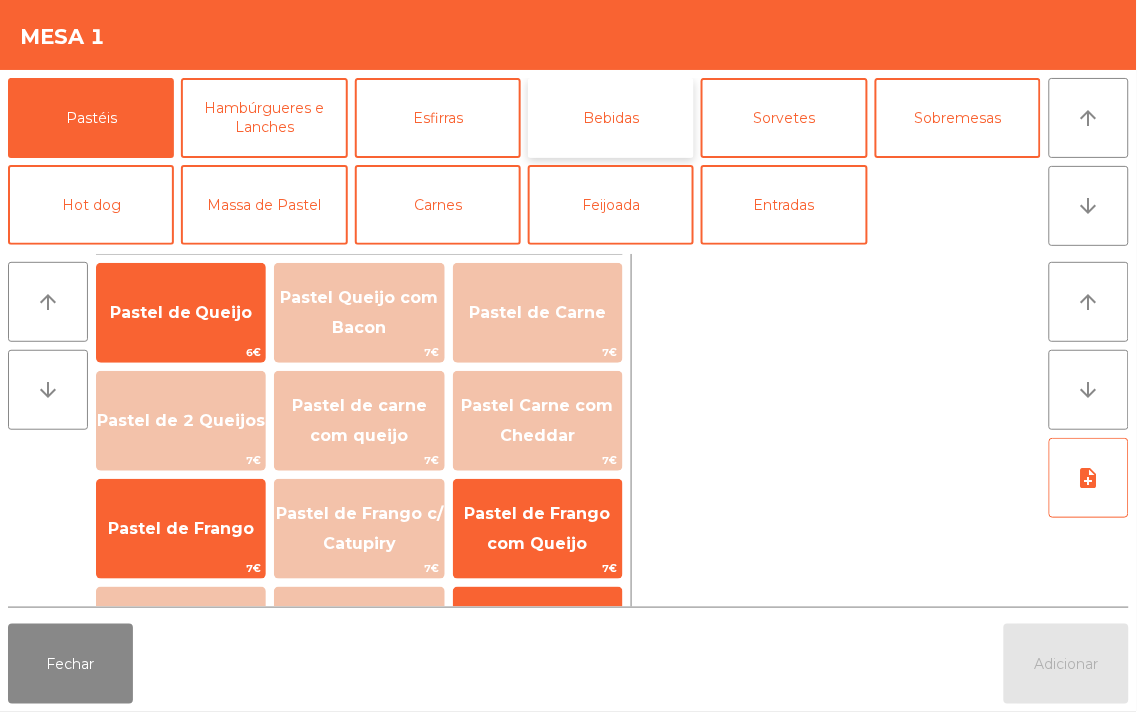 click on "Bebidas" 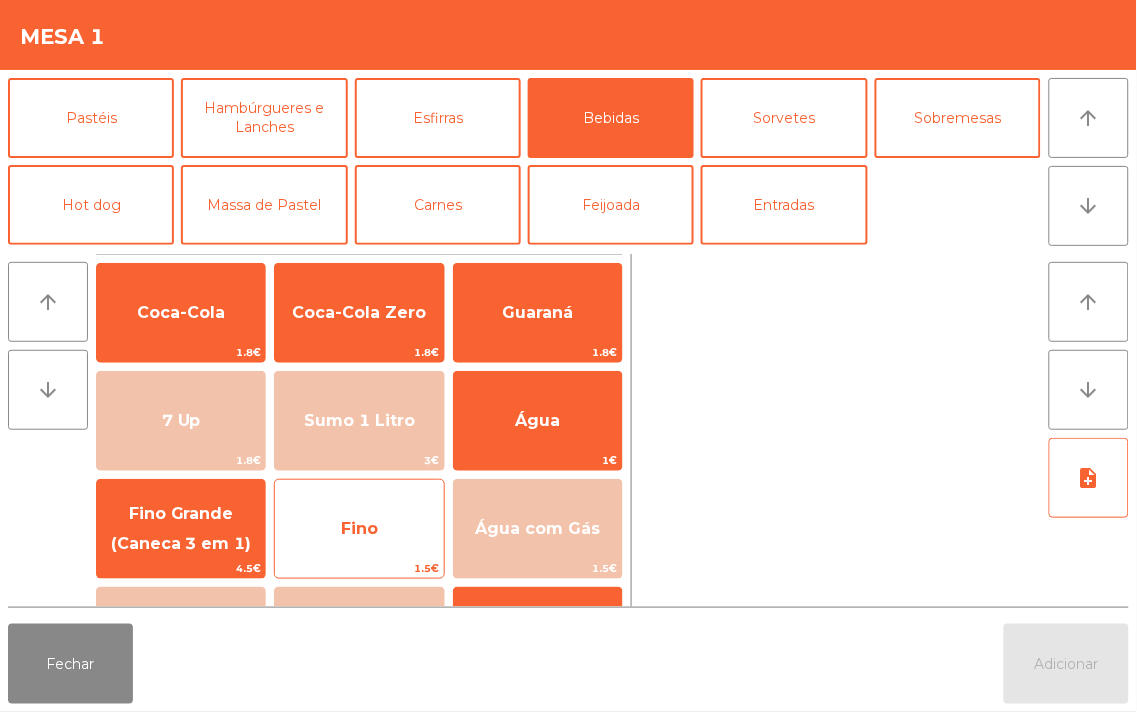 click on "Fino" 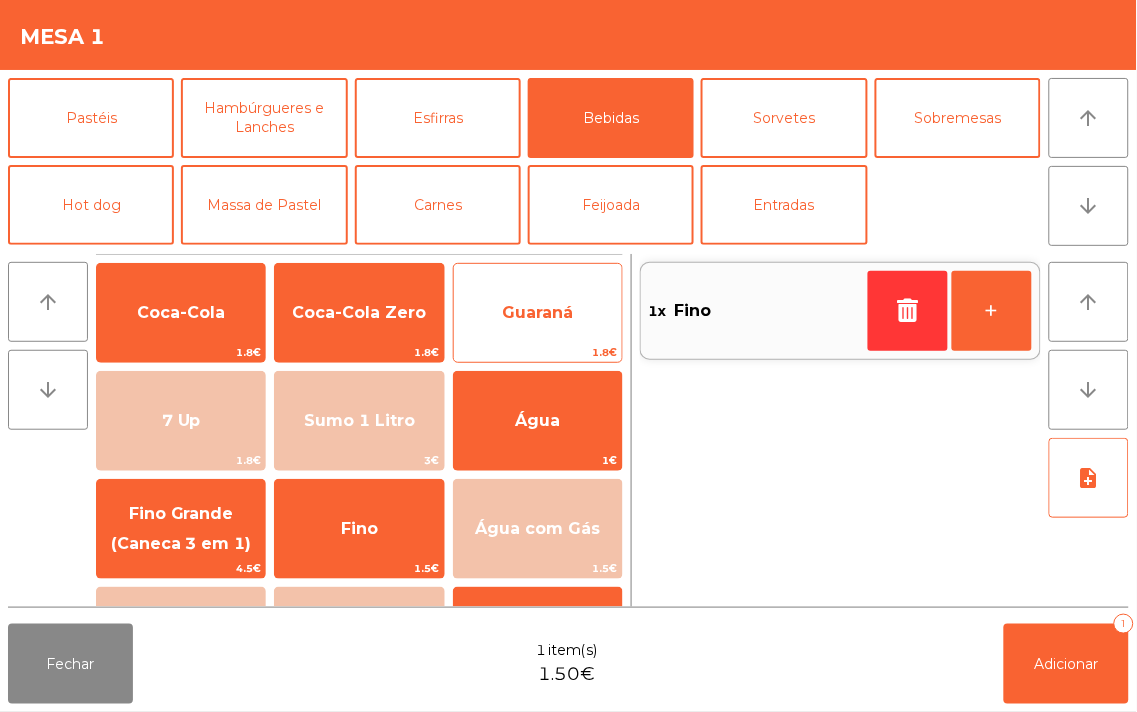 click on "Guaraná" 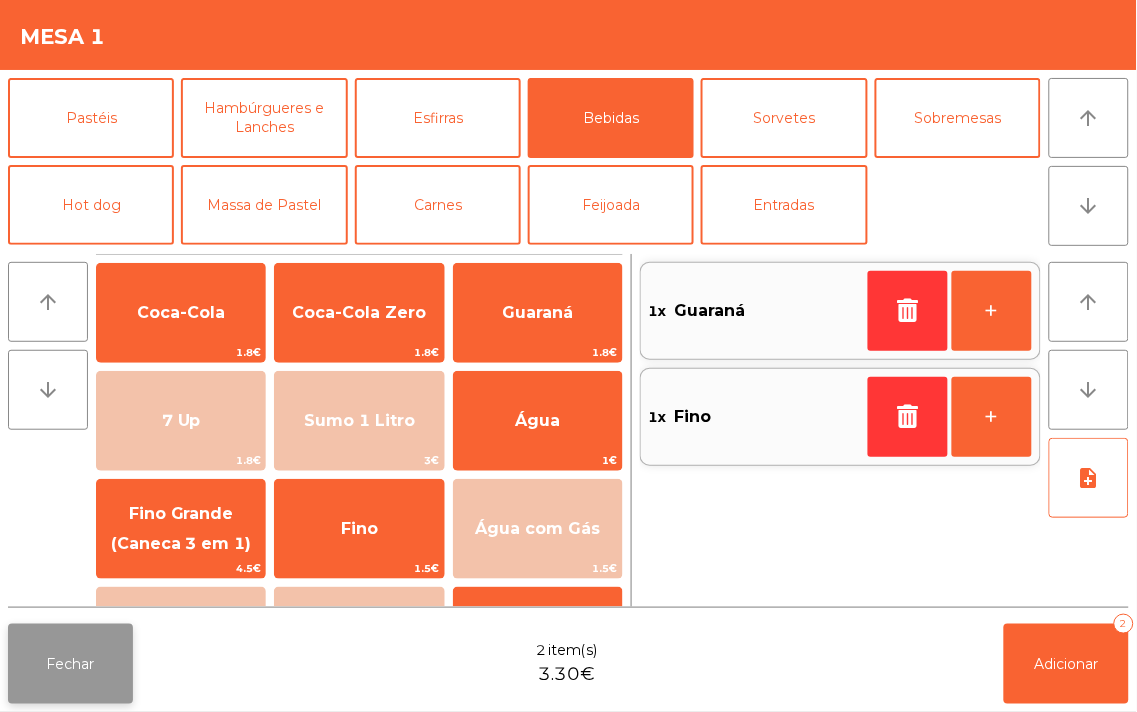 click on "Fechar" 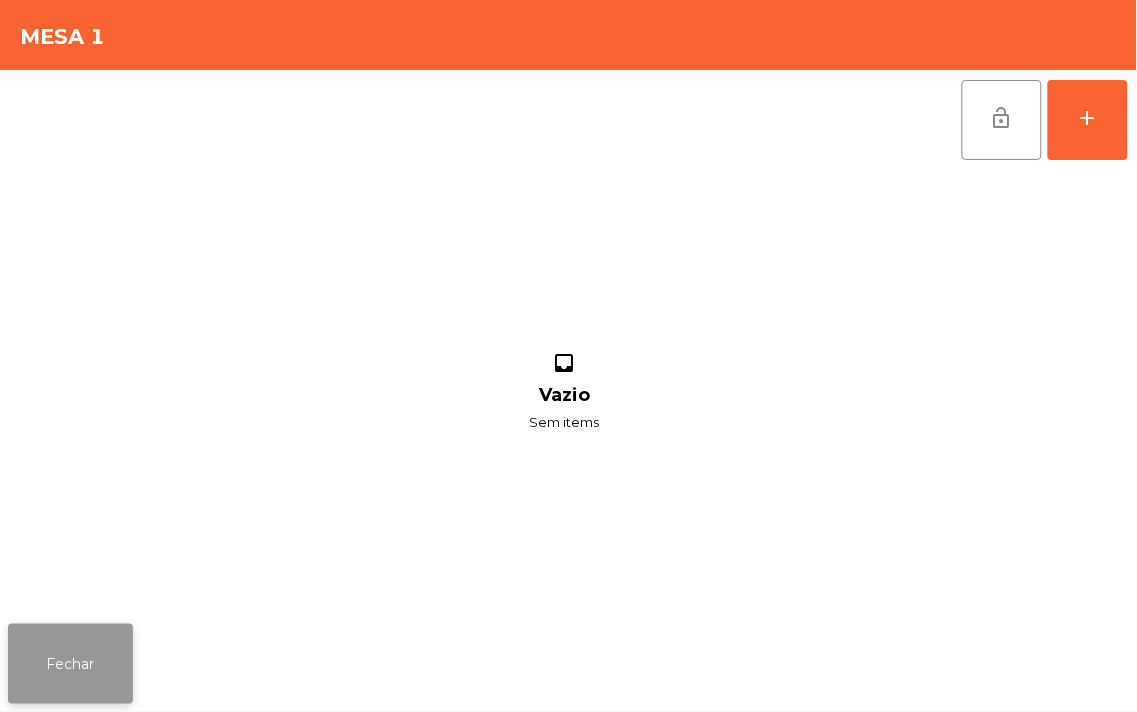 click on "Fechar" 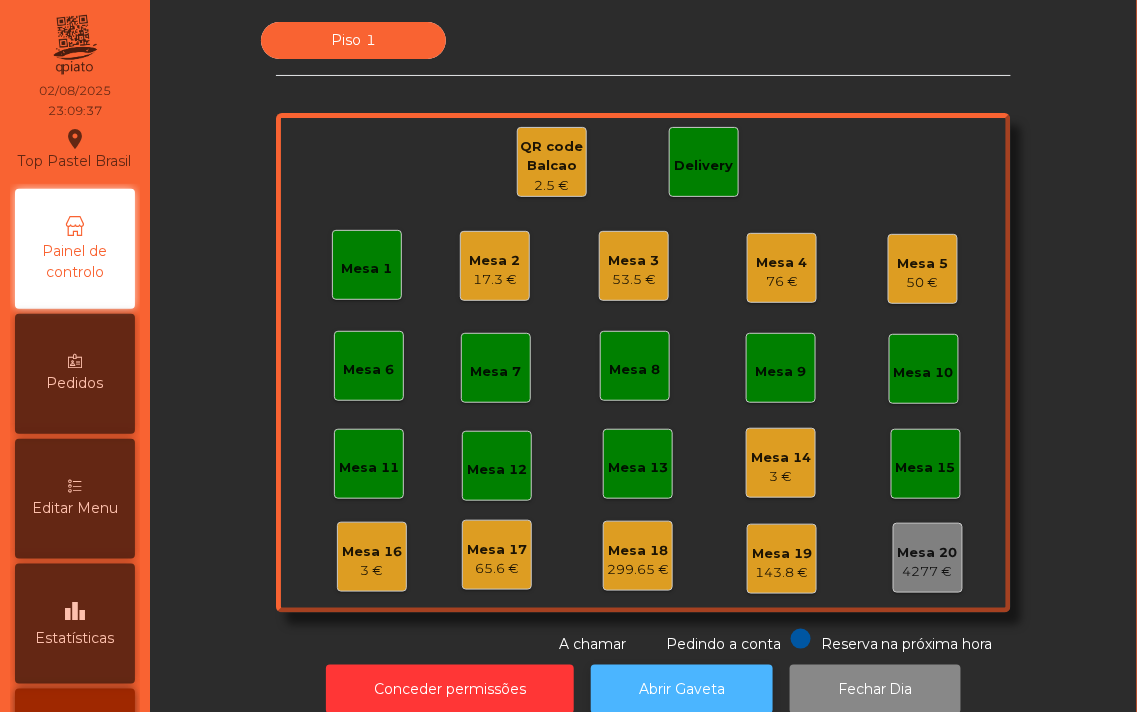 click on "Abrir Gaveta" 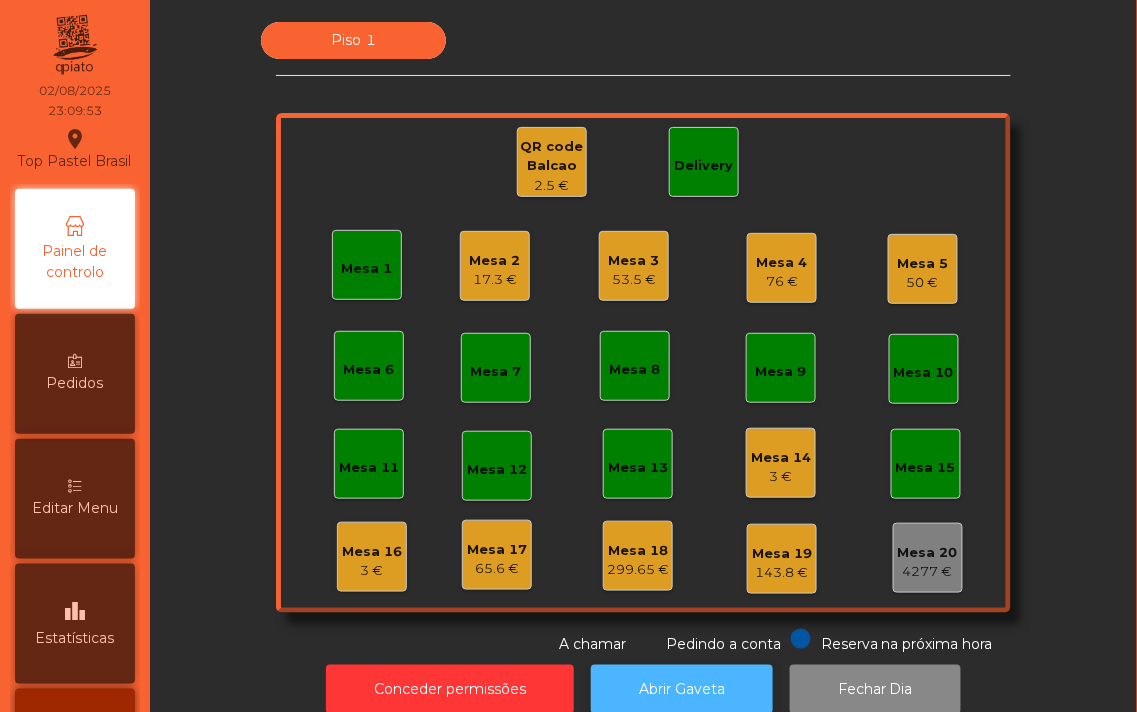 click on "Abrir Gaveta" 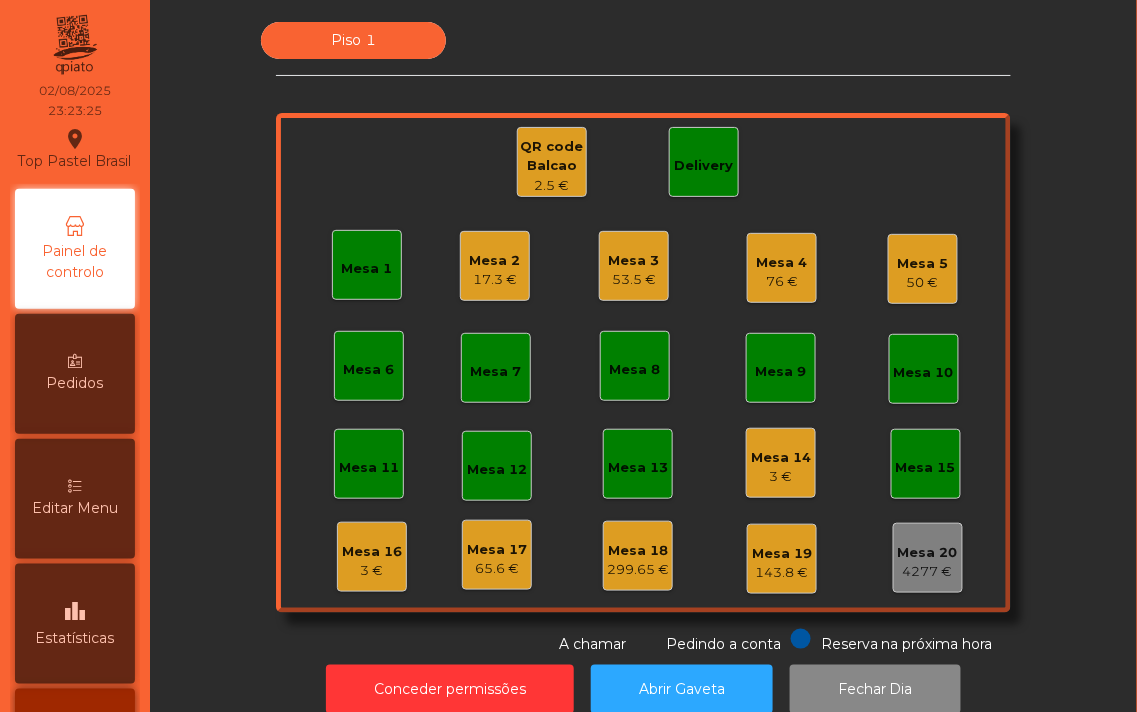 click on "Mesa 6" 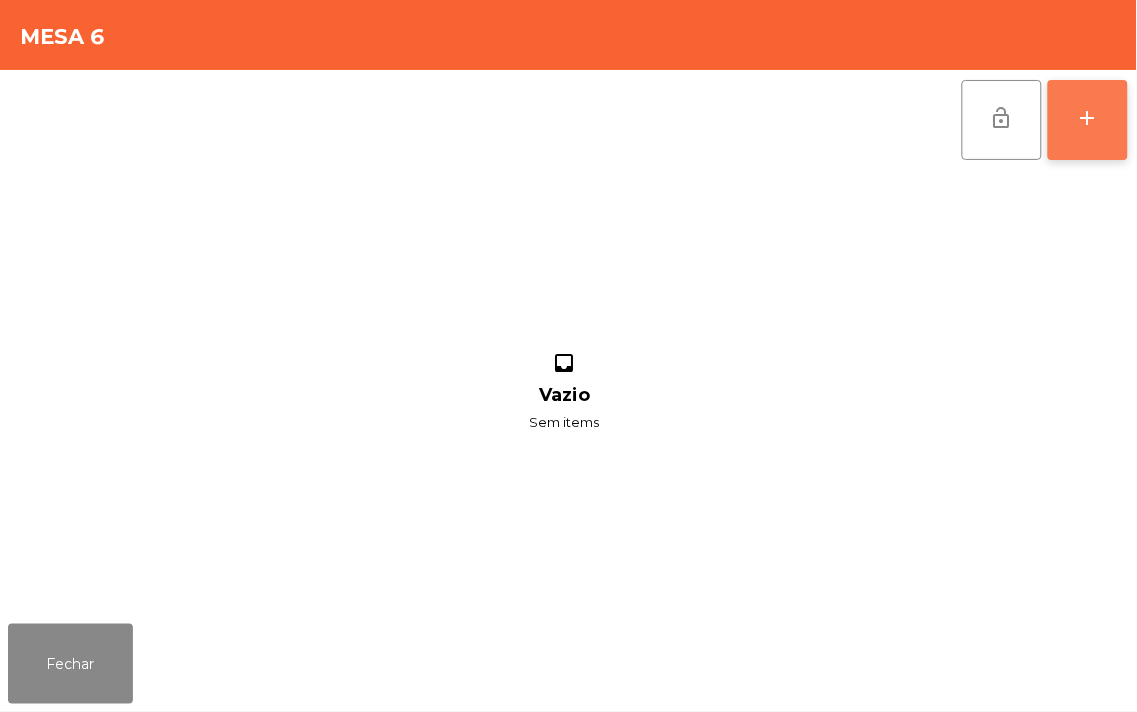 click on "add" 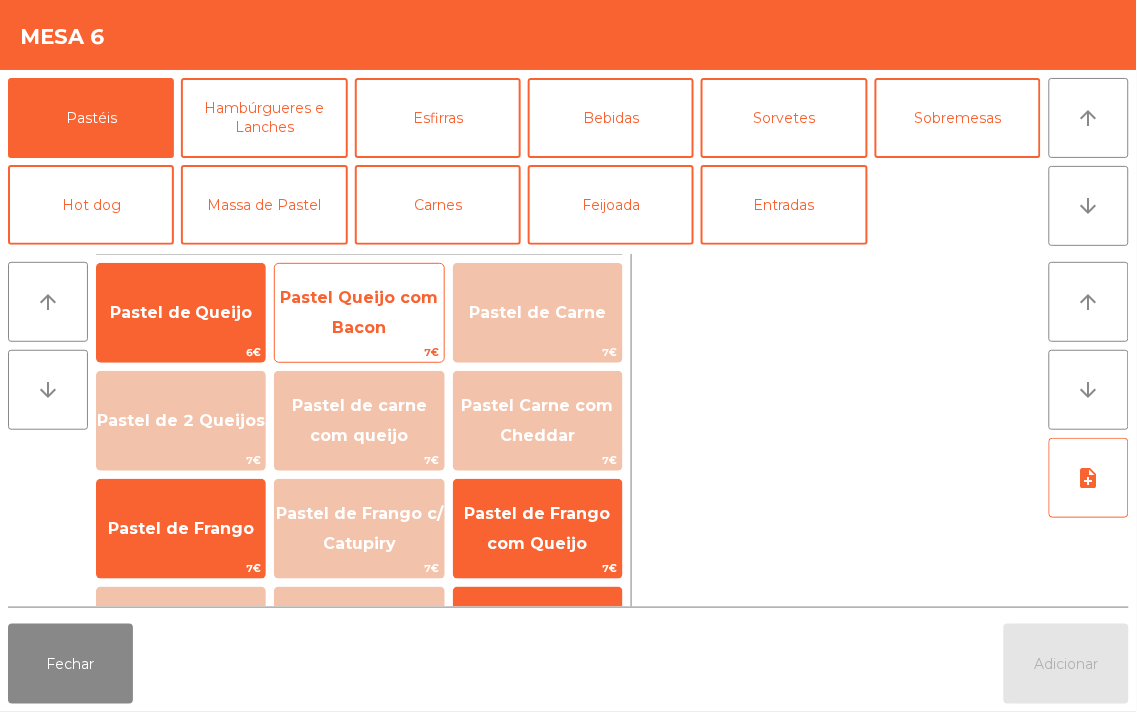 click on "Pastel Queijo com Bacon" 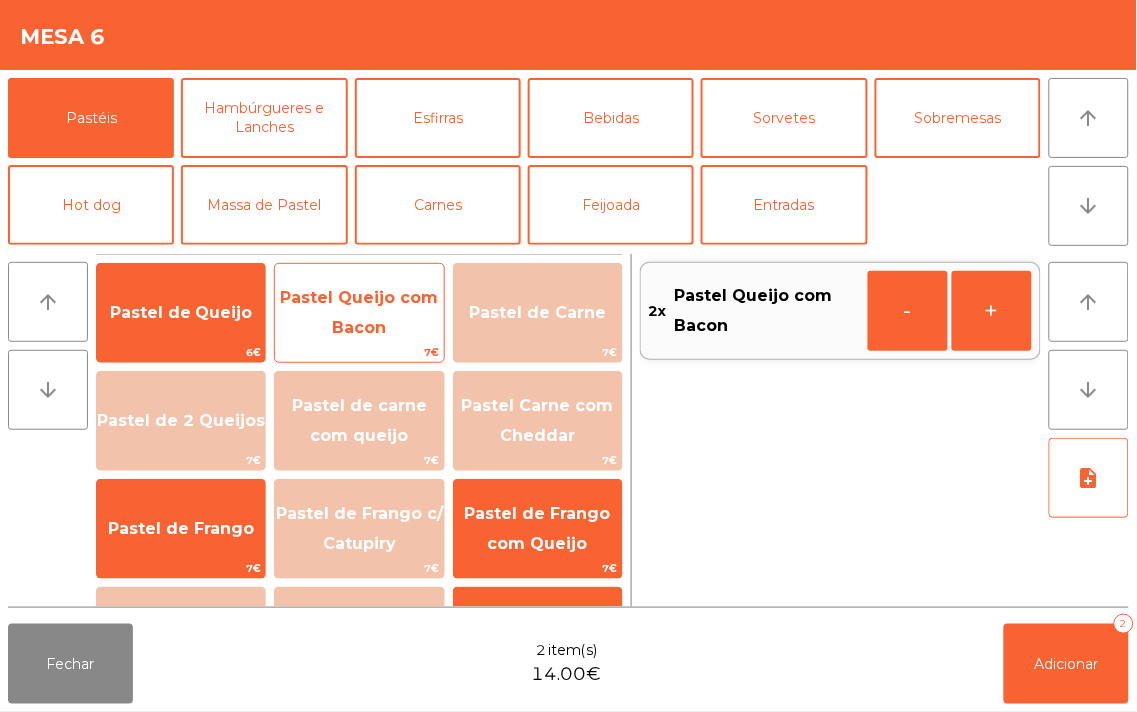 click on "Pastel Queijo com Bacon" 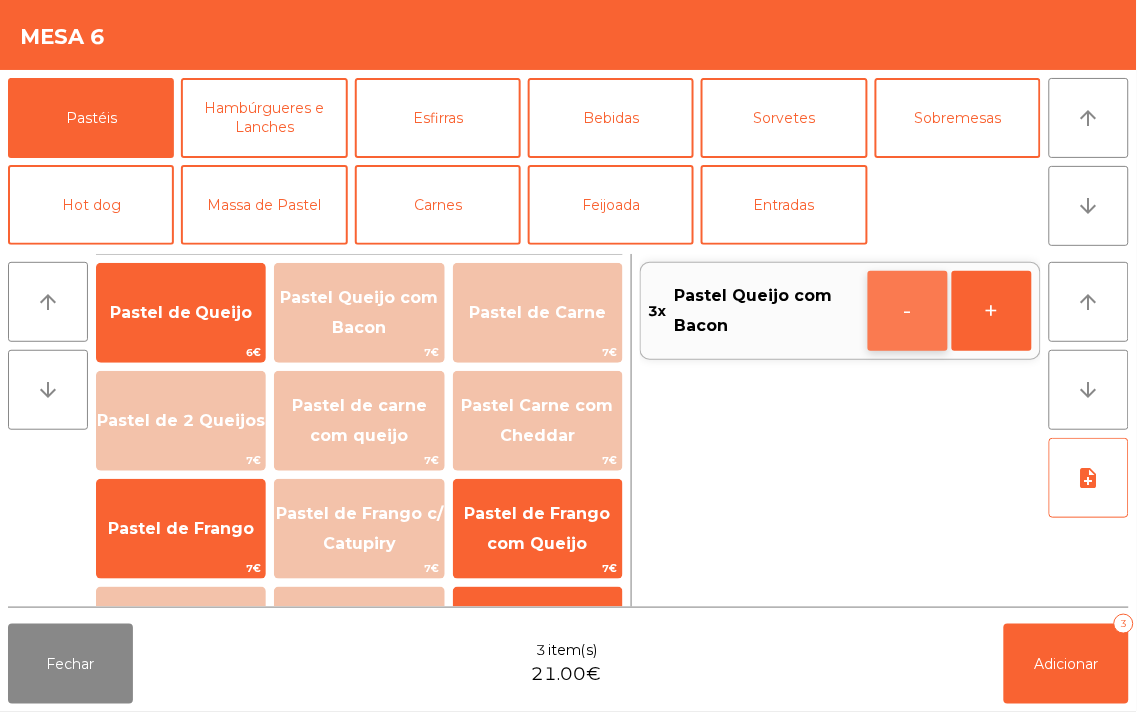 click on "-" 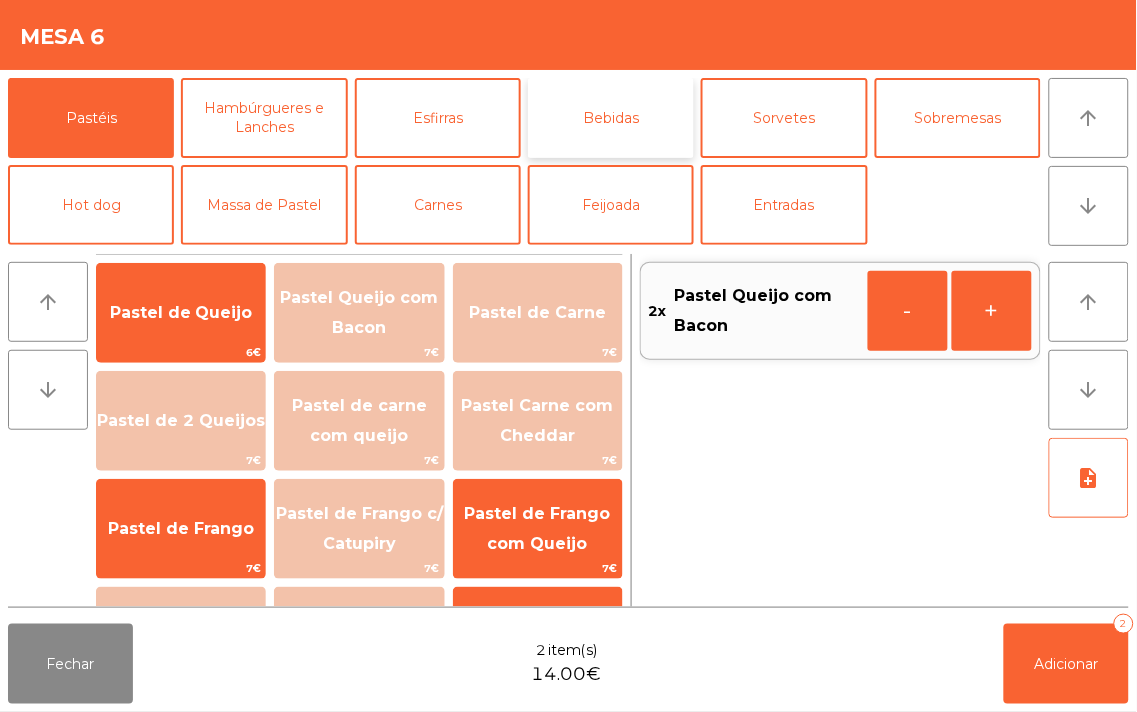 click on "Bebidas" 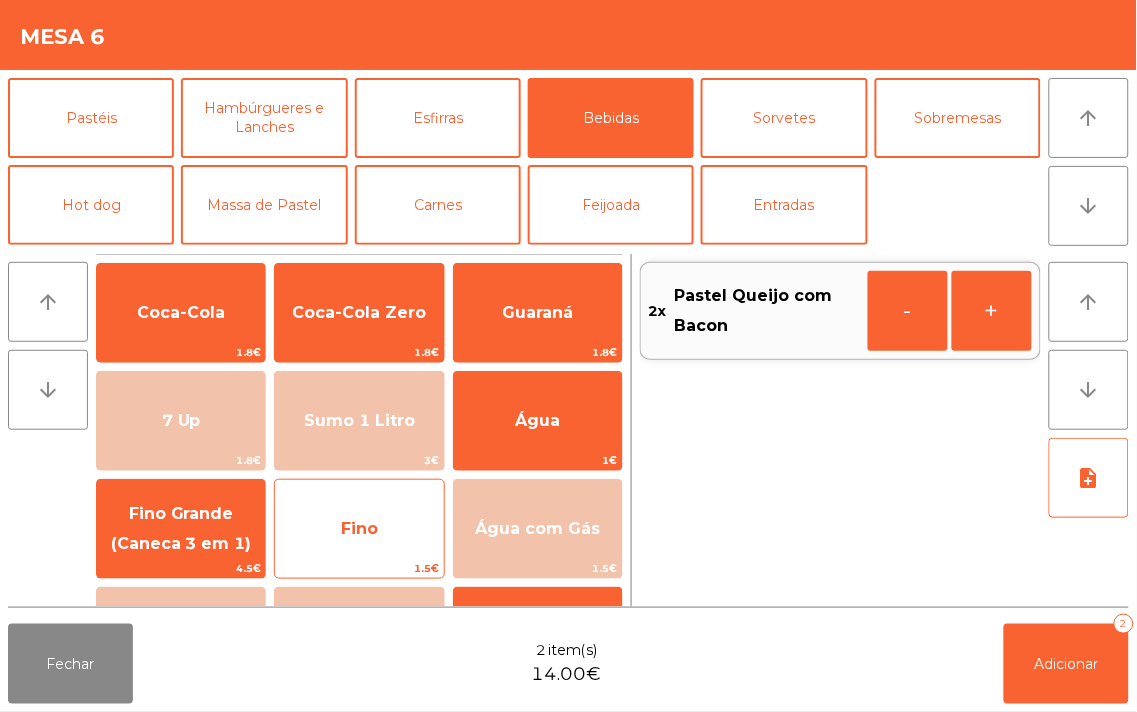 click on "Fino" 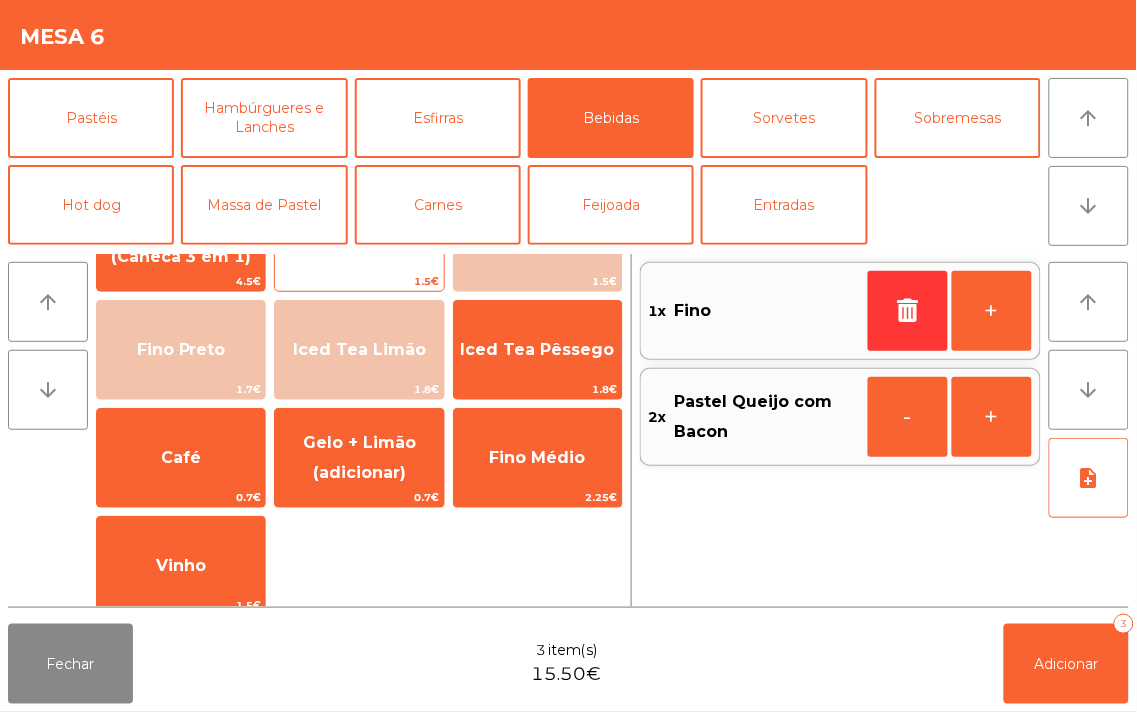 scroll, scrollTop: 286, scrollLeft: 0, axis: vertical 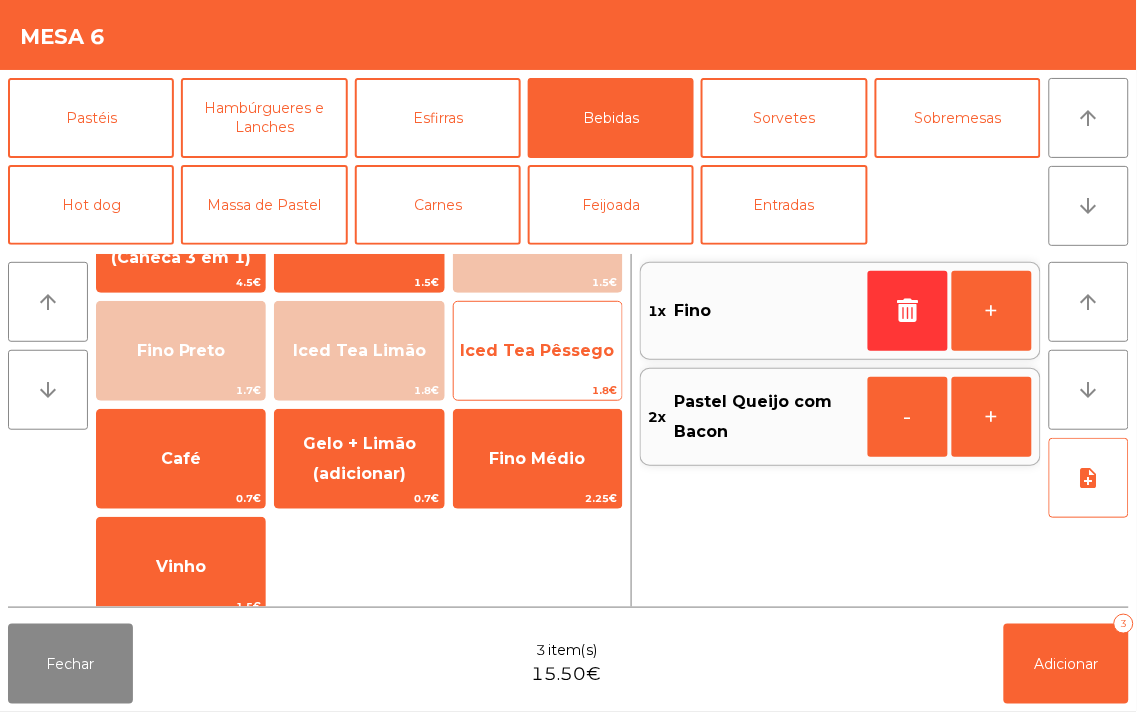 click on "Iced Tea Pêssego" 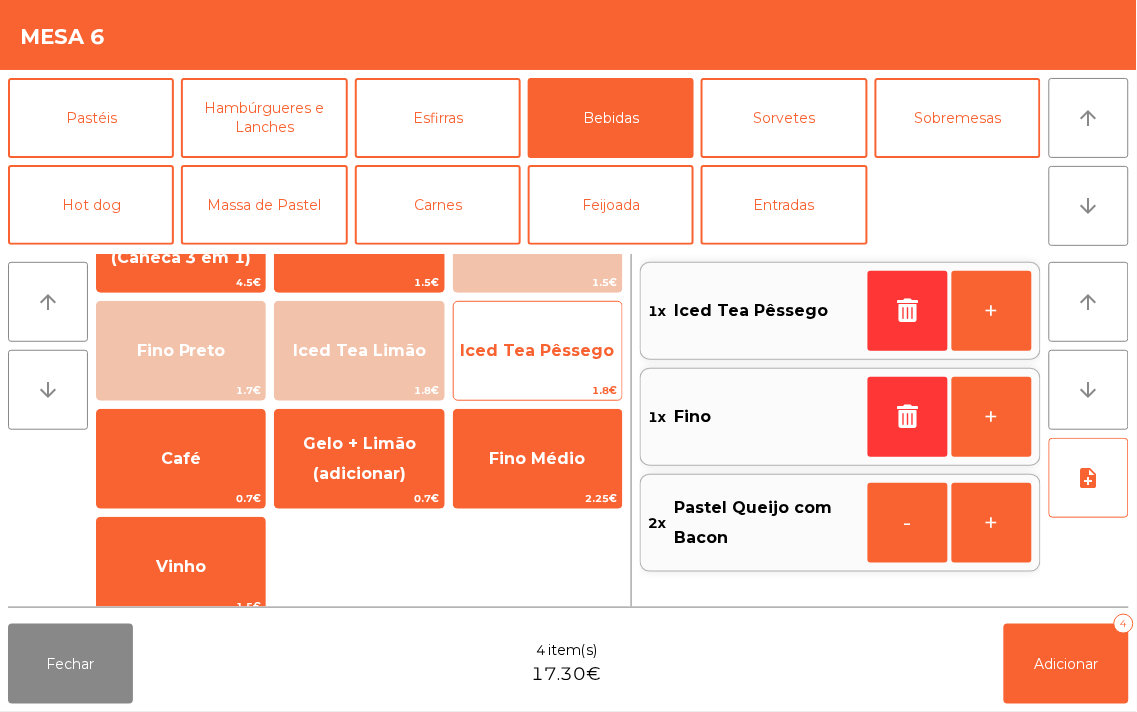 click on "Iced Tea Pêssego" 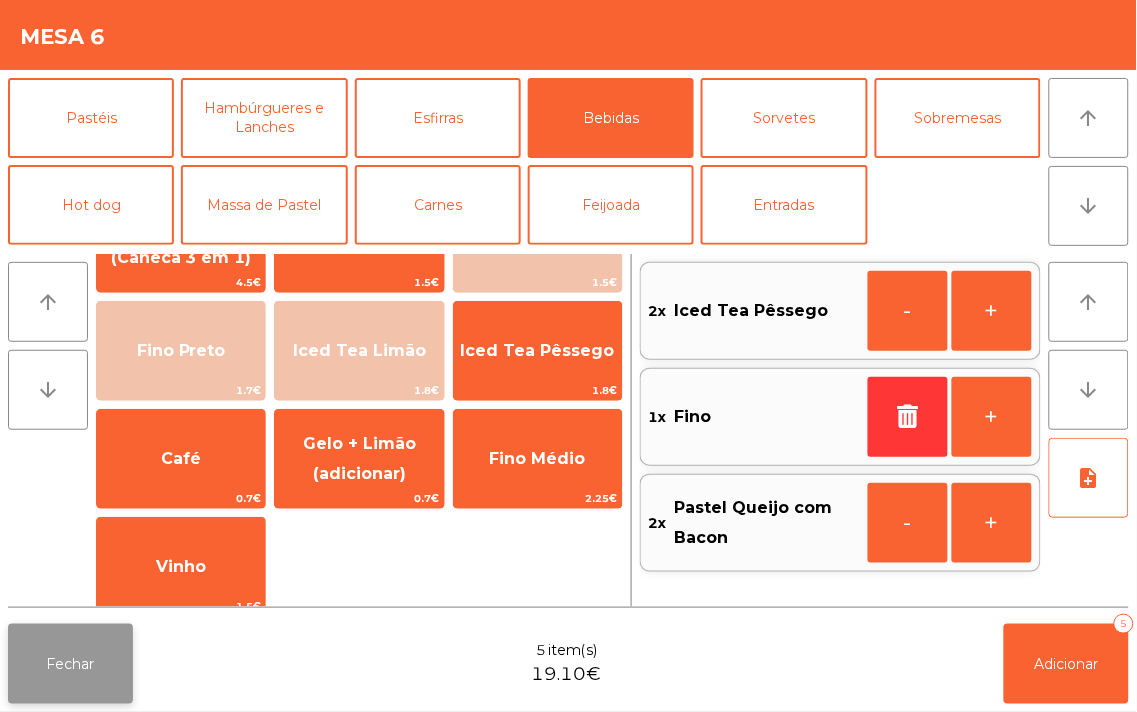click on "Fechar" 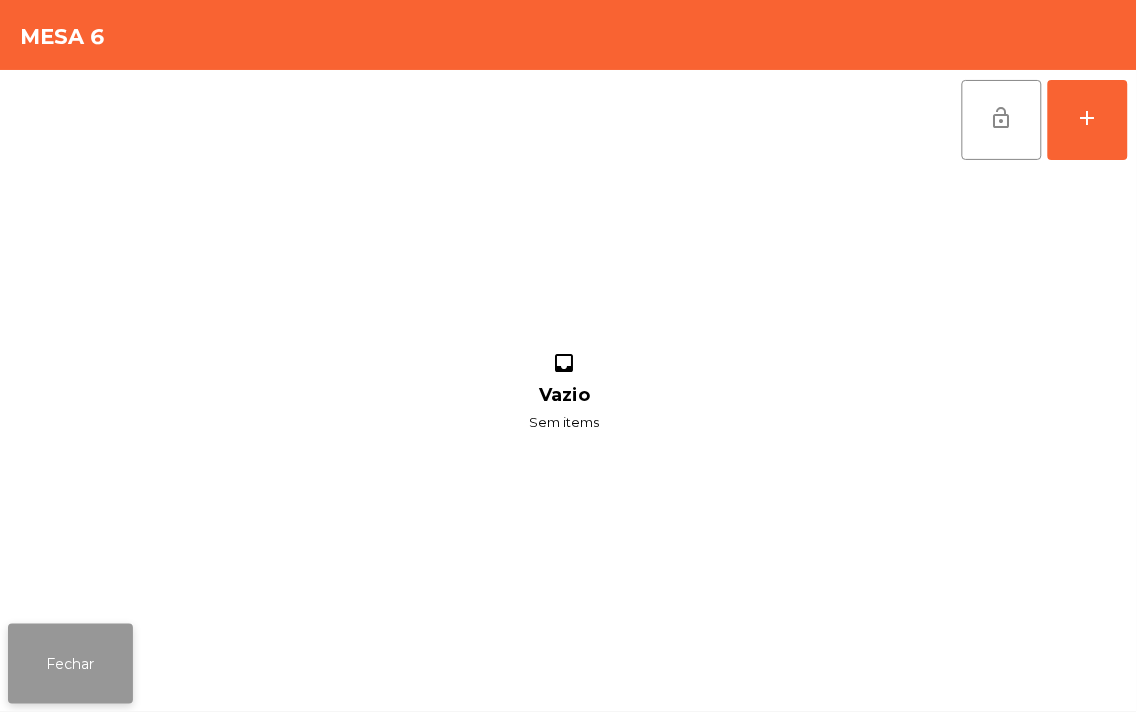 click on "Fechar" 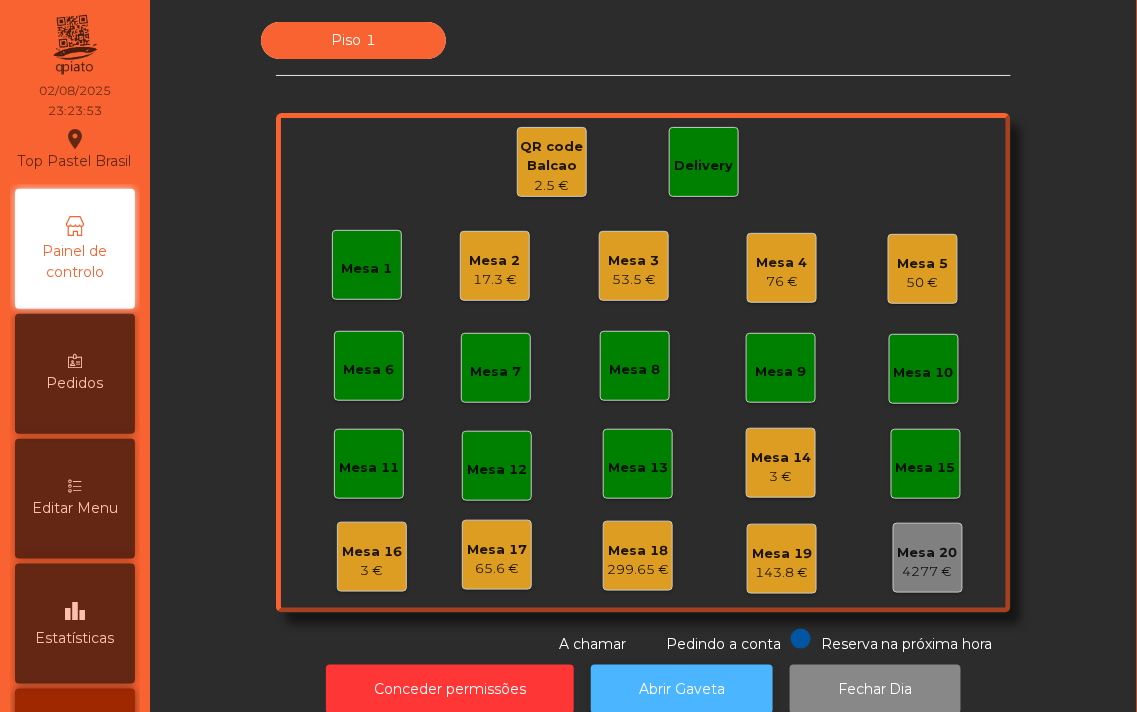 click on "Abrir Gaveta" 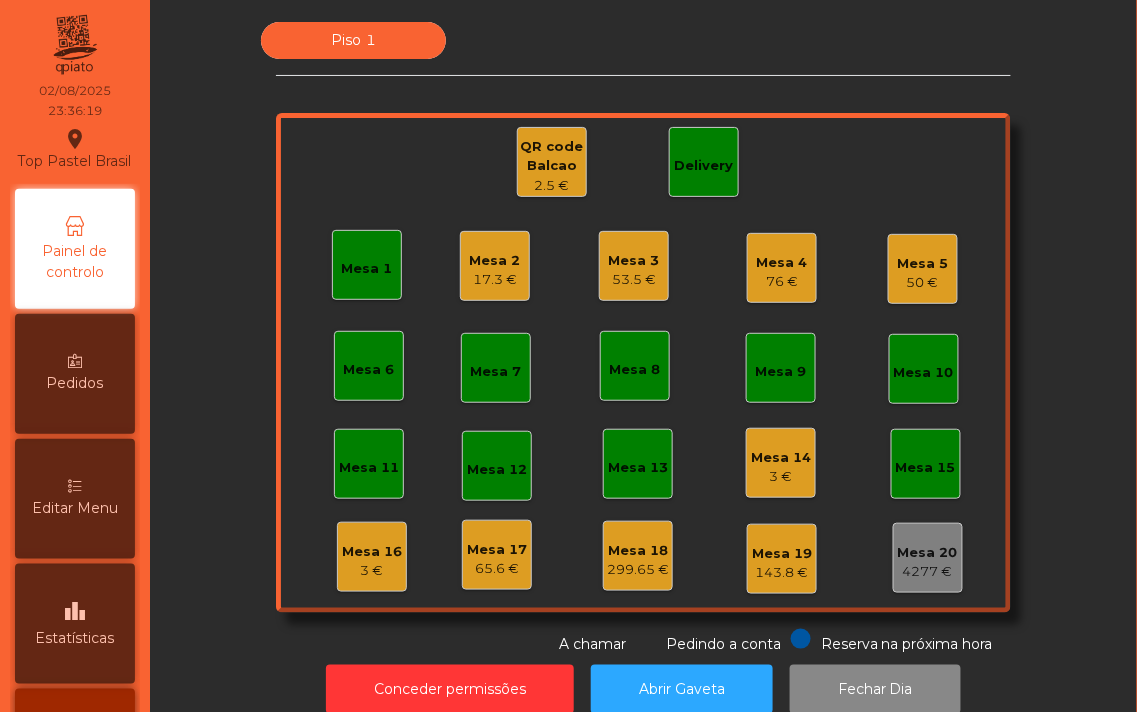 click on "Mesa 5" 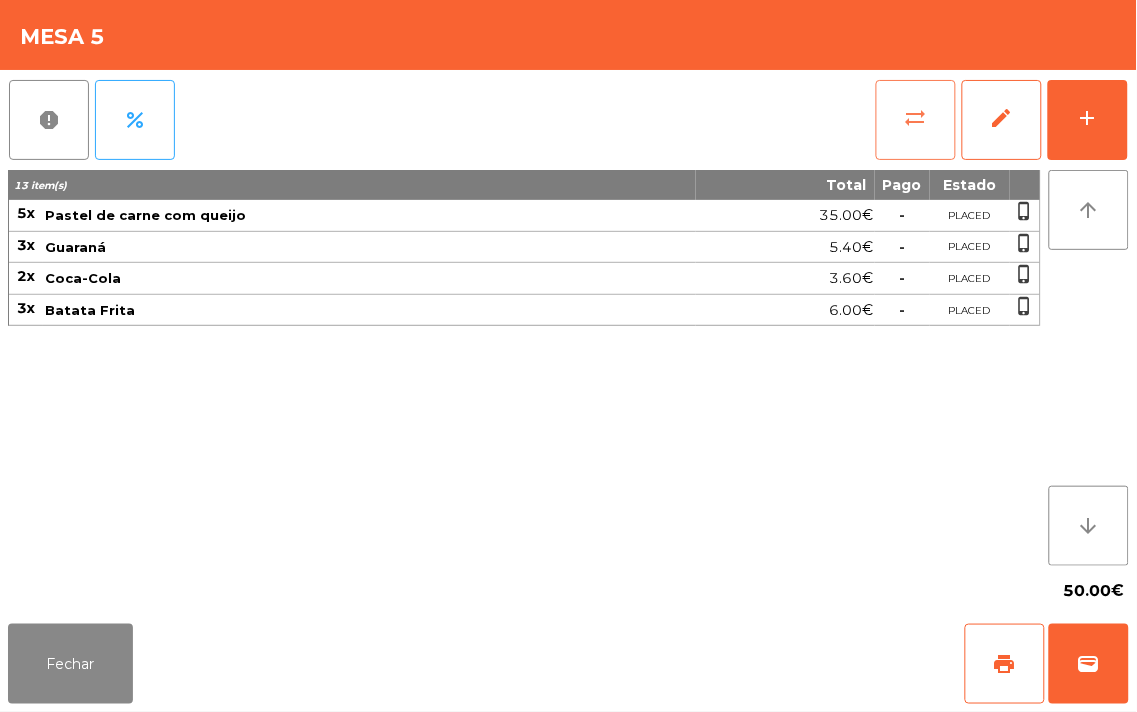 click on "sync_alt" 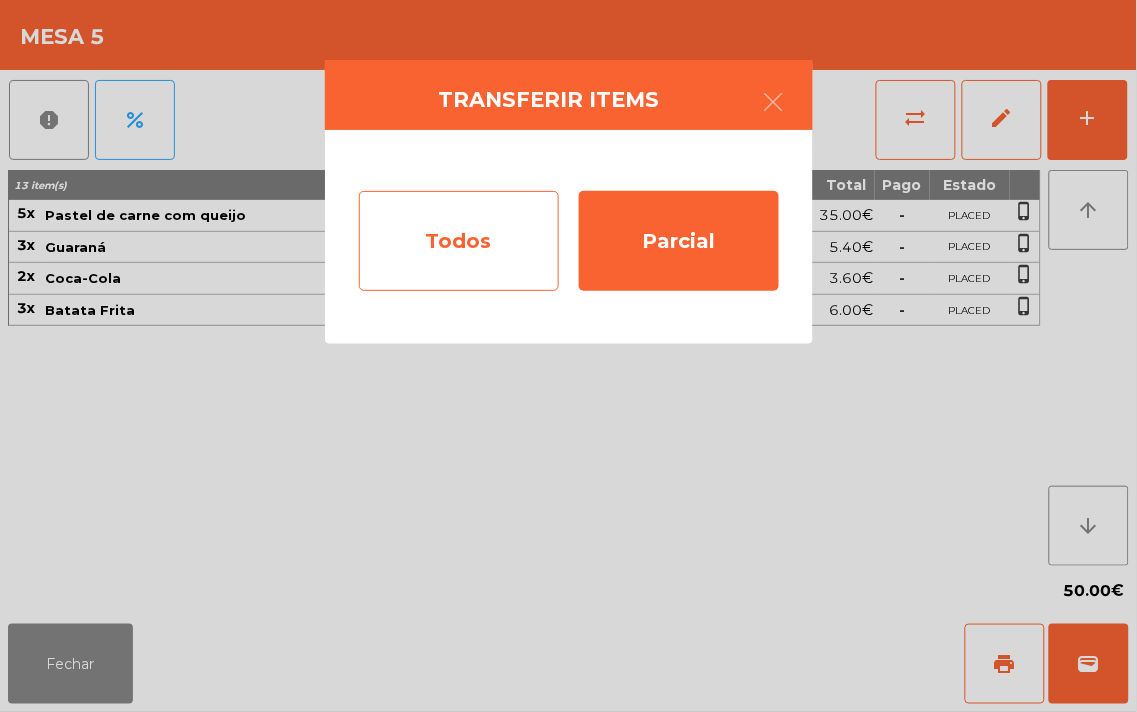 click on "Todos" 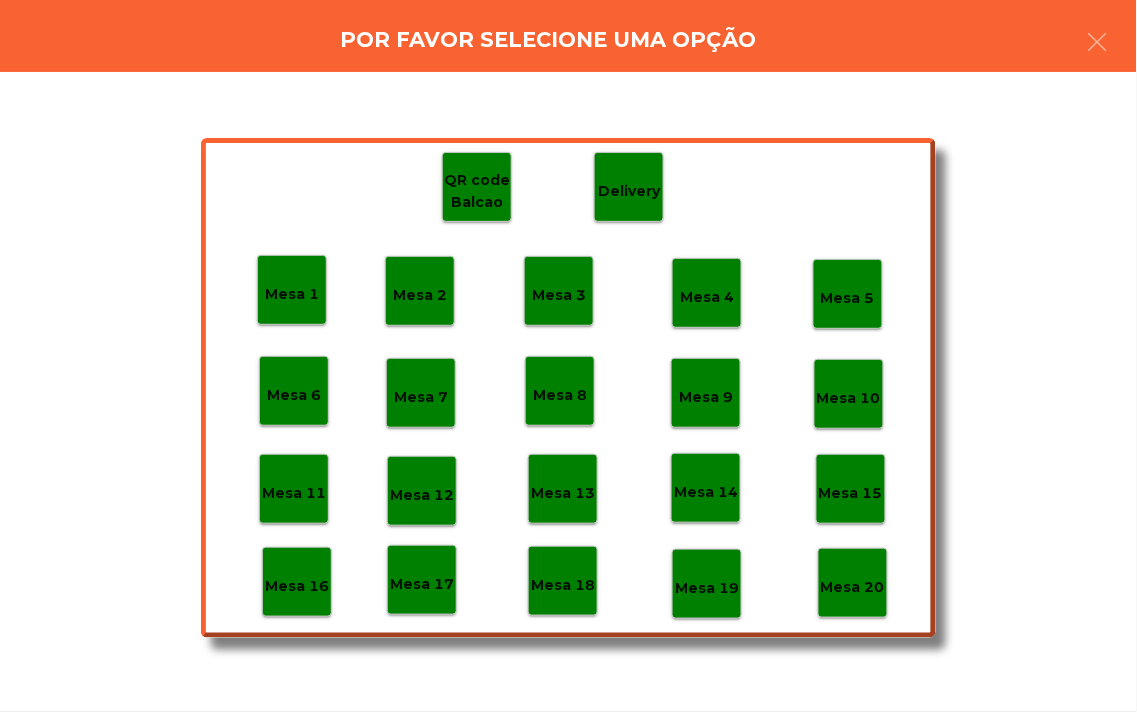 click on "Mesa 17" 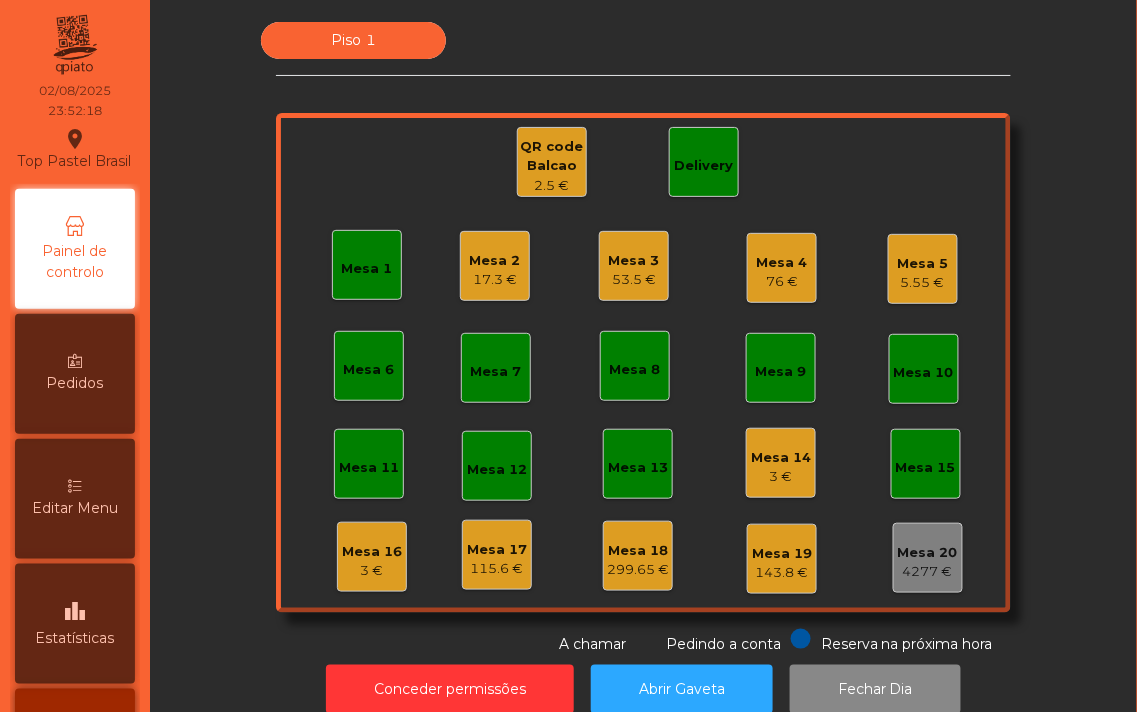 click on "Delivery" 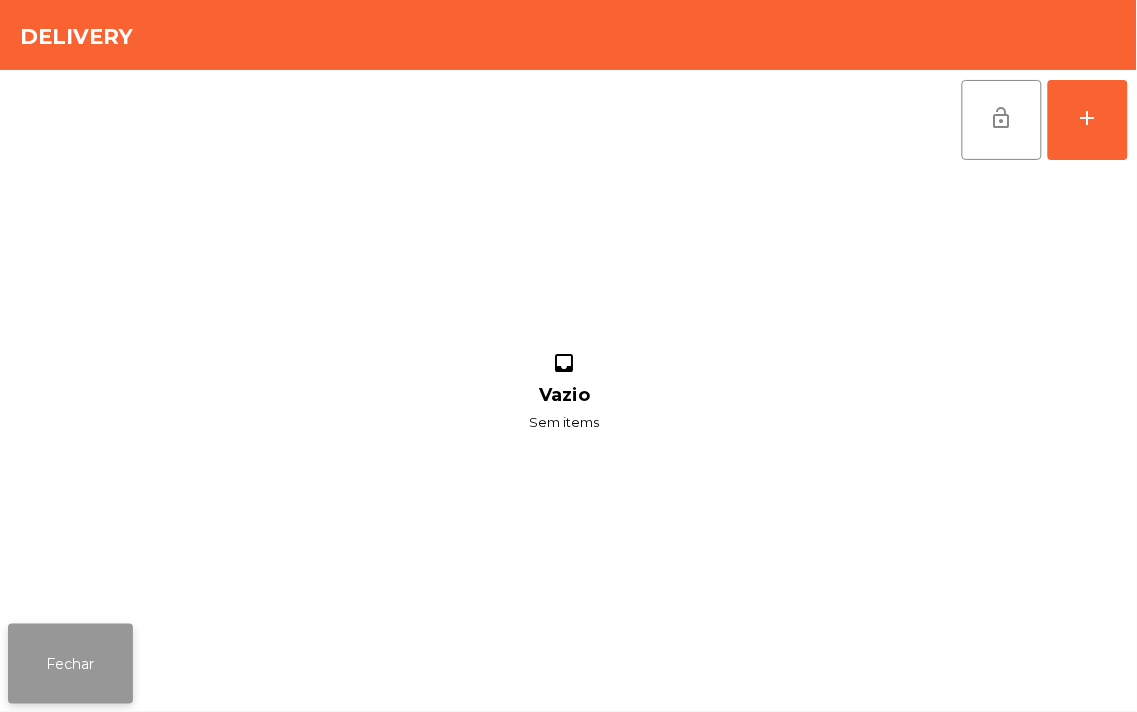 click on "Fechar" 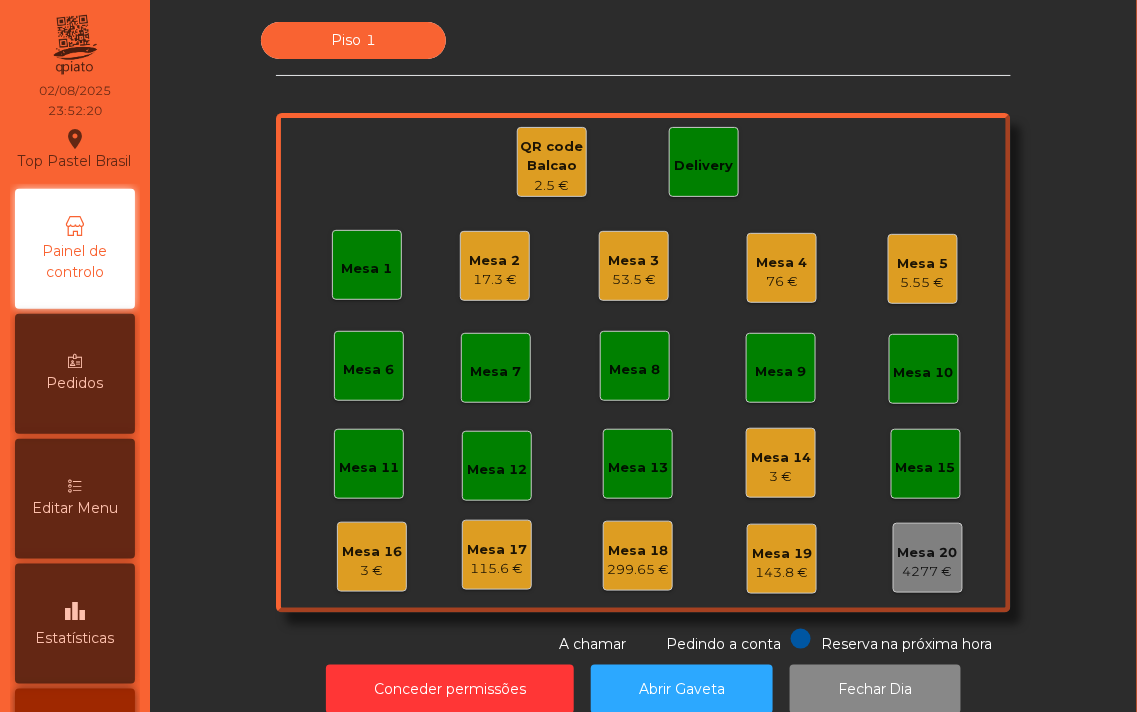 click on "Mesa 5" 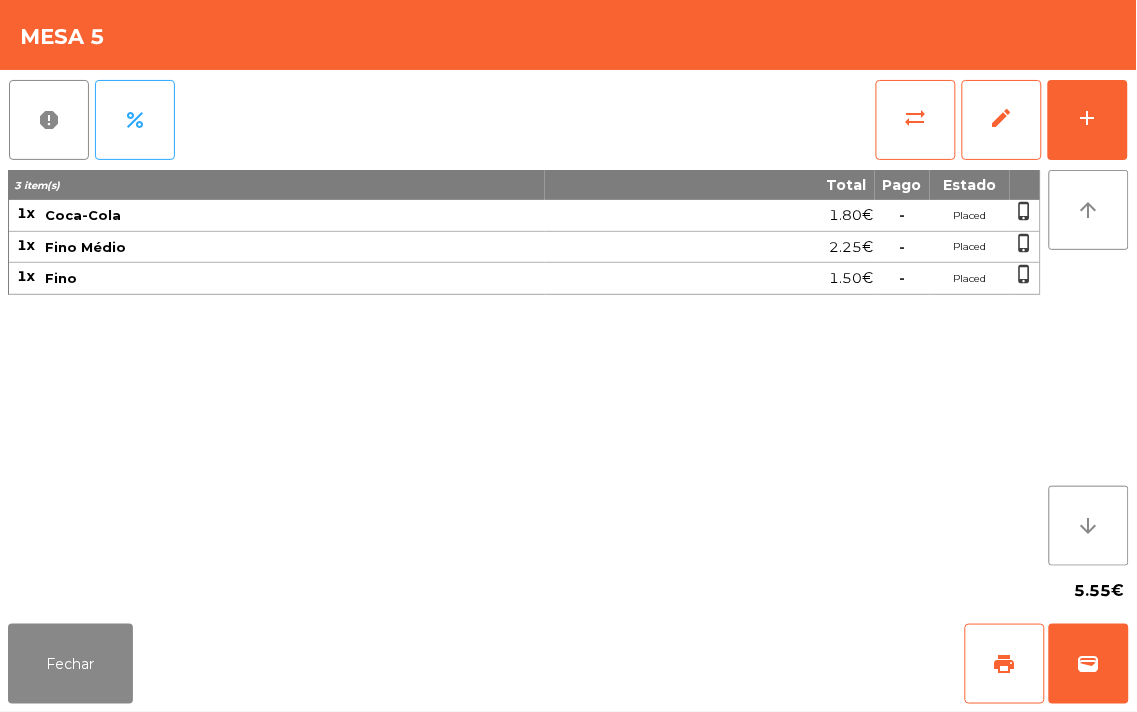 click on "3 item(s) Total Pago Estado 1x Coca-Cola 1.80€  -  Placed  phone_iphone  1x Fino Médio  2.25€  -  Placed  phone_iphone  1x Fino 1.50€  -  Placed  phone_iphone" 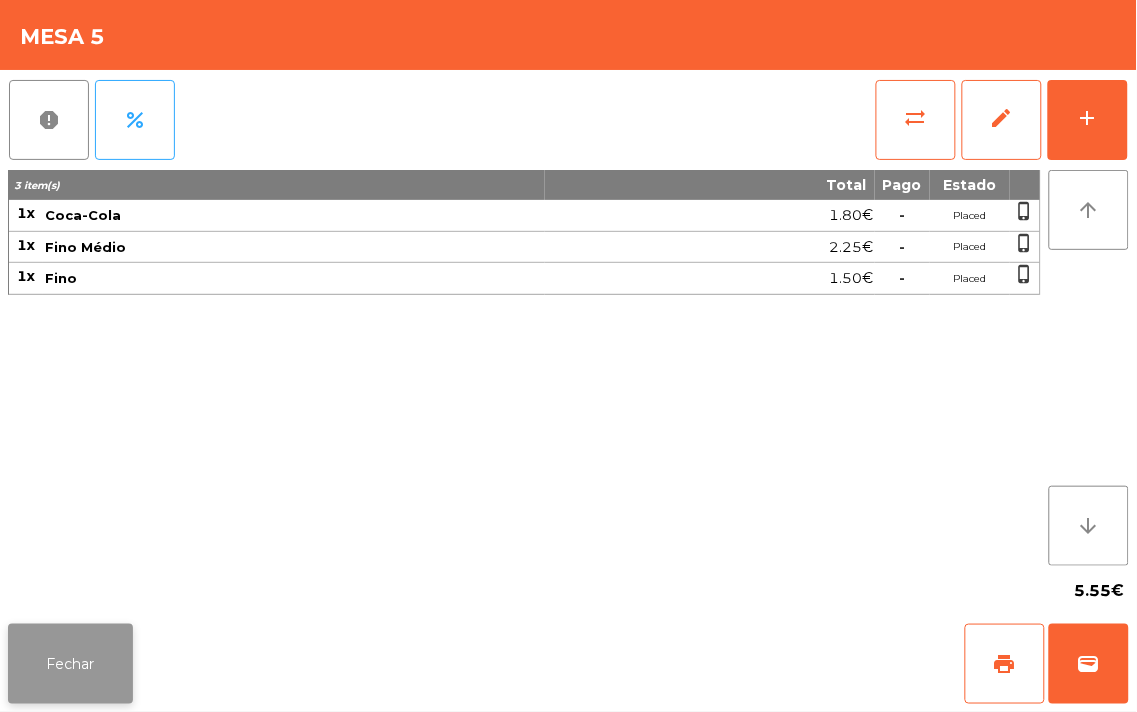 click on "Fechar" 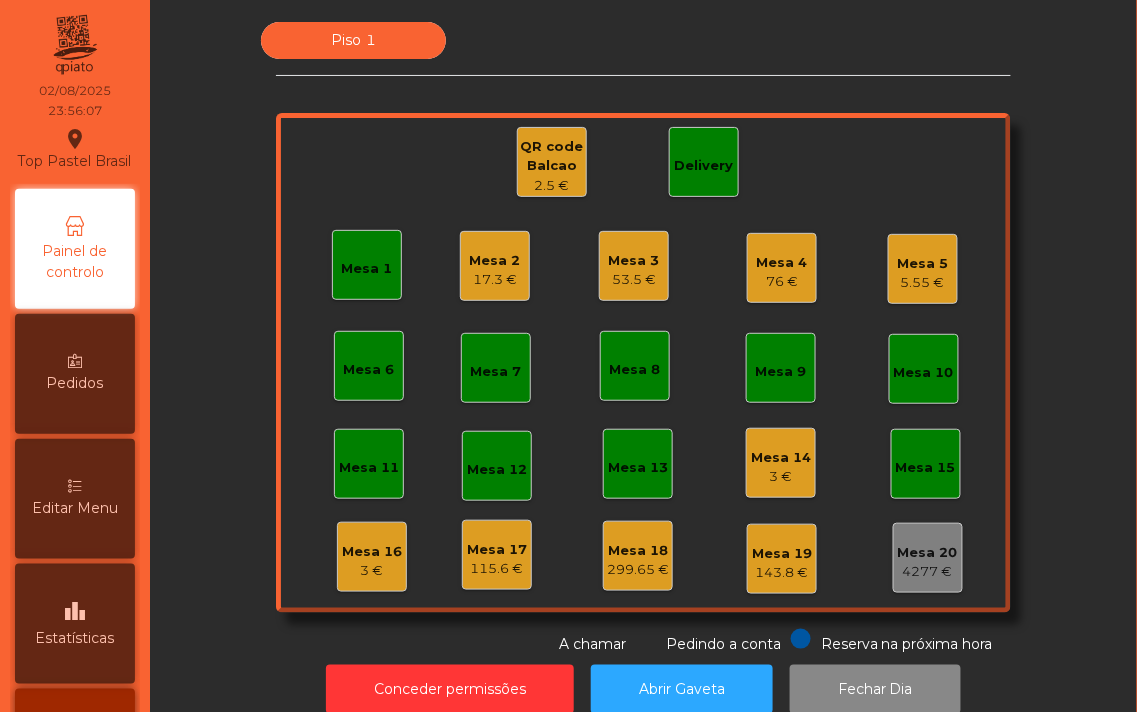 click on "Mesa 6" 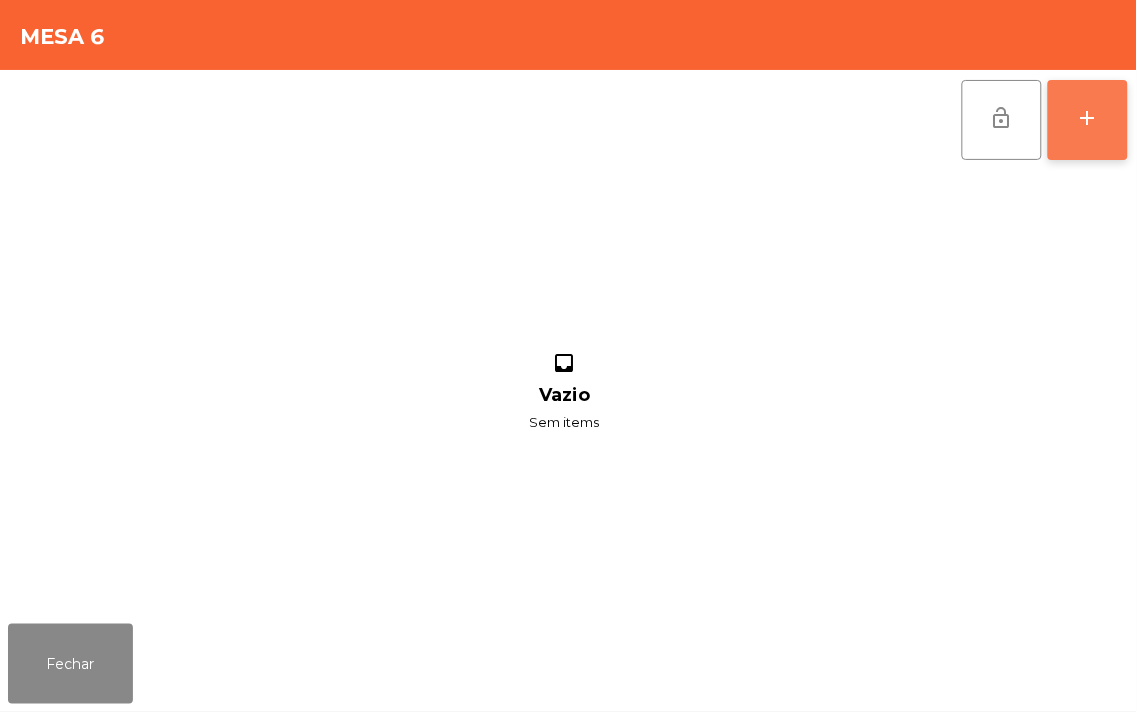 click on "add" 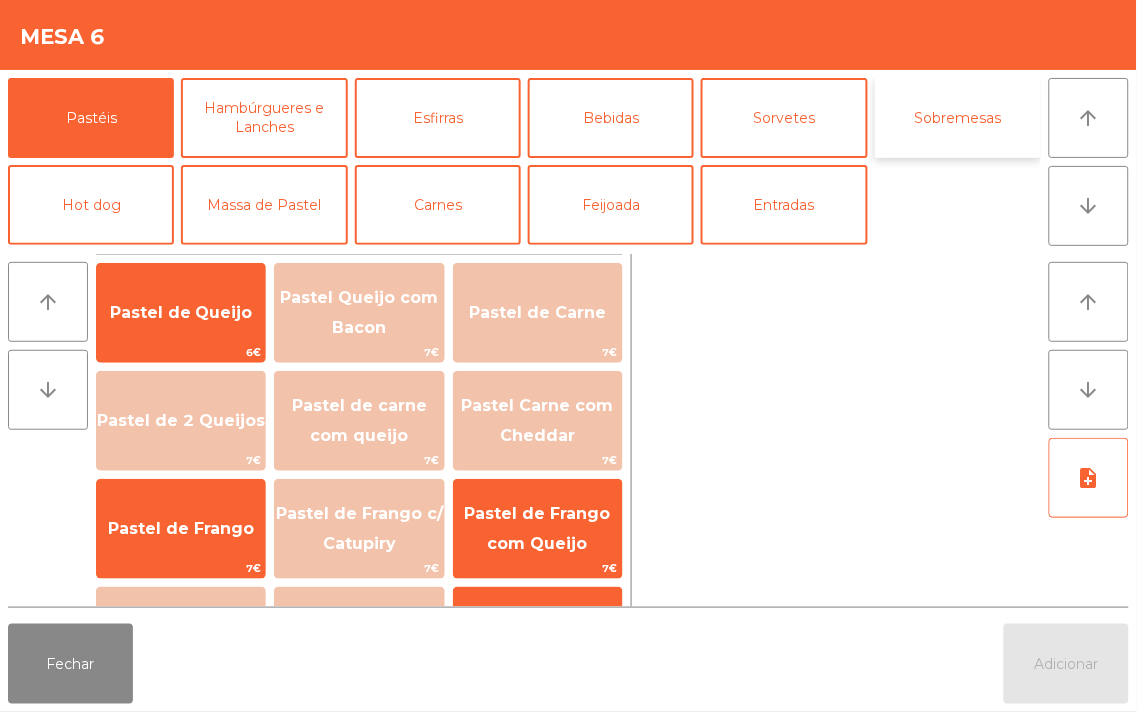 click on "Sobremesas" 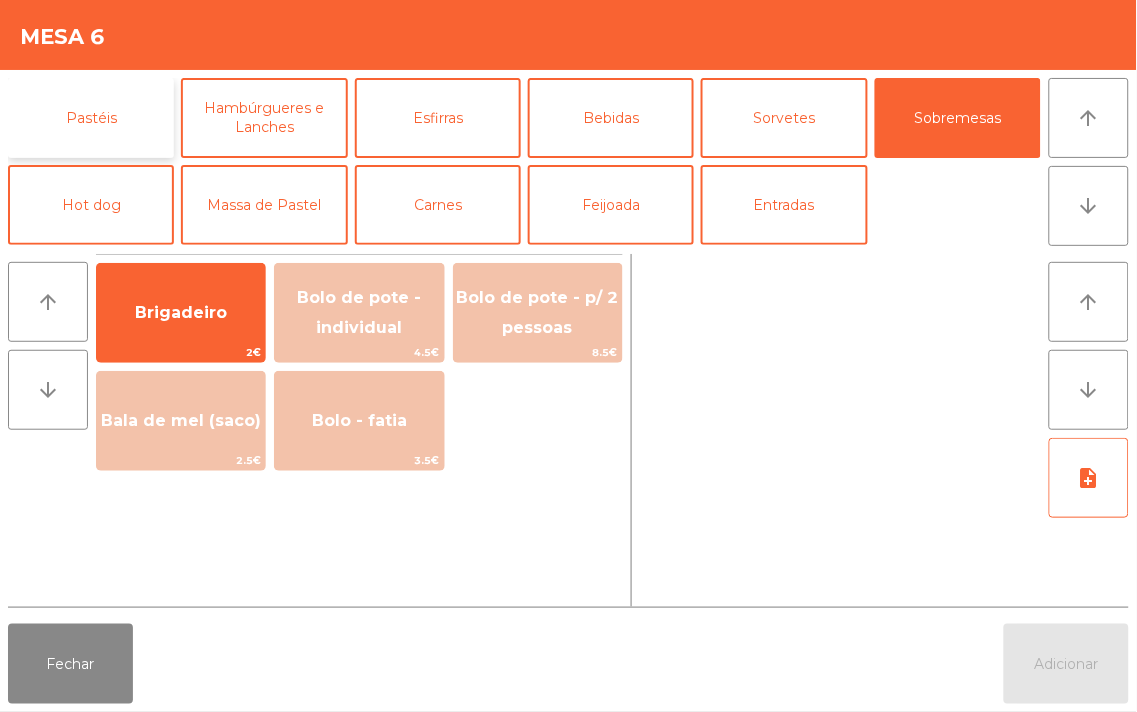 click on "Pastéis" 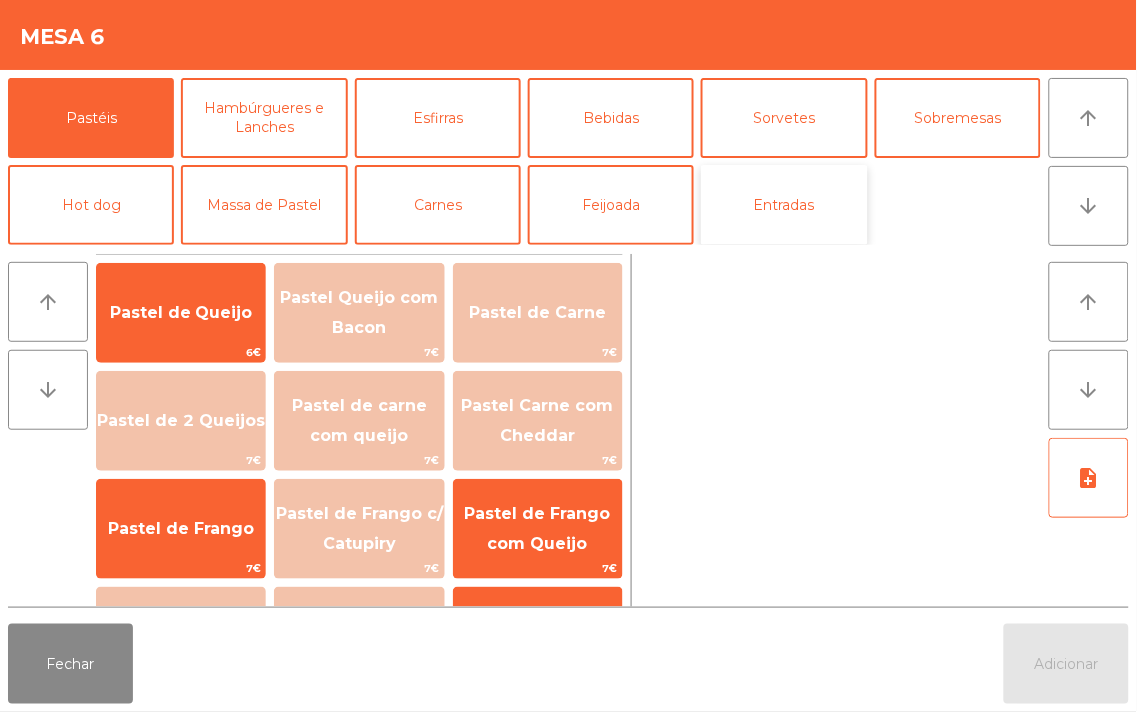 click on "Entradas" 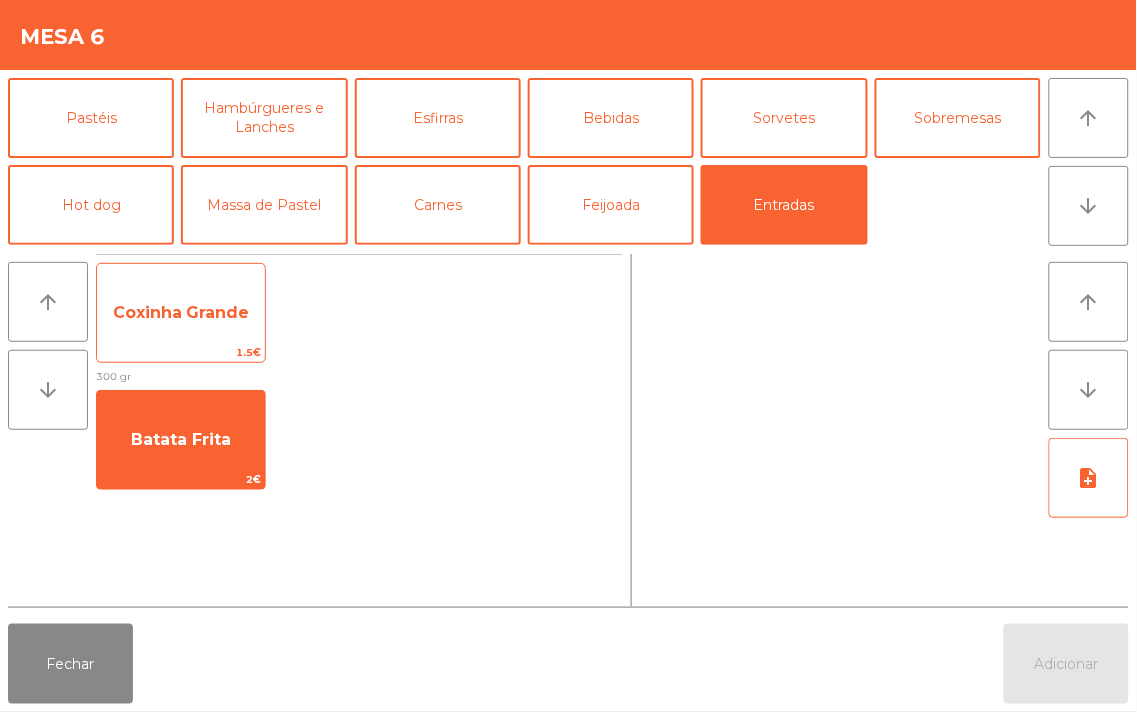 click on "Coxinha Grande" 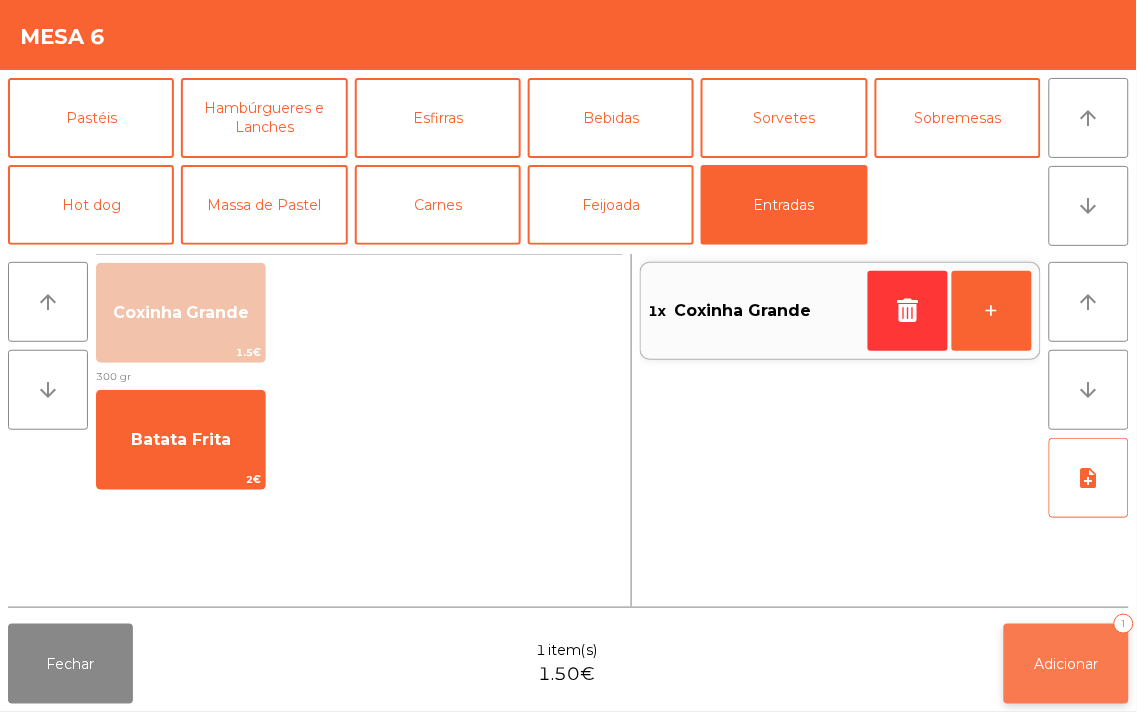 click on "Adicionar   1" 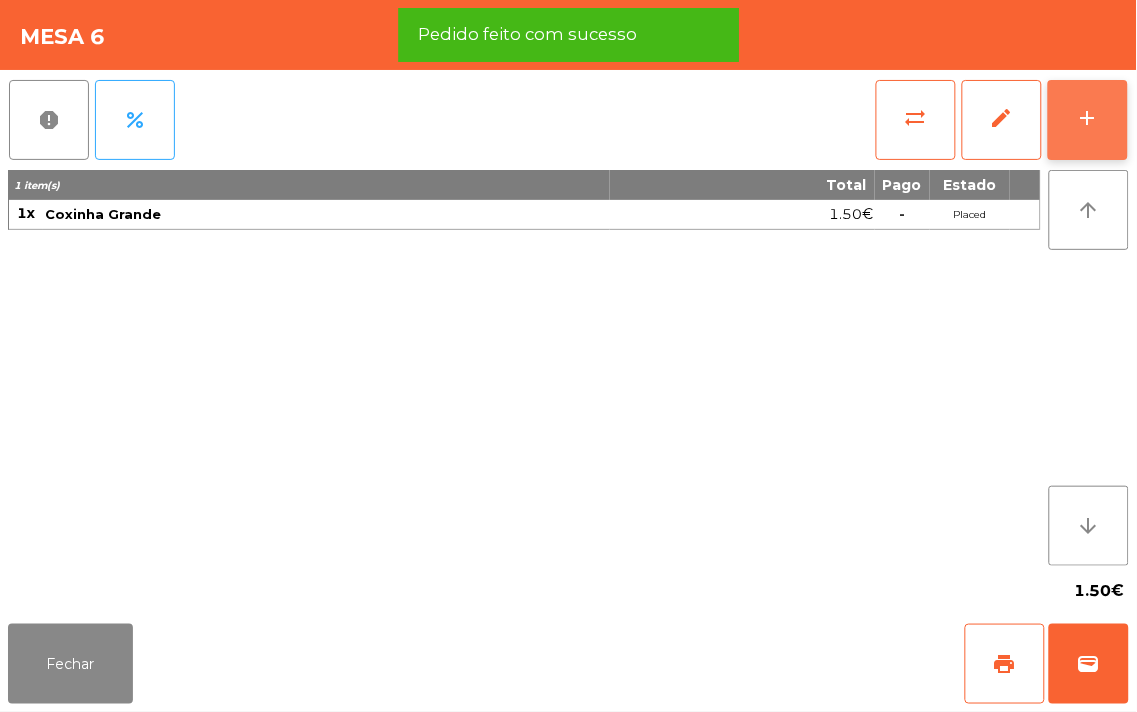 click on "add" 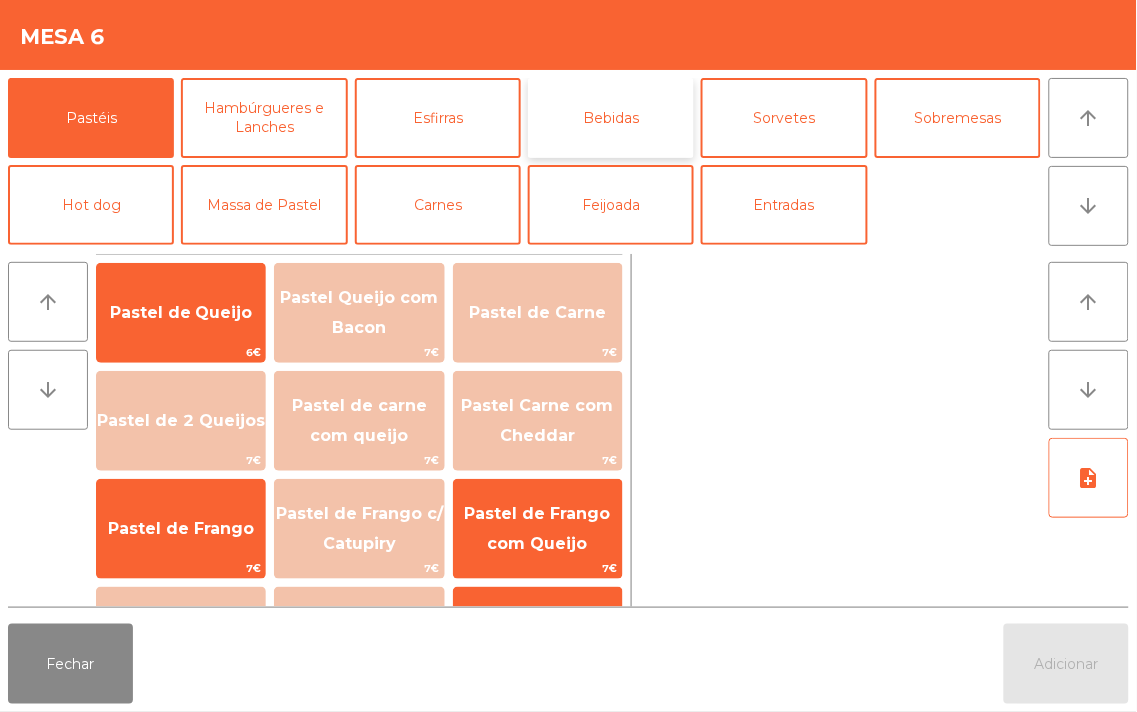 click on "Bebidas" 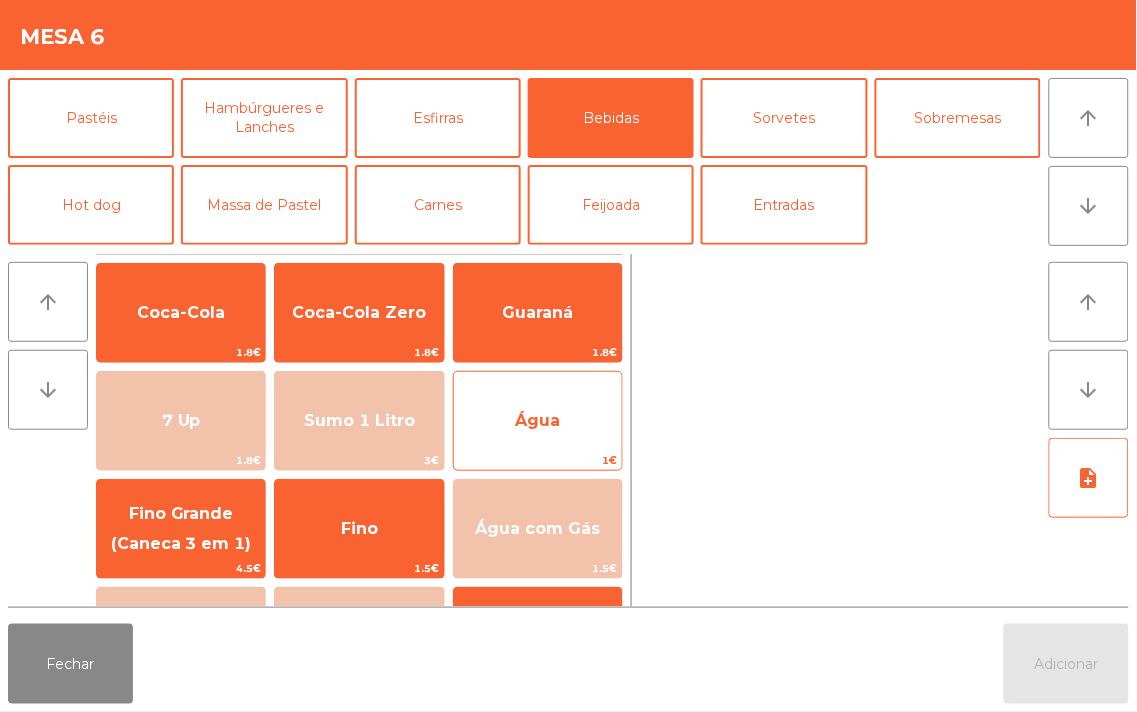click on "1€" 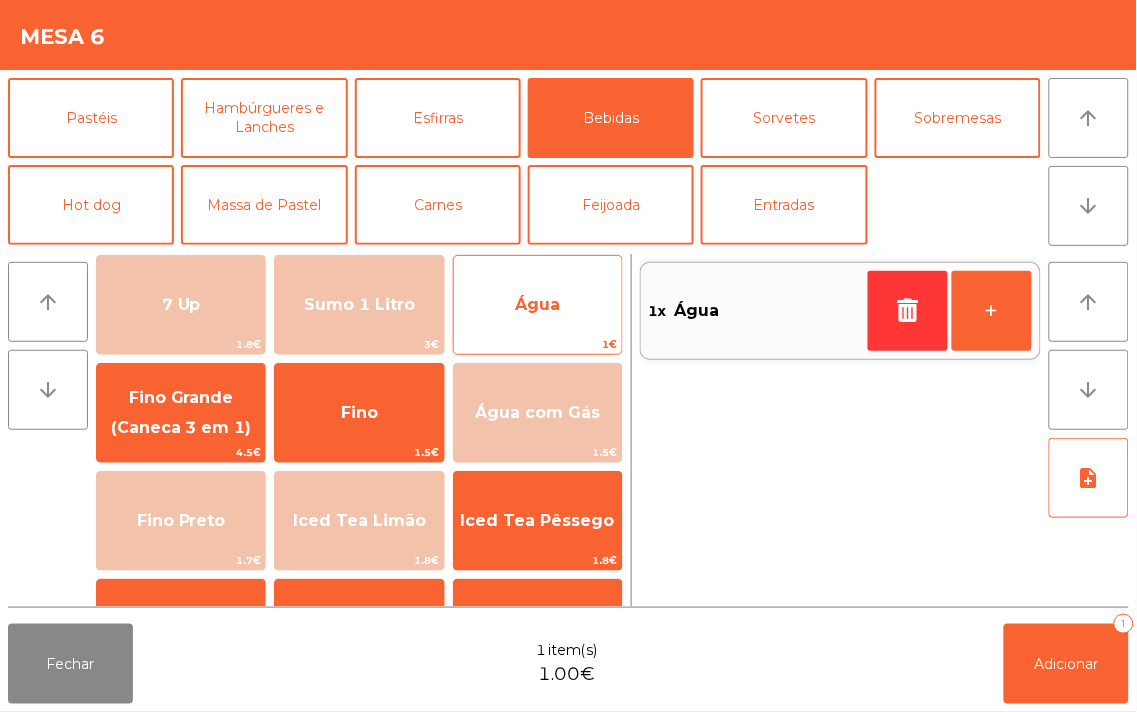 scroll, scrollTop: 113, scrollLeft: 0, axis: vertical 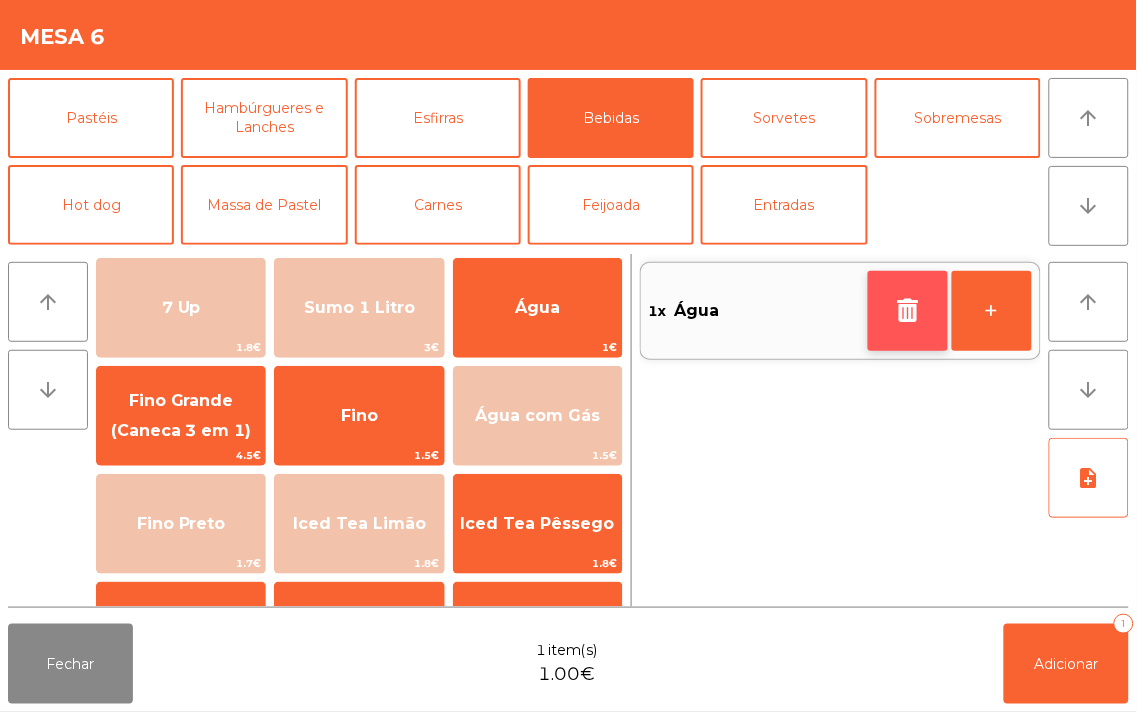 click 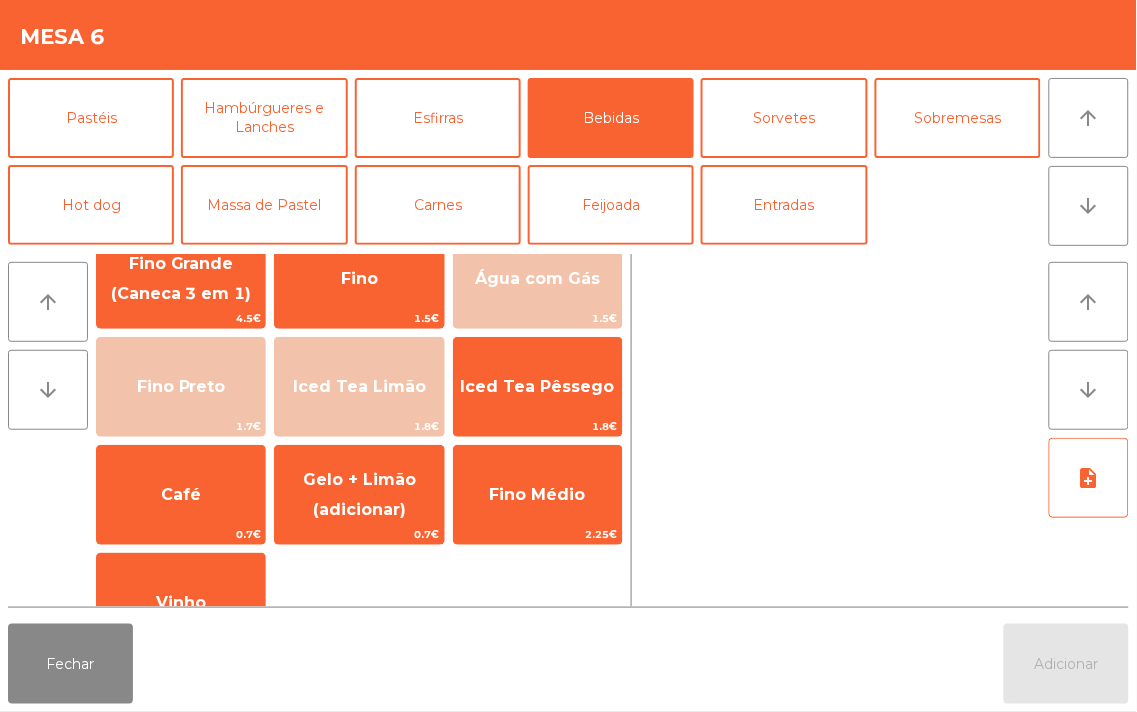 scroll, scrollTop: 251, scrollLeft: 0, axis: vertical 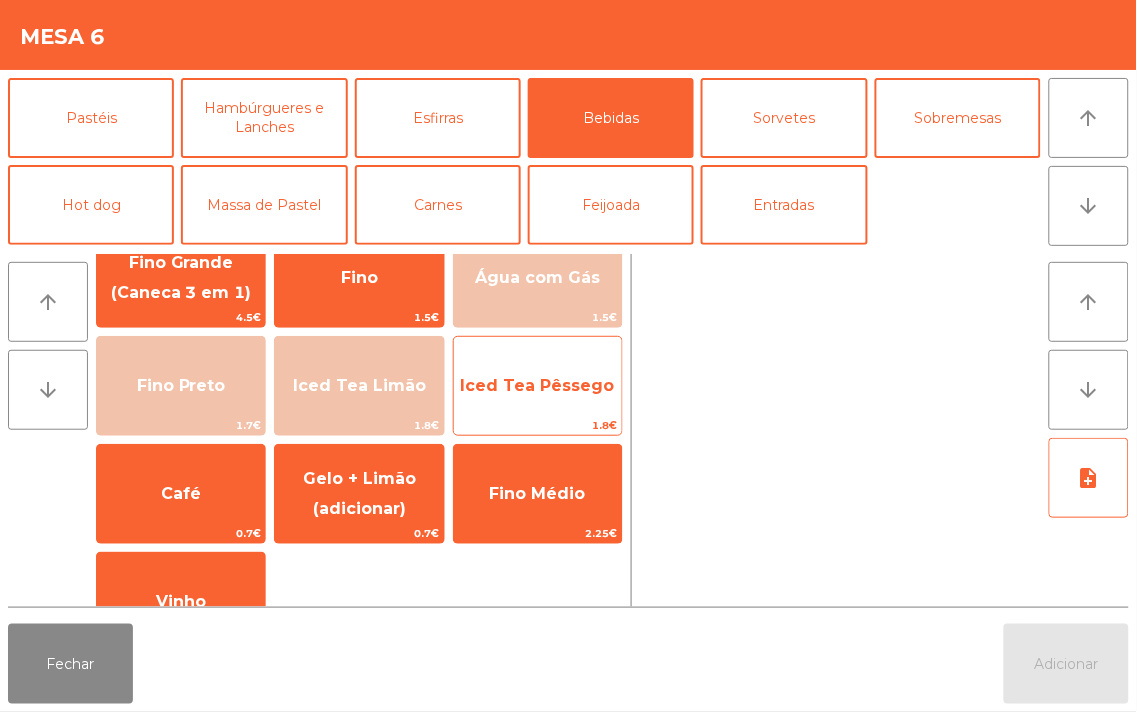 click on "Iced Tea Pêssego" 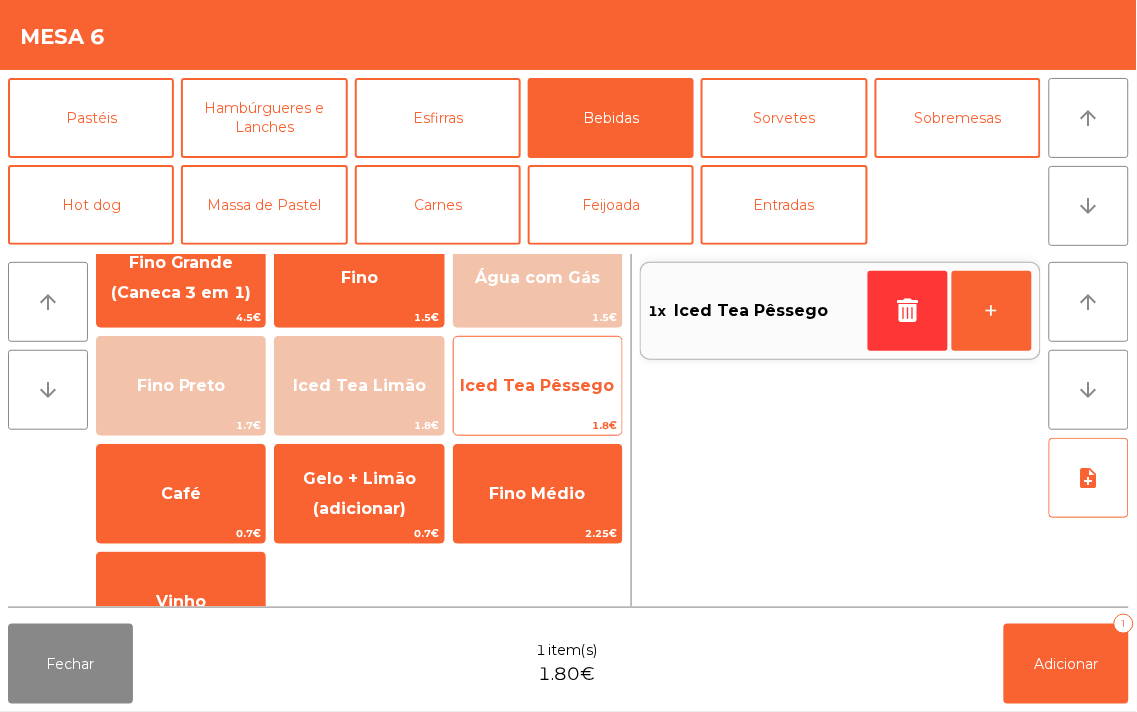 click on "Iced Tea Pêssego   1.8€" 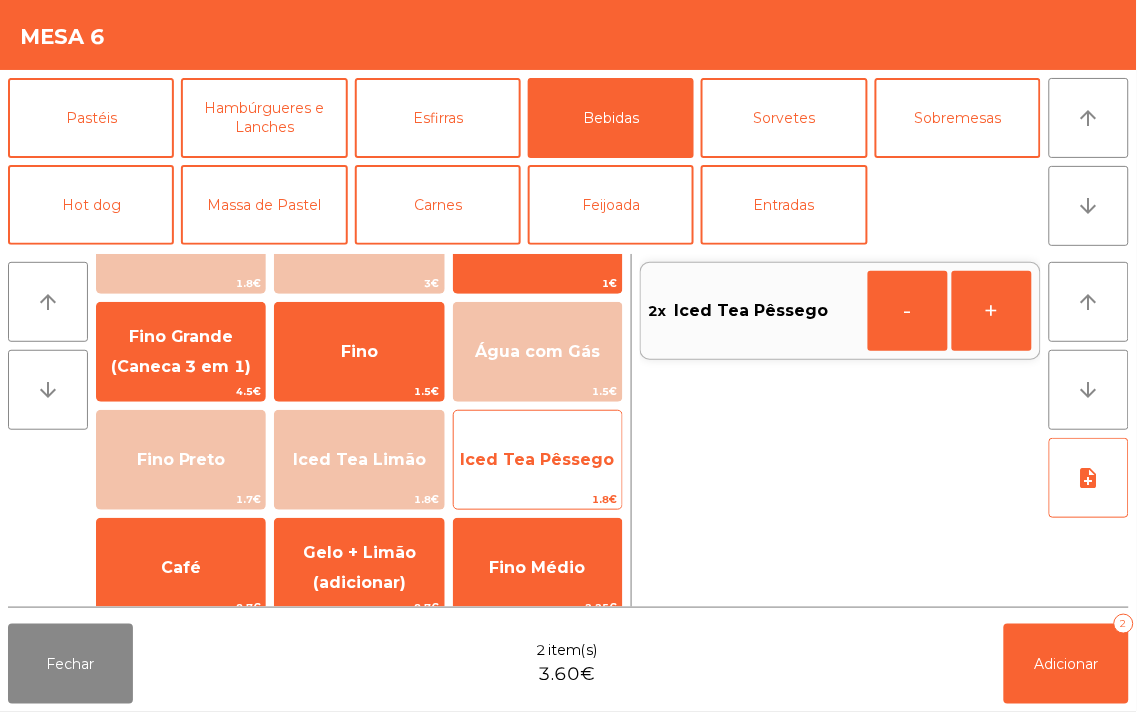 scroll, scrollTop: 150, scrollLeft: 0, axis: vertical 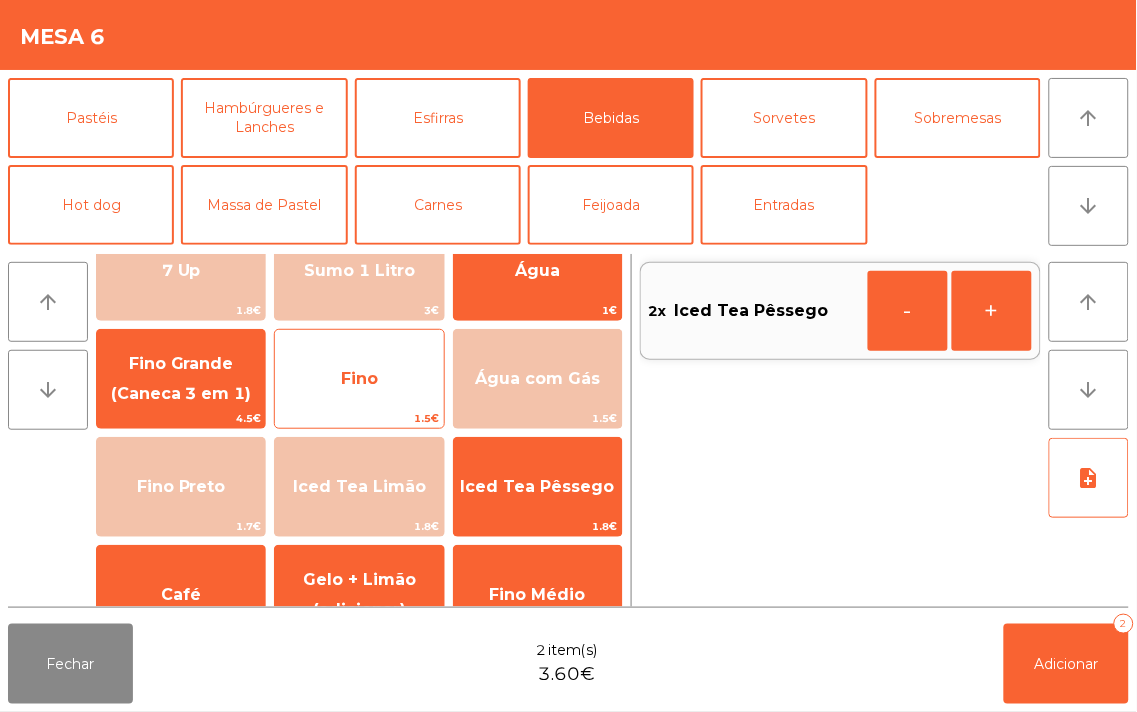 click on "Fino" 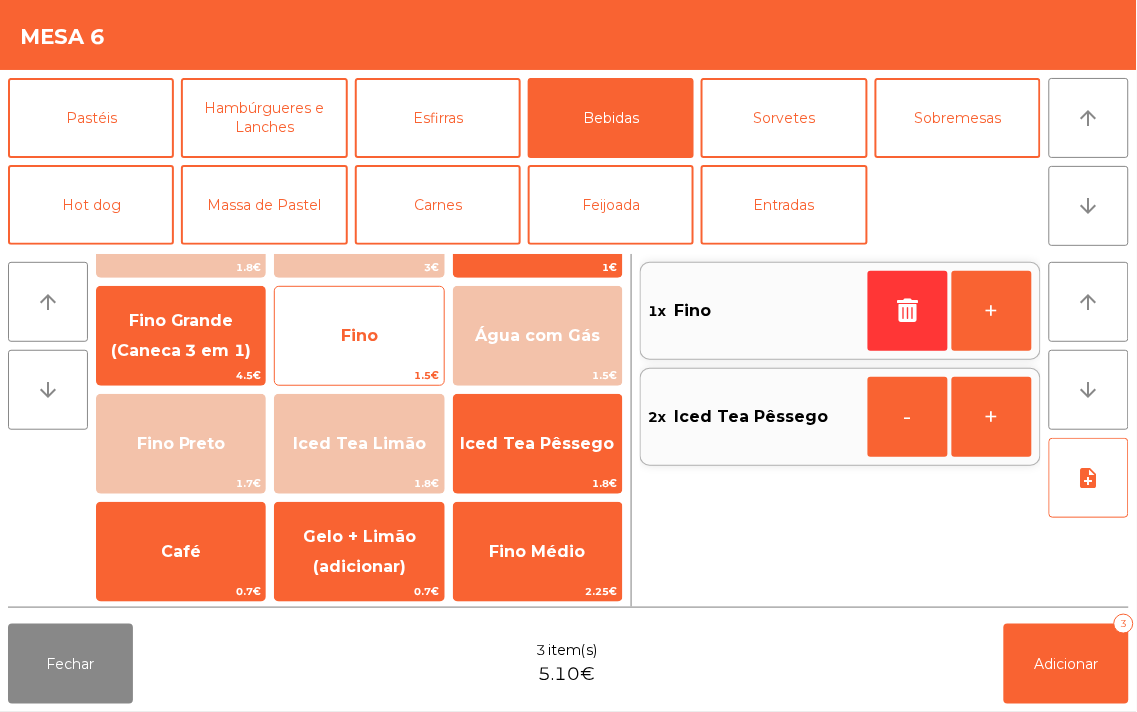 scroll, scrollTop: 192, scrollLeft: 0, axis: vertical 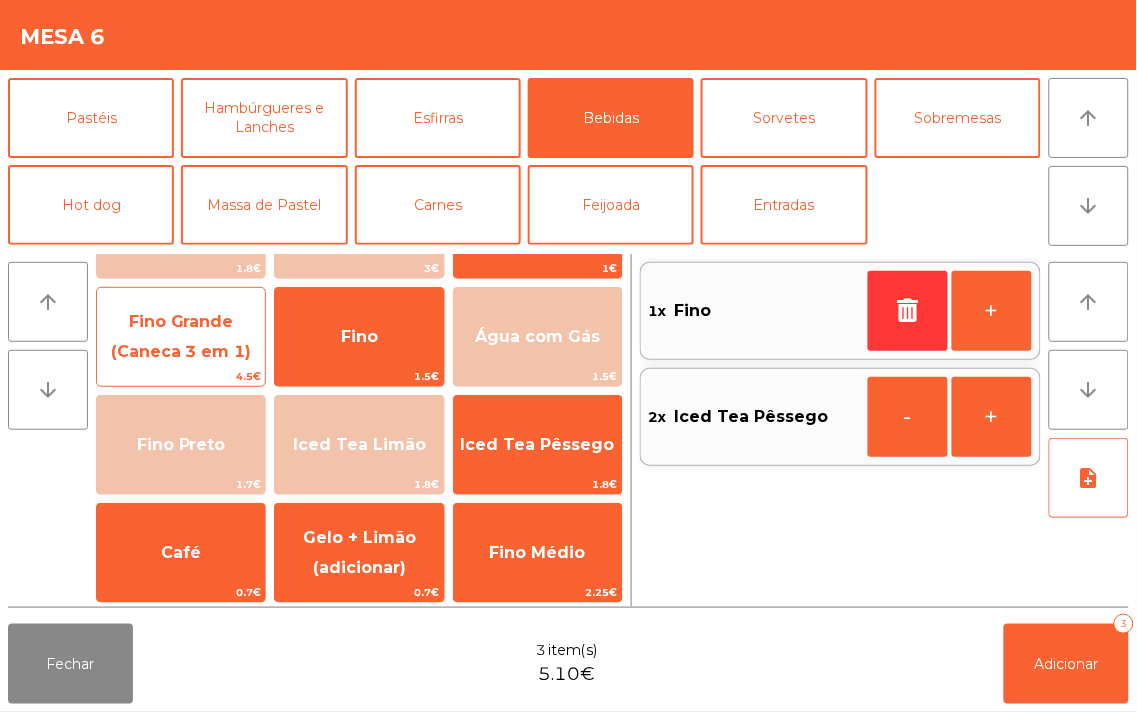 click on "Fino Grande (Caneca 3 em 1)" 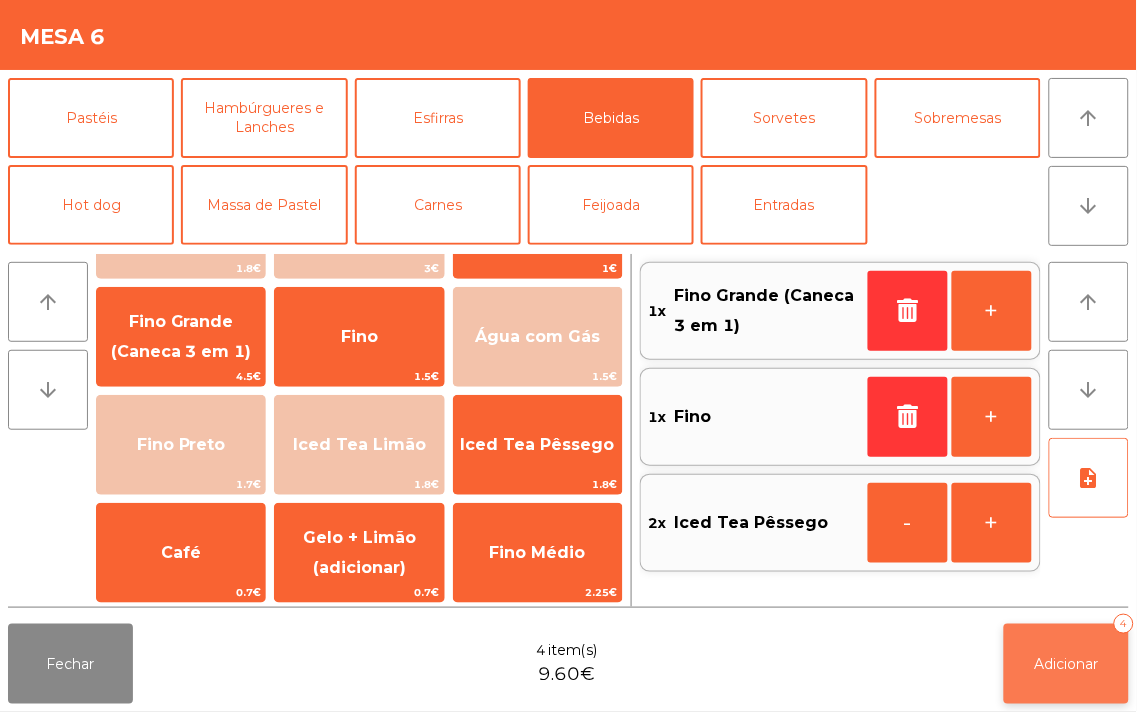 click on "Adicionar   4" 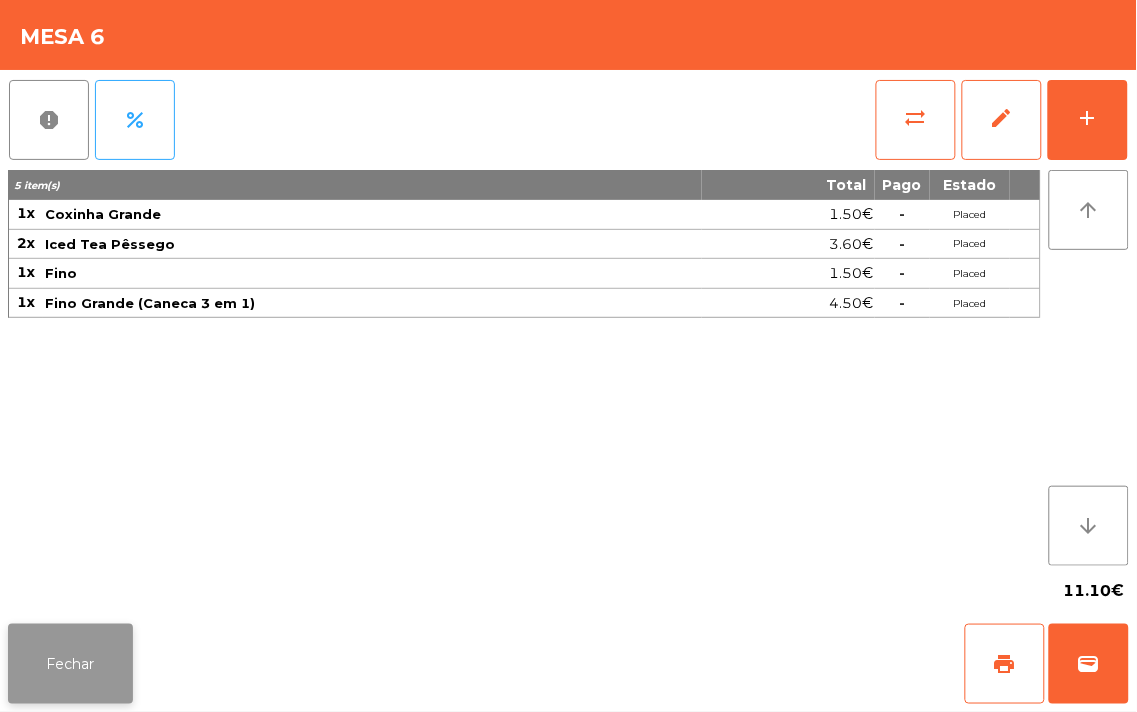 click on "Fechar" 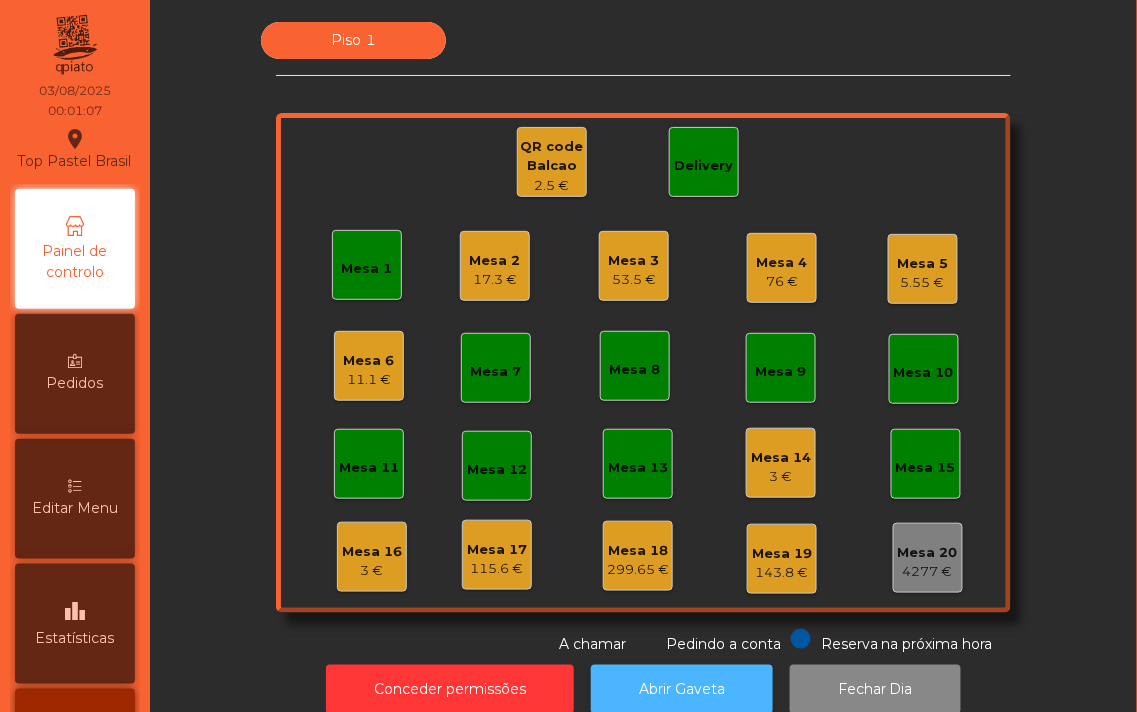 click on "Abrir Gaveta" 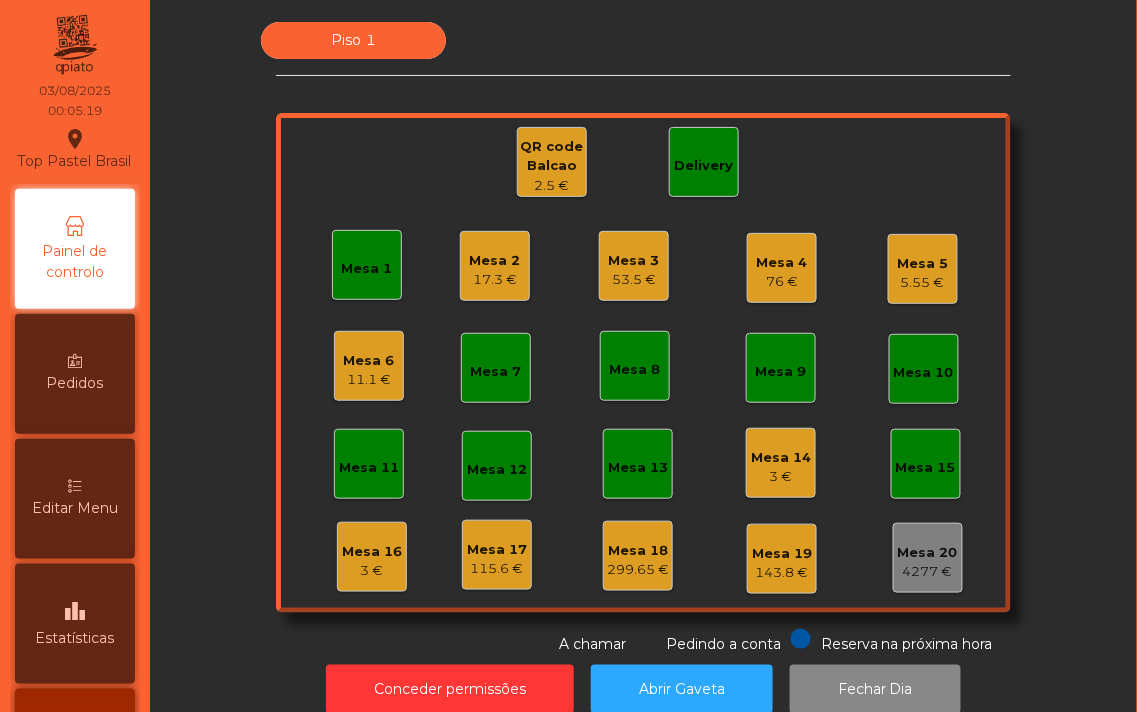 click on "Mesa 1" 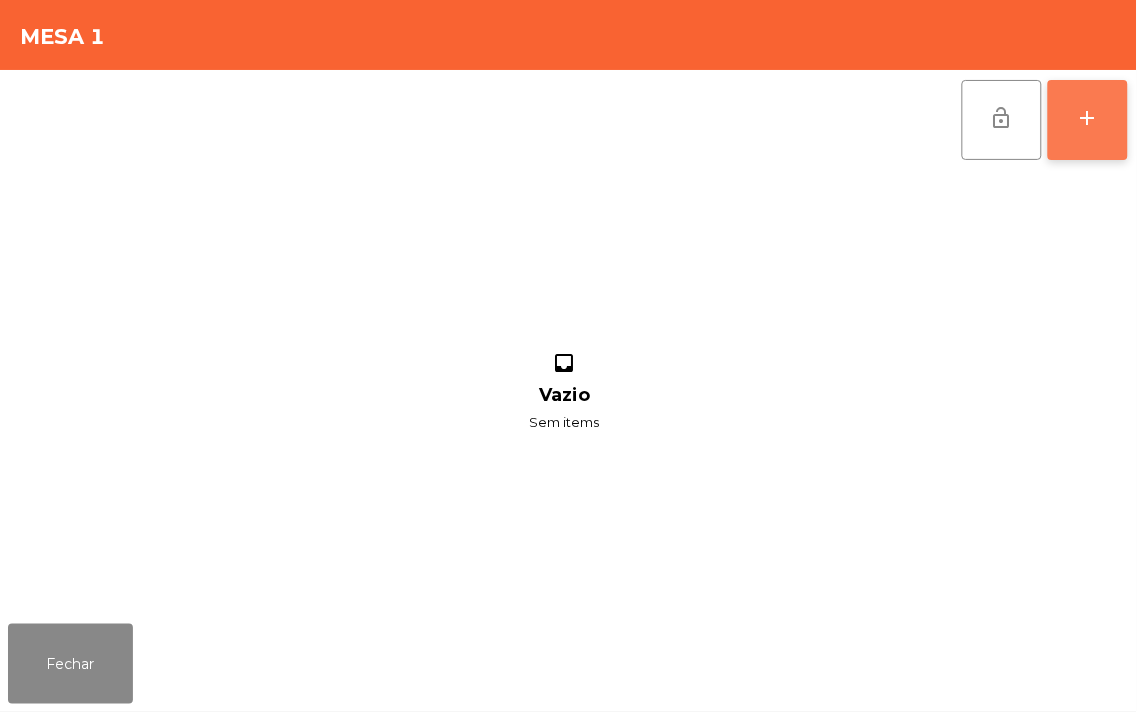 click on "add" 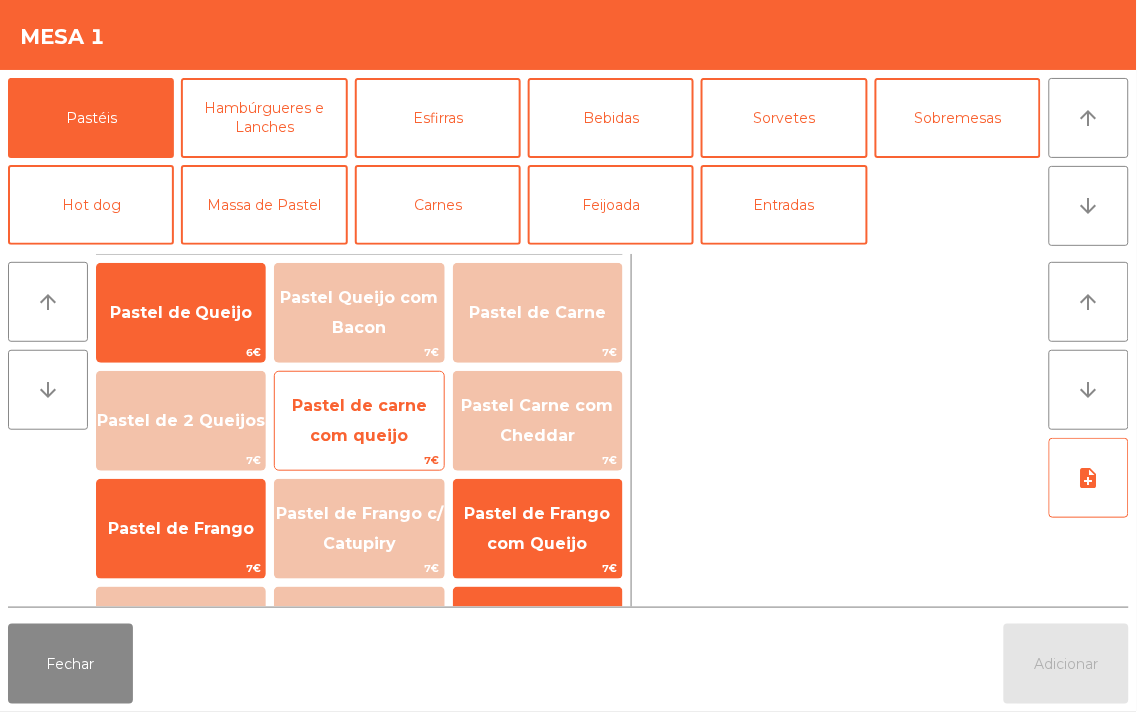 click on "Pastel de carne com queijo" 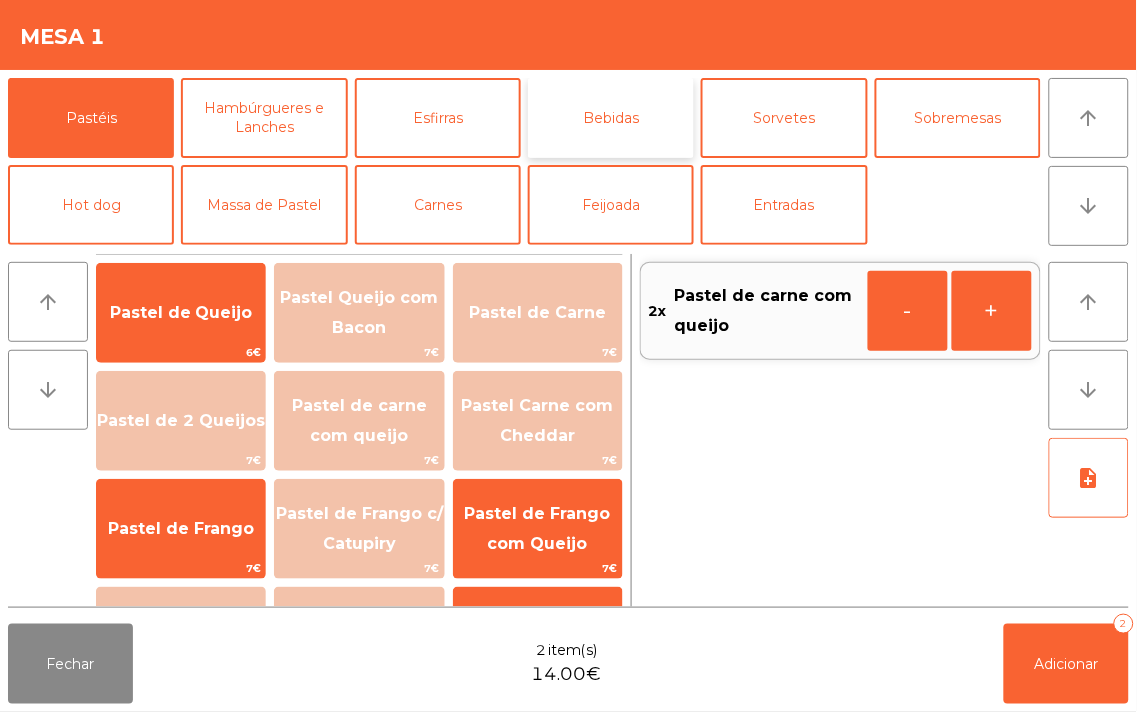 click on "Bebidas" 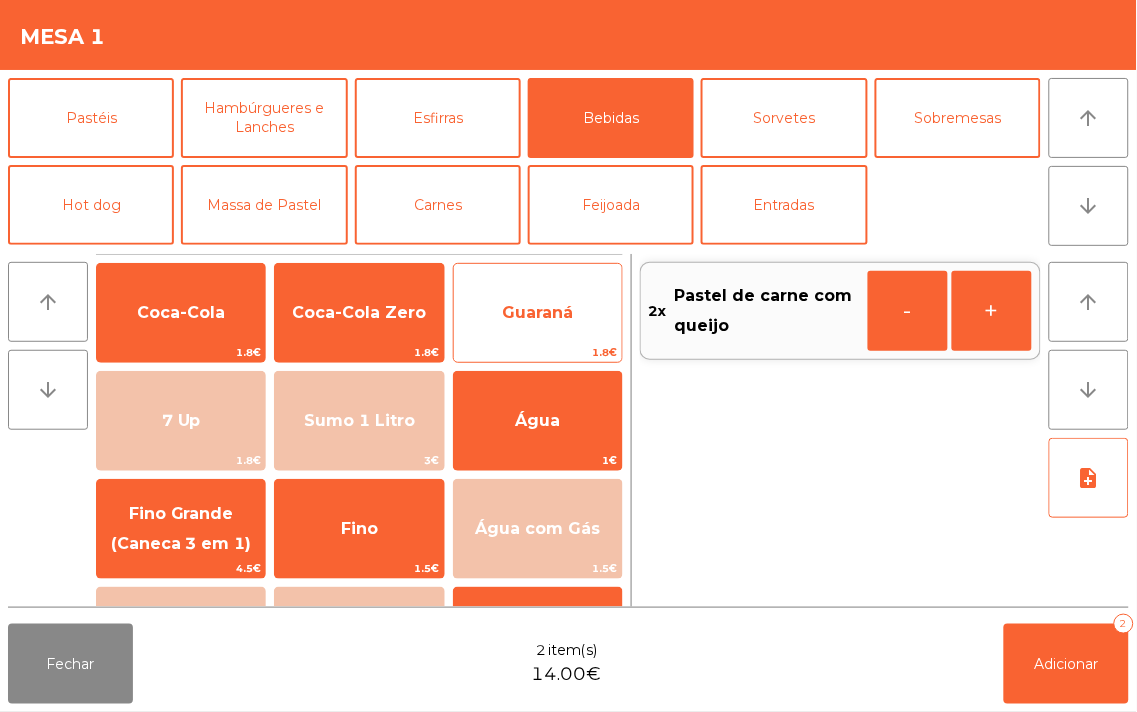 click on "Guaraná" 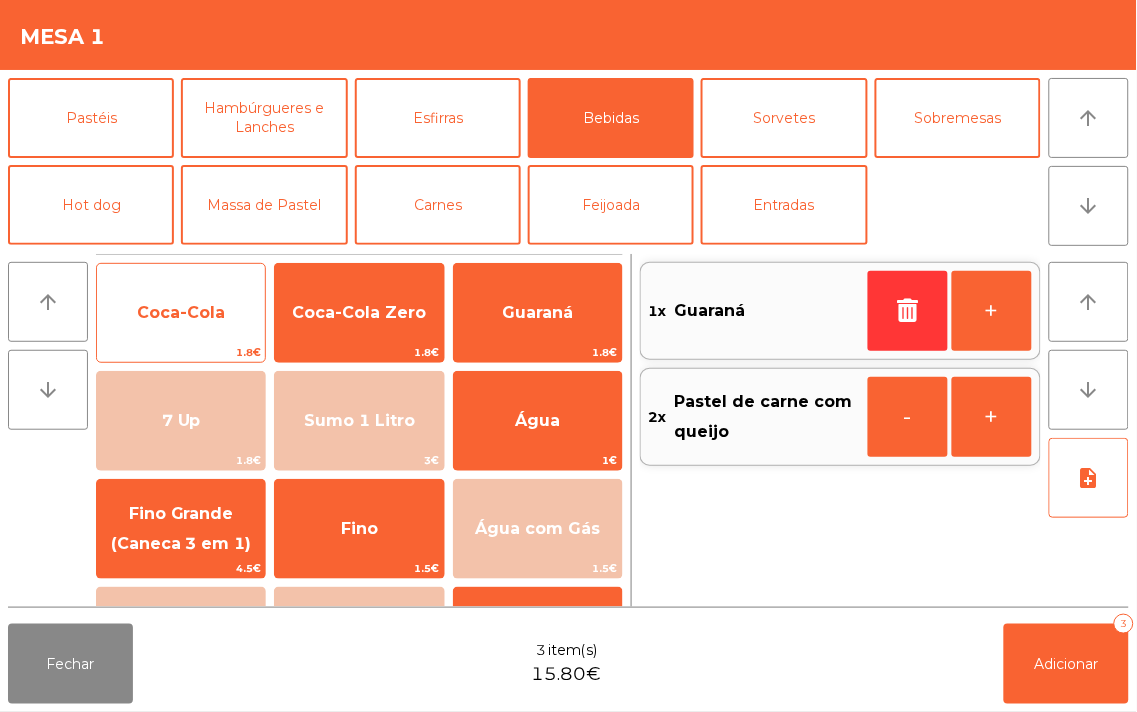 click on "Coca-Cola" 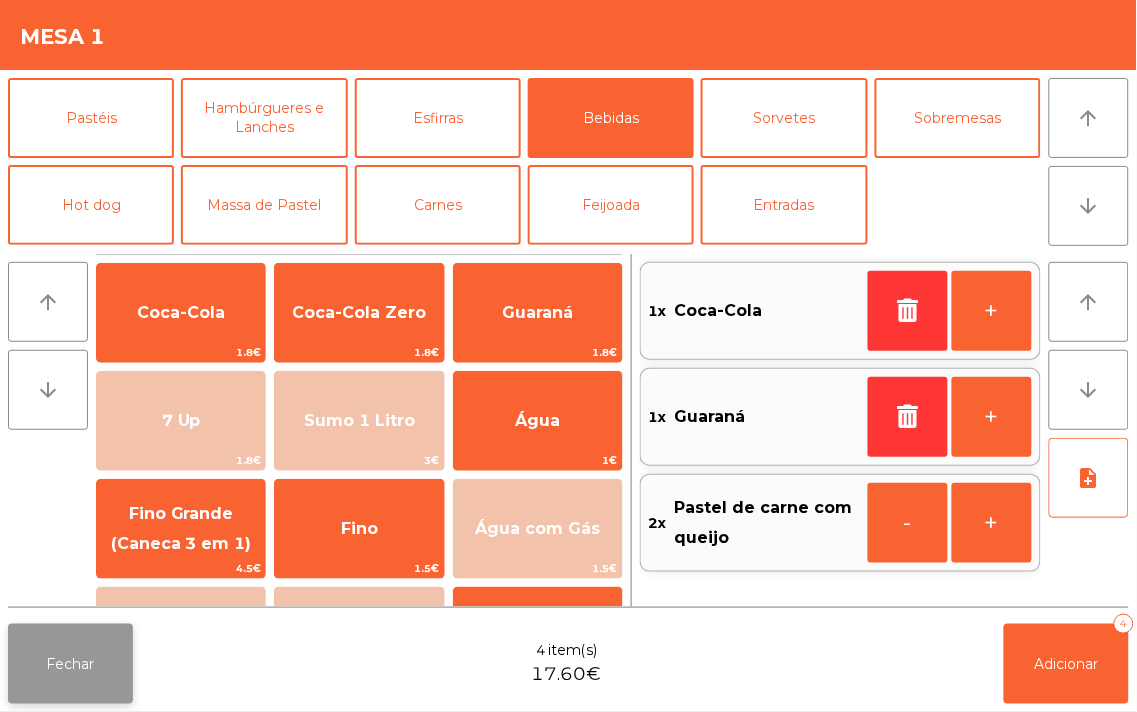click on "Fechar" 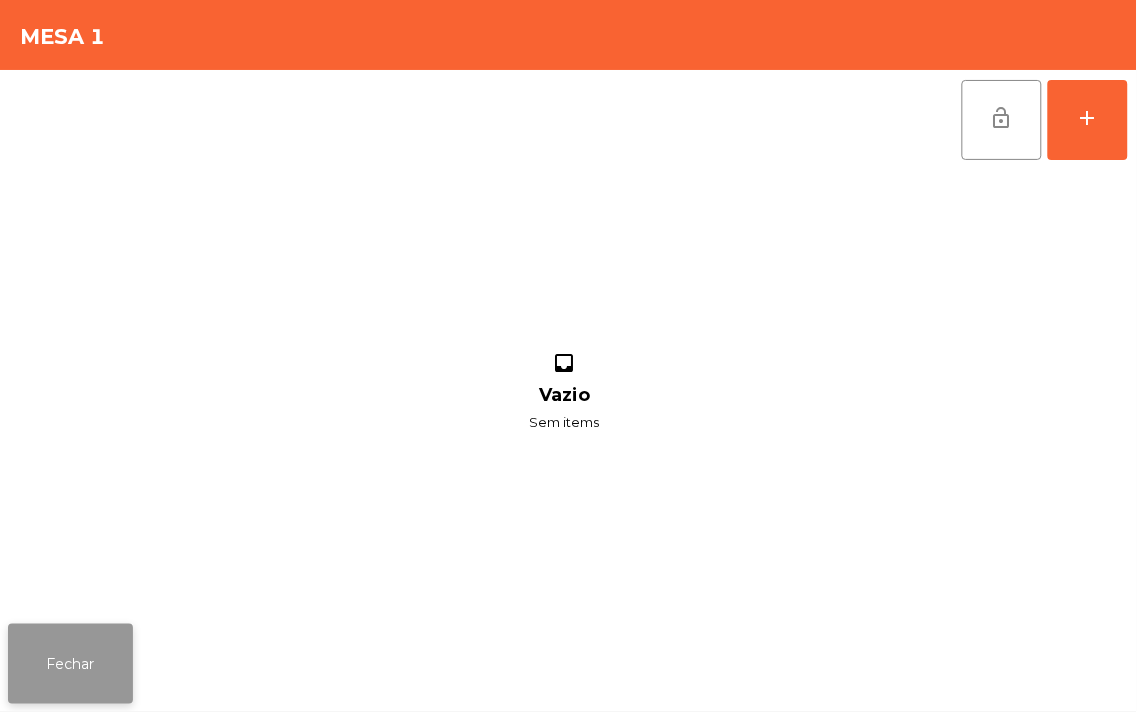 click on "Fechar" 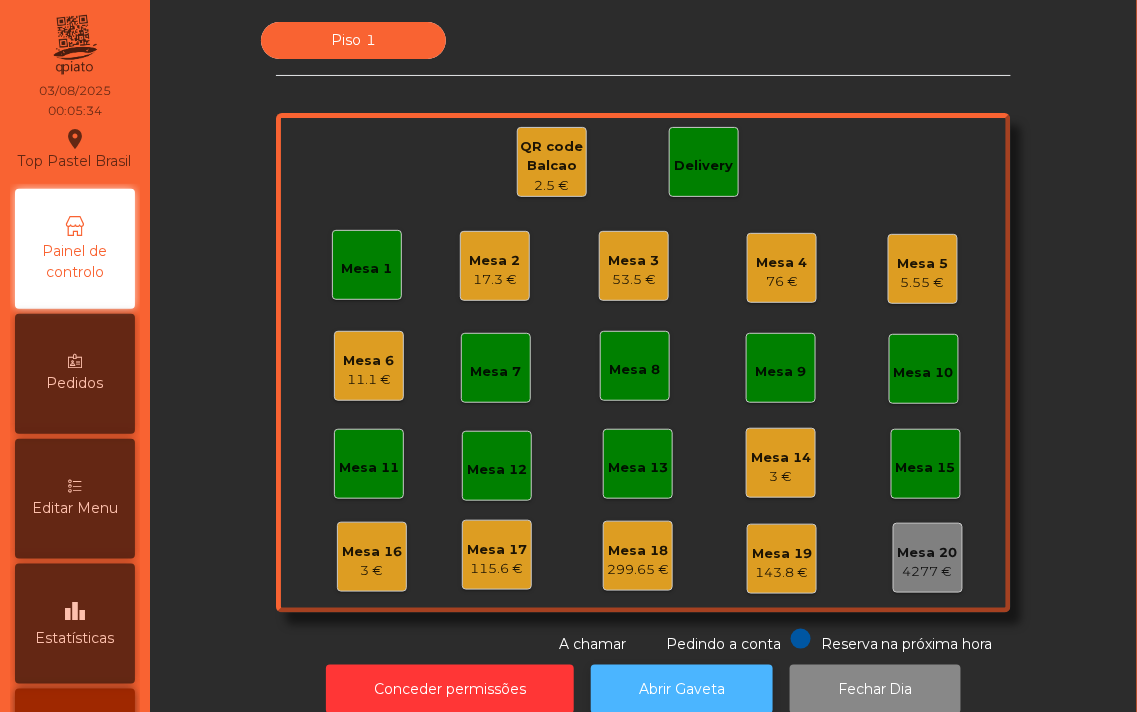 click on "Abrir Gaveta" 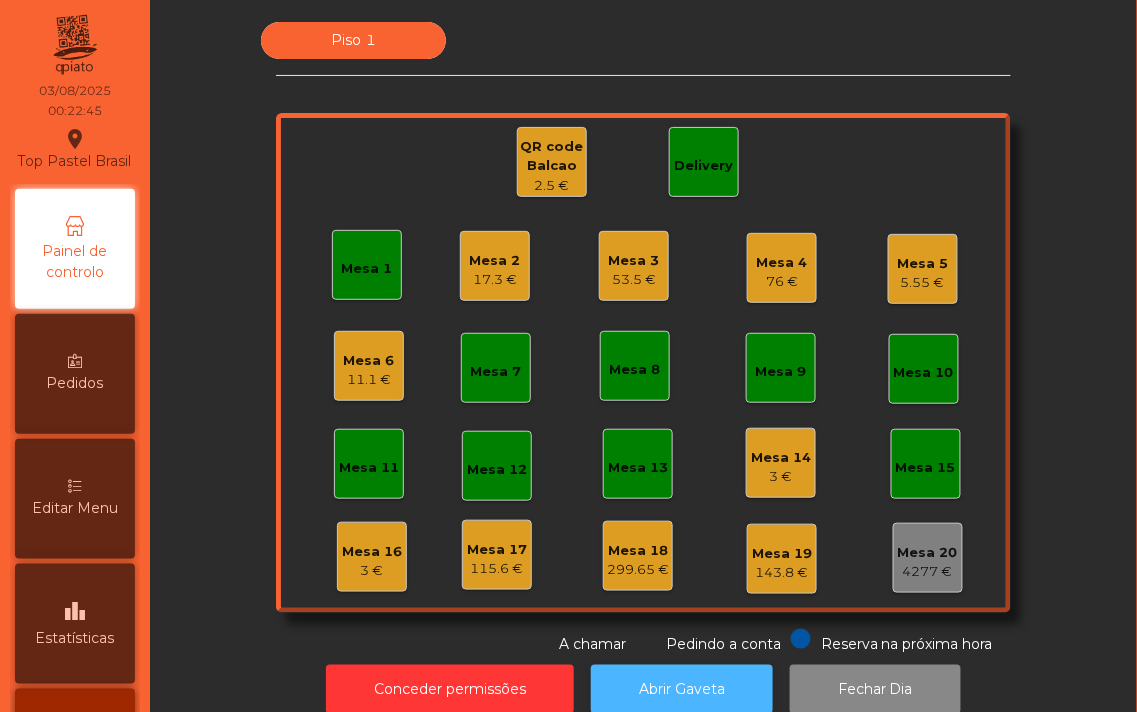 click on "Abrir Gaveta" 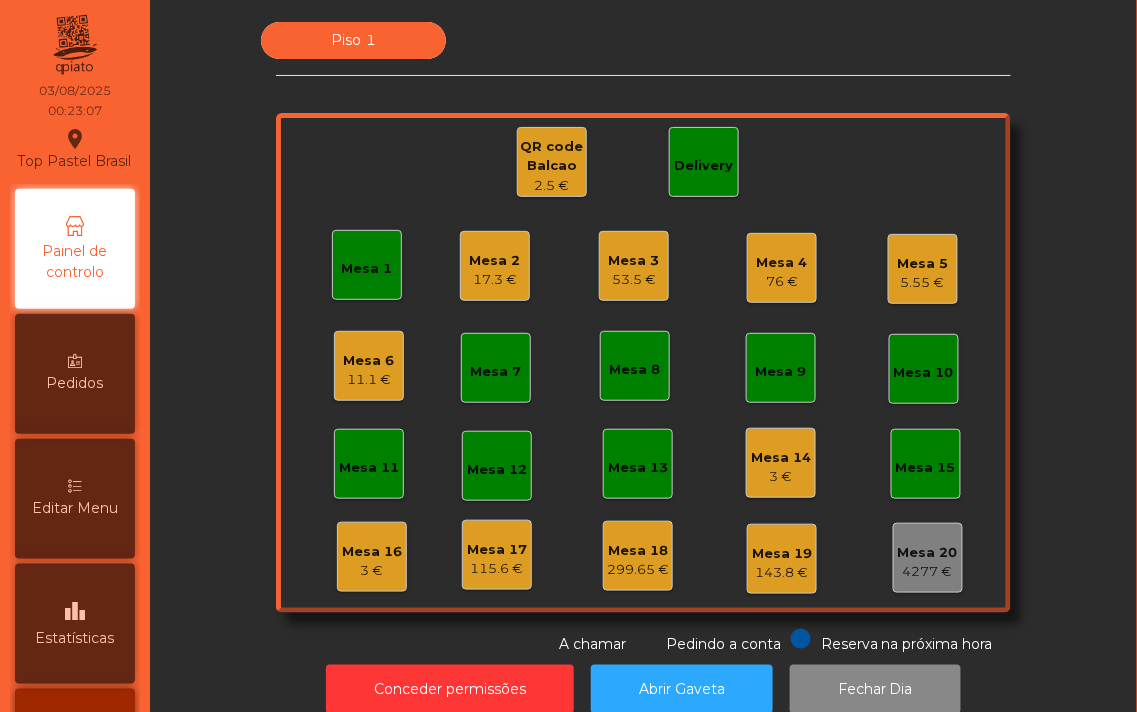 click on "Mesa 8" 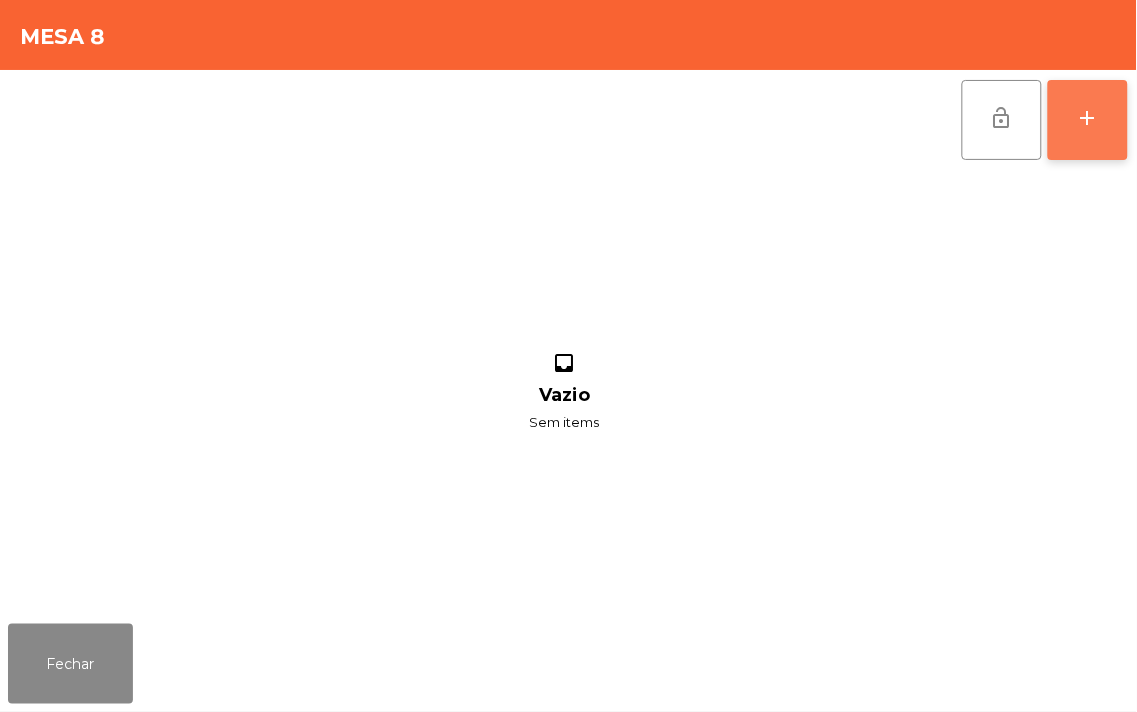 click on "add" 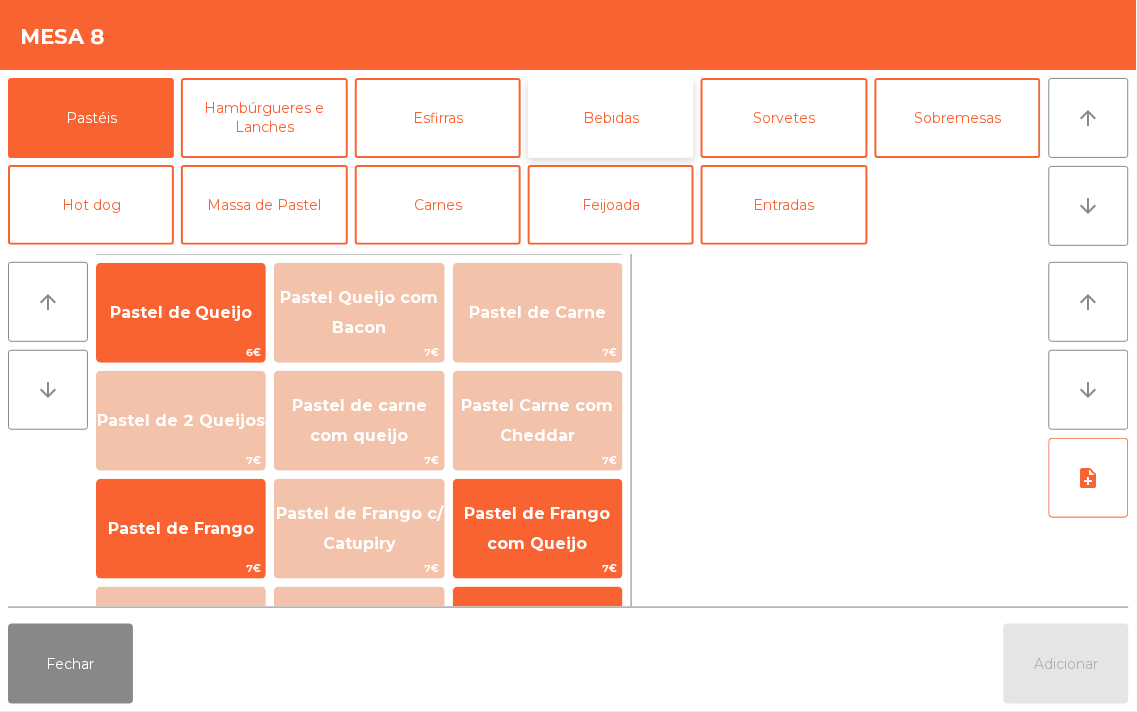 click on "Bebidas" 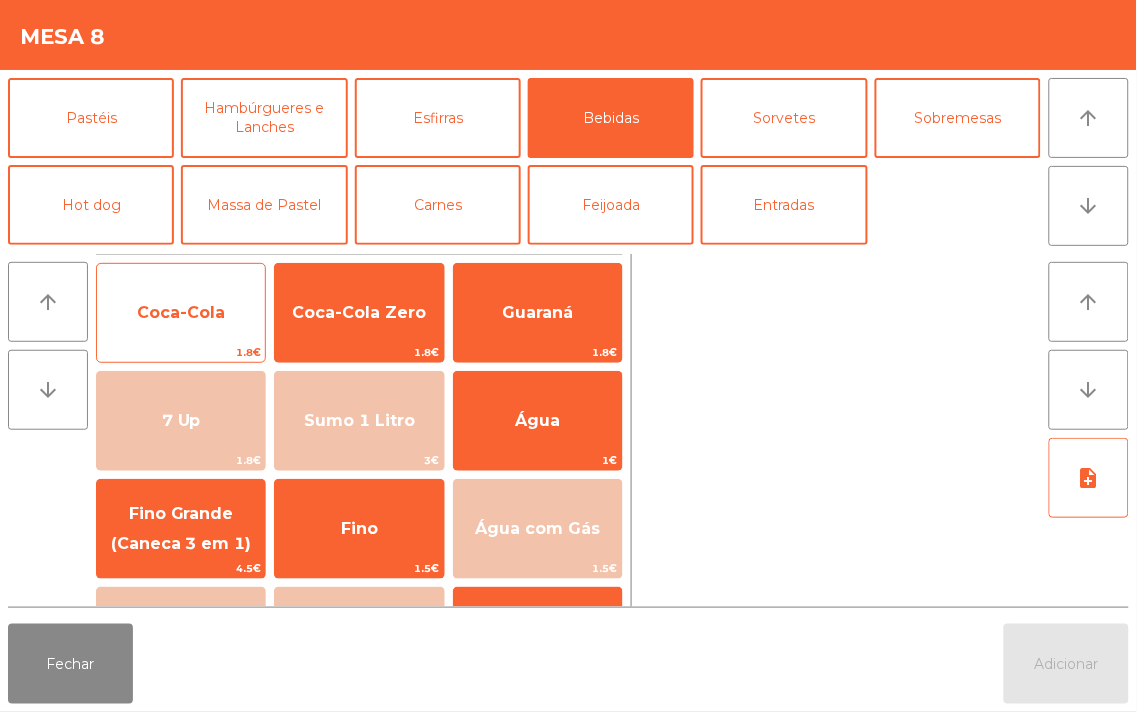 click on "Coca-Cola" 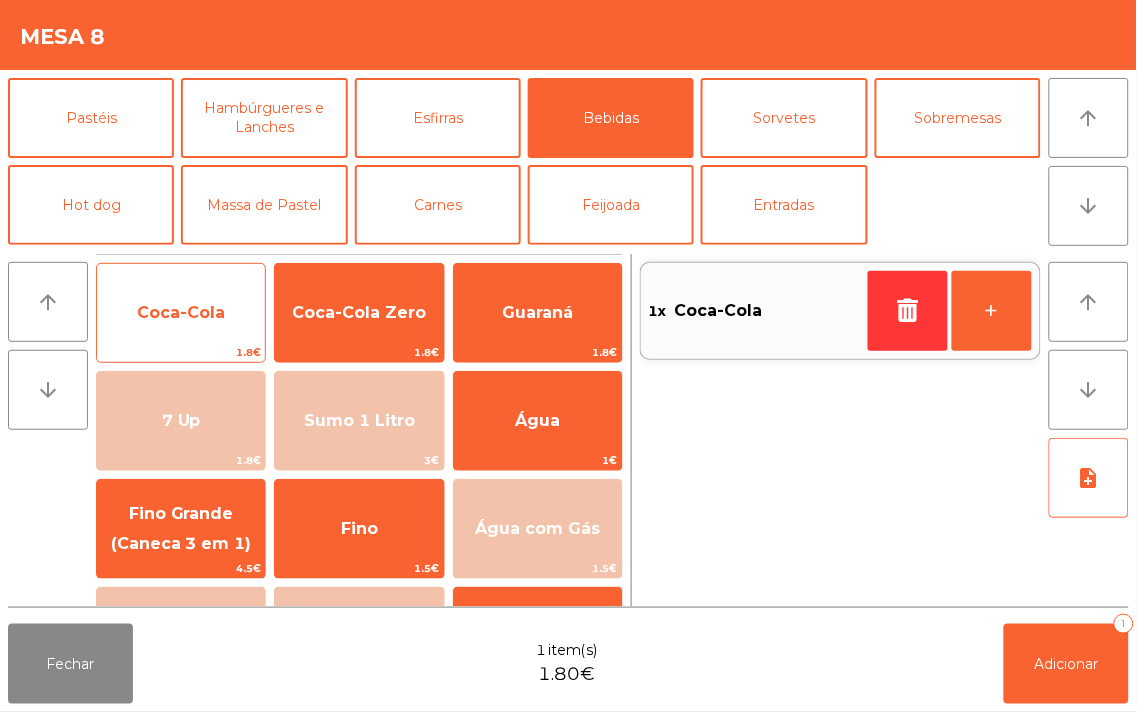 click on "Coca-Cola" 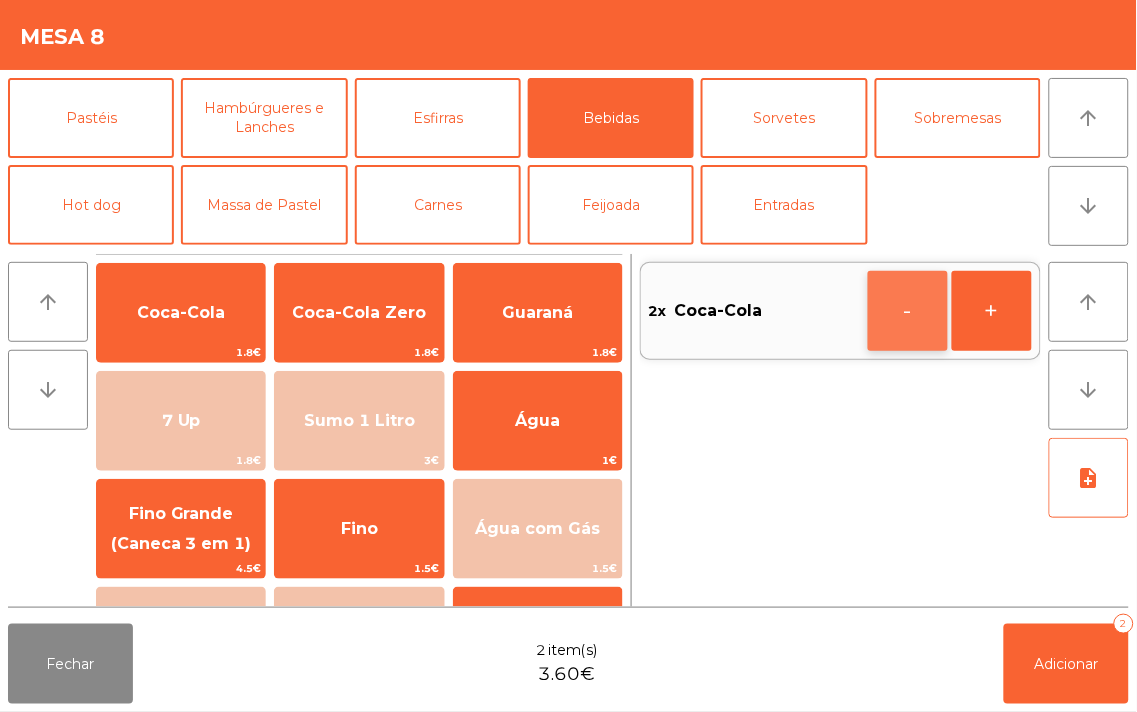 click on "-" 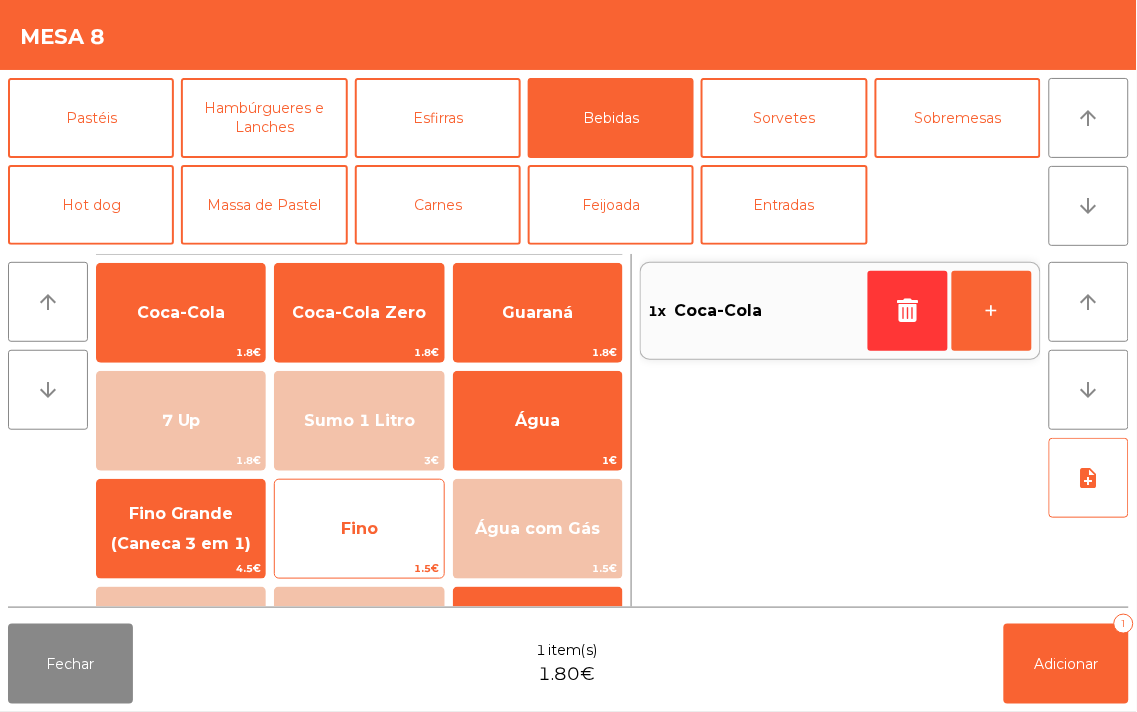 click on "Fino" 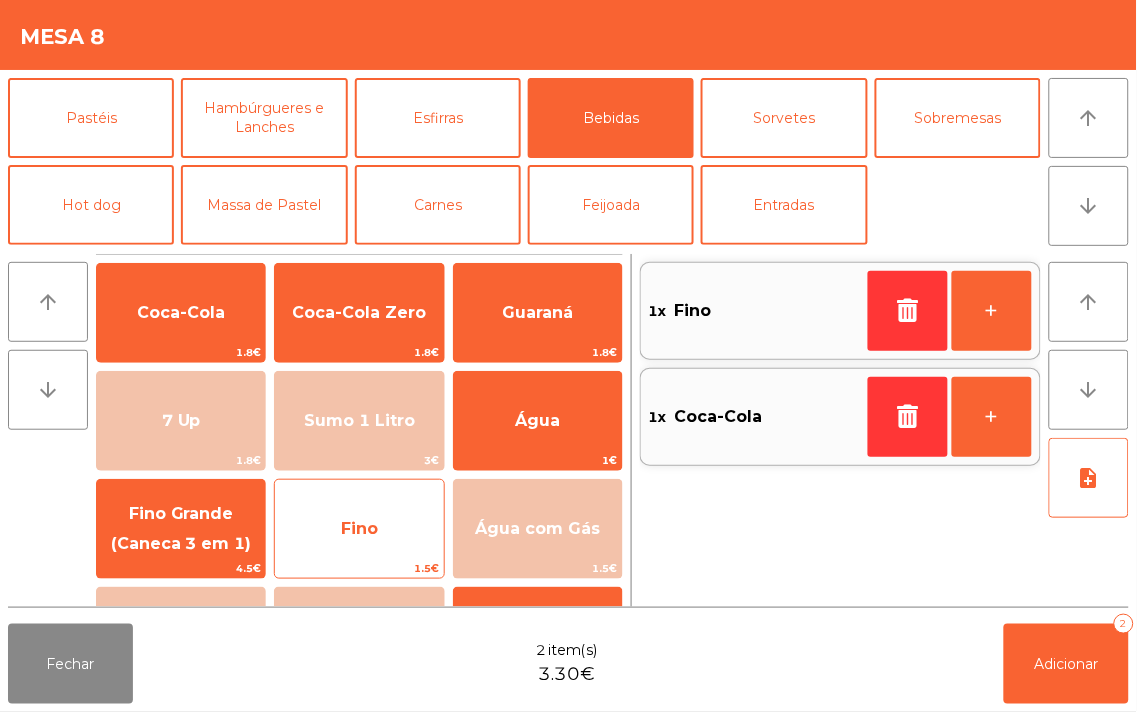 click on "Fino" 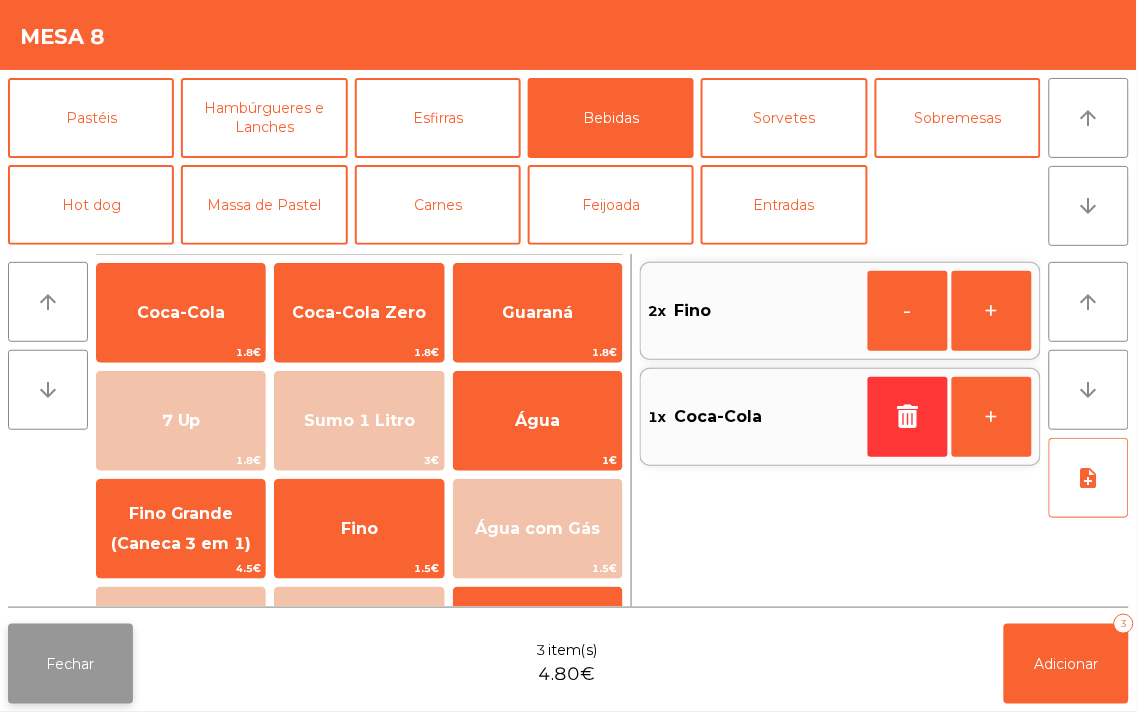 click on "Fechar" 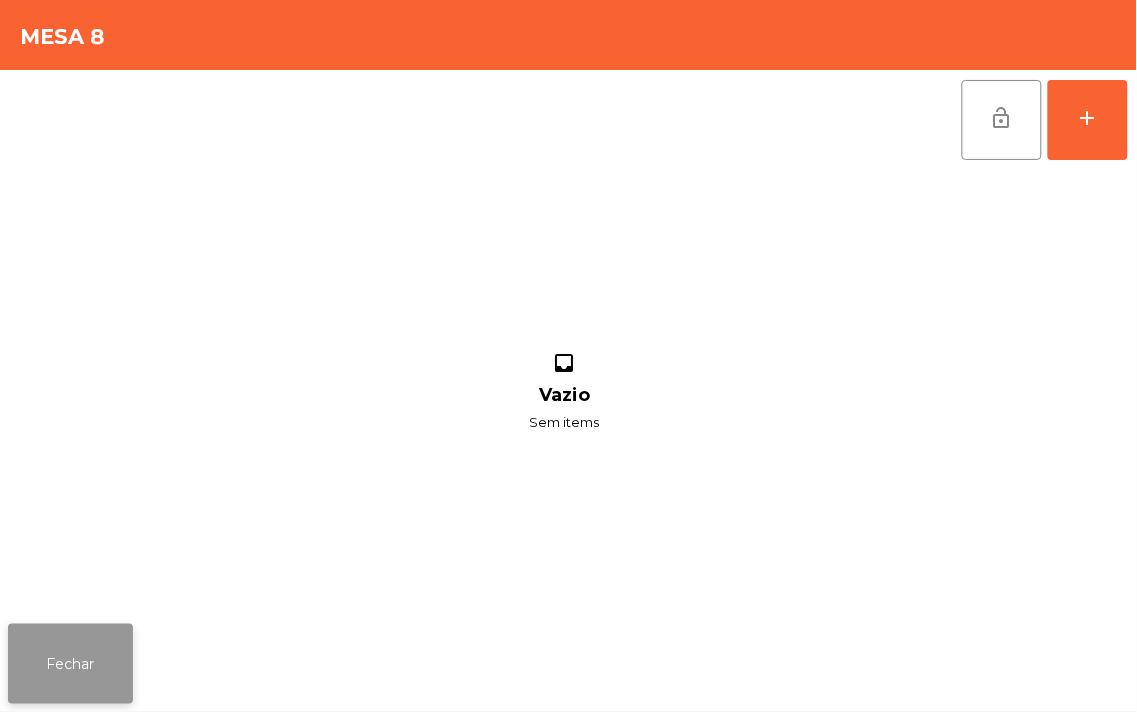 click on "Fechar" 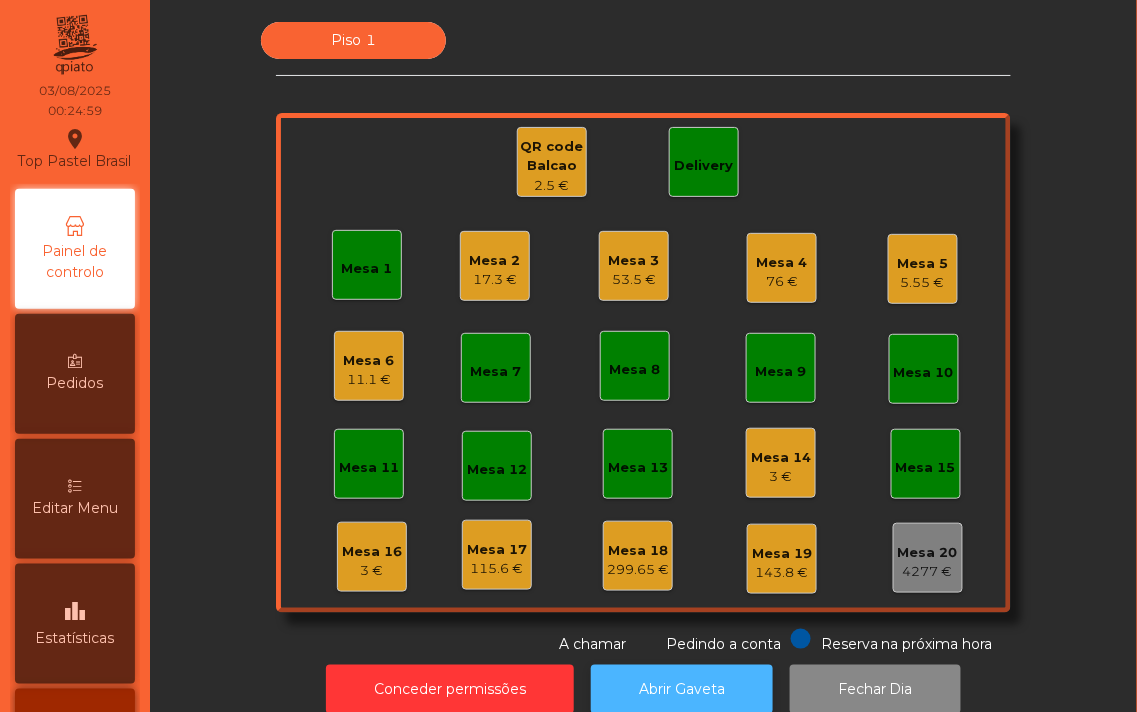 click on "Abrir Gaveta" 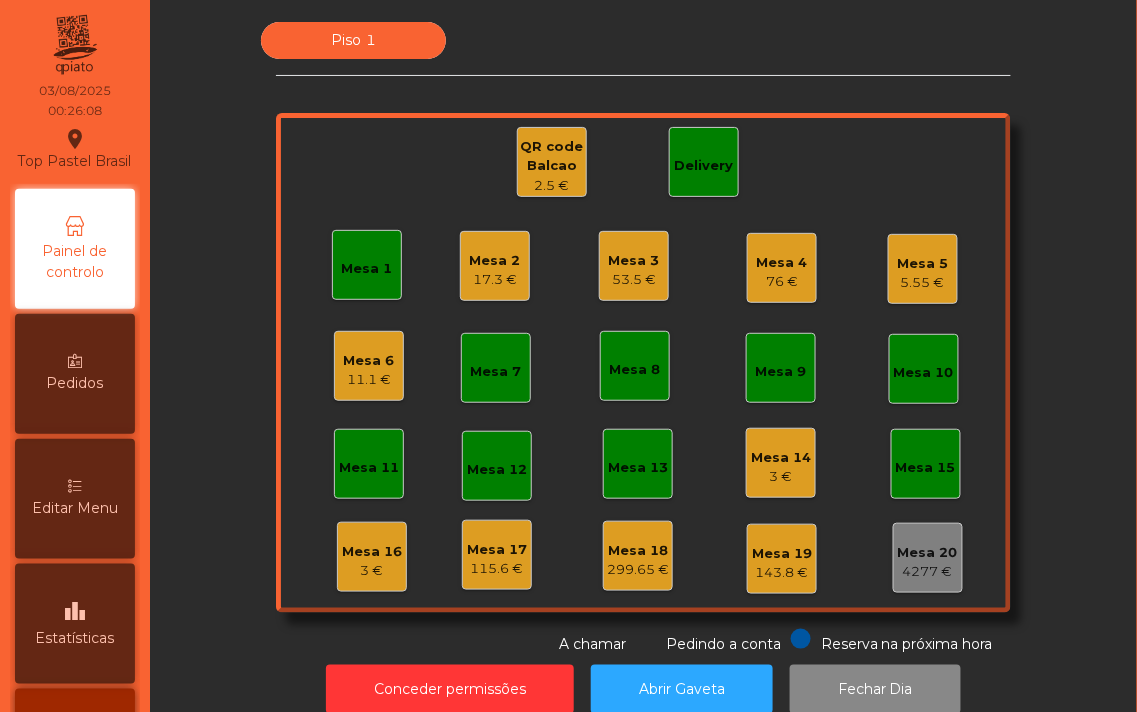 click on "Mesa 1   Mesa 2   17.3 €   Mesa 3   53.5 €   Mesa 4   76 €   Mesa 5   5.55 €   Mesa 6   11.1 €   Mesa 7   Mesa 8   Mesa 9   Mesa 10   Mesa 11   Mesa 12   Mesa 13   Mesa 14   3 €   Mesa 15   Mesa 16   3 €   Mesa 17   115.6 €   Mesa 18   299.65 €   Mesa 19   143.8 €   Mesa 20   4277 €   QR code Balcao   2.5 €   Delivery" 